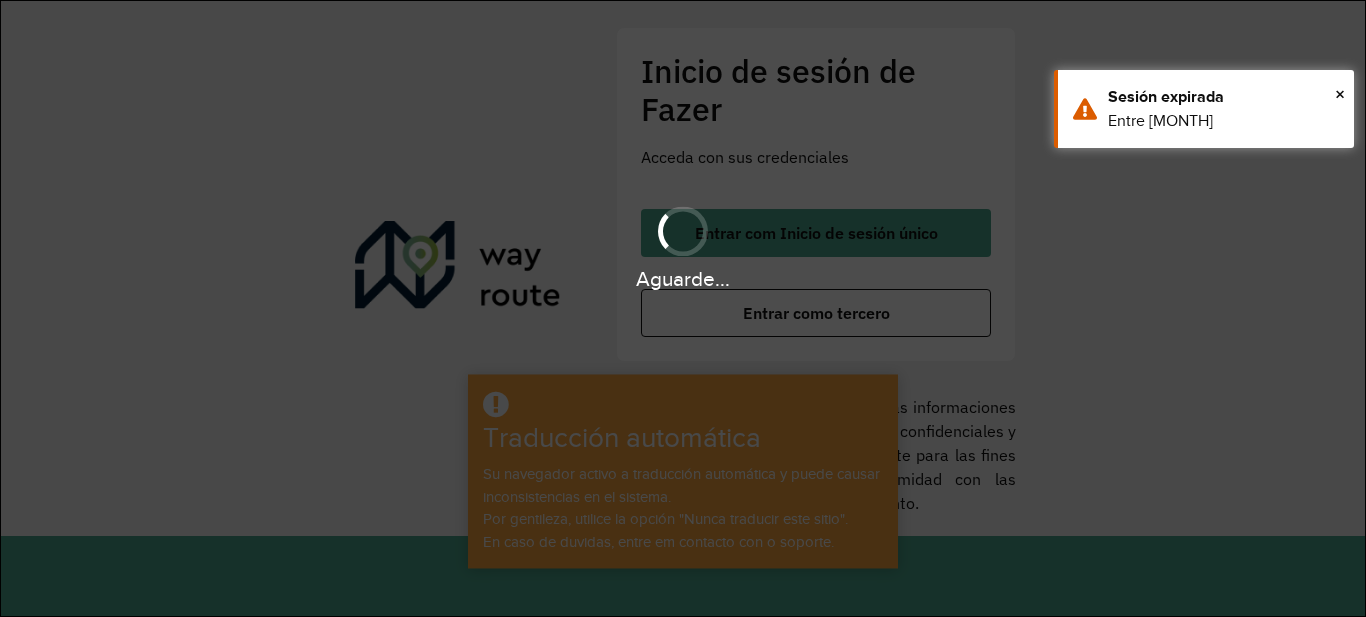 scroll, scrollTop: 0, scrollLeft: 0, axis: both 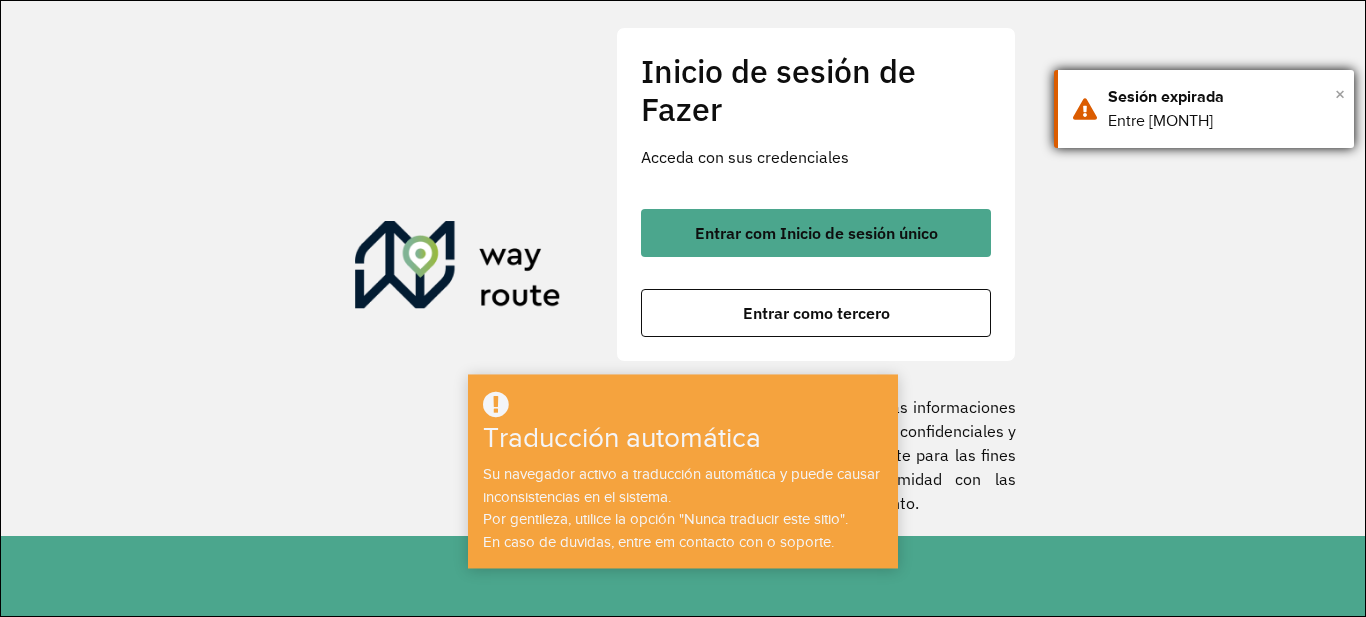 click on "×" at bounding box center [1340, 94] 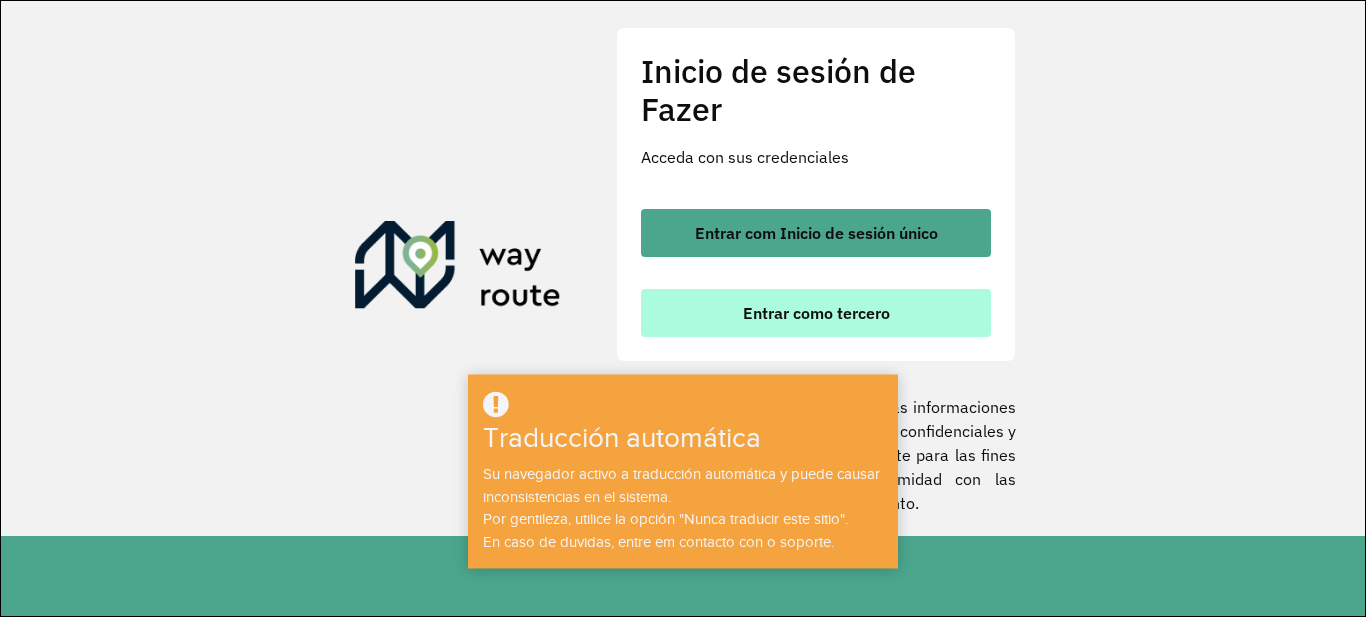 click on "Entrar como tercero" at bounding box center [816, 313] 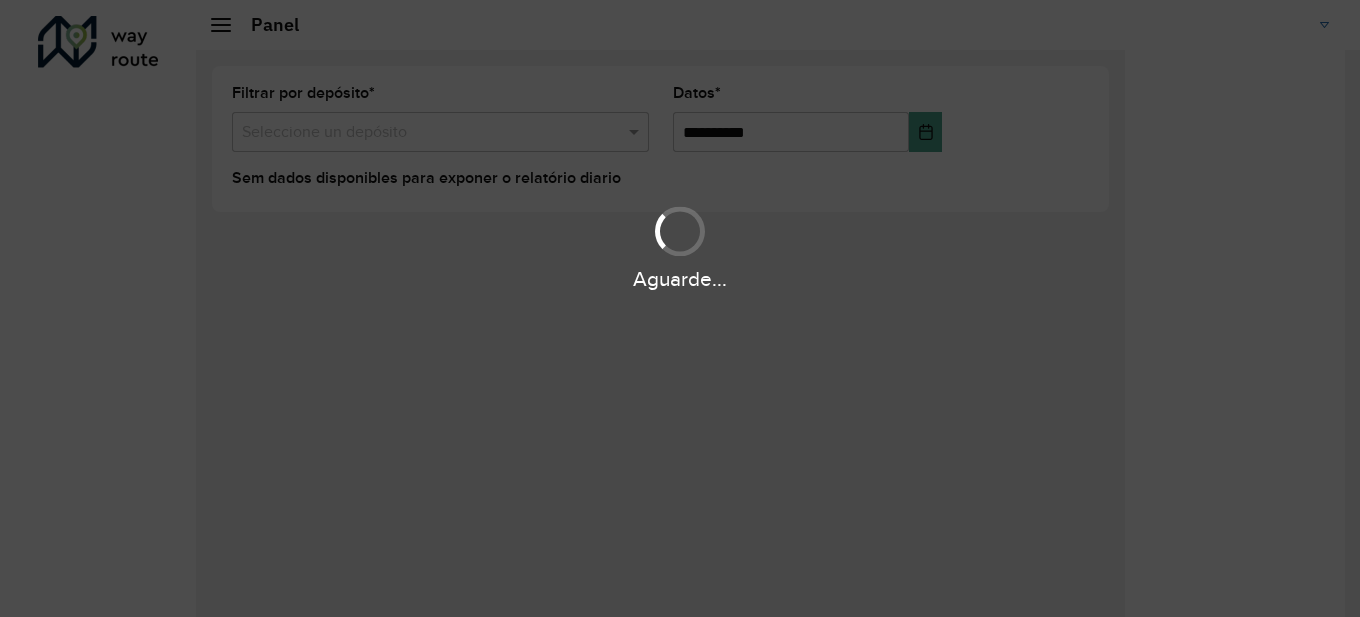 scroll, scrollTop: 0, scrollLeft: 0, axis: both 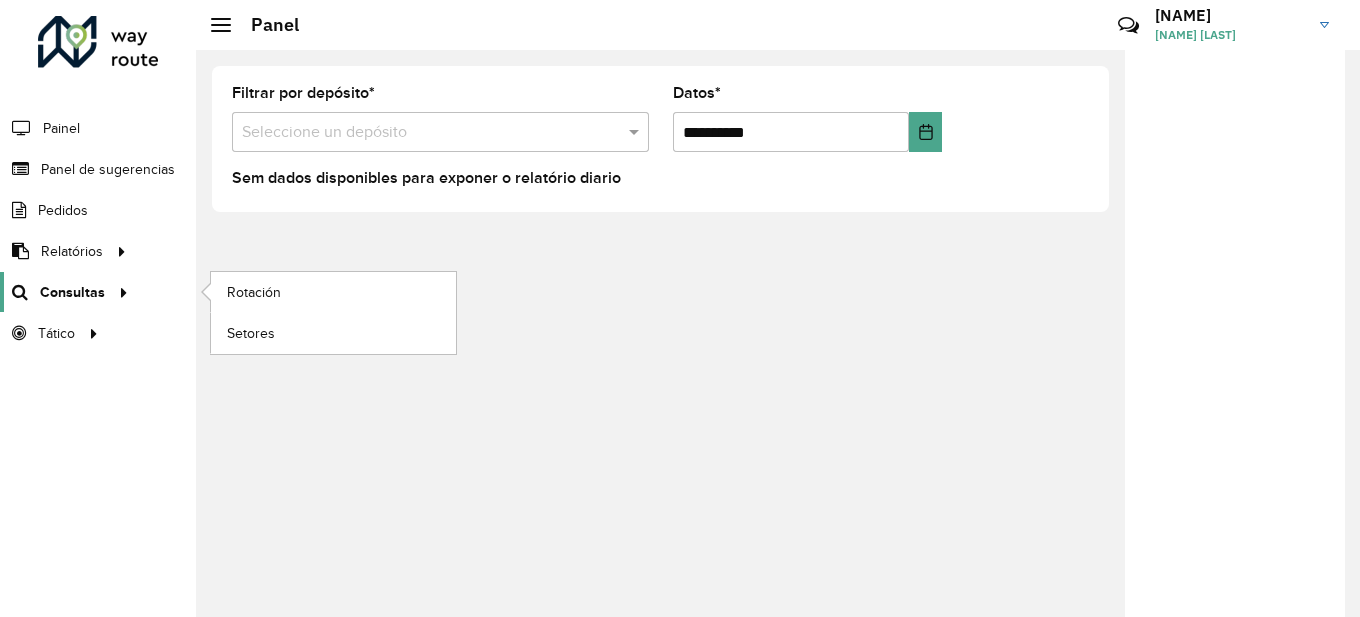 click on "Consultas" 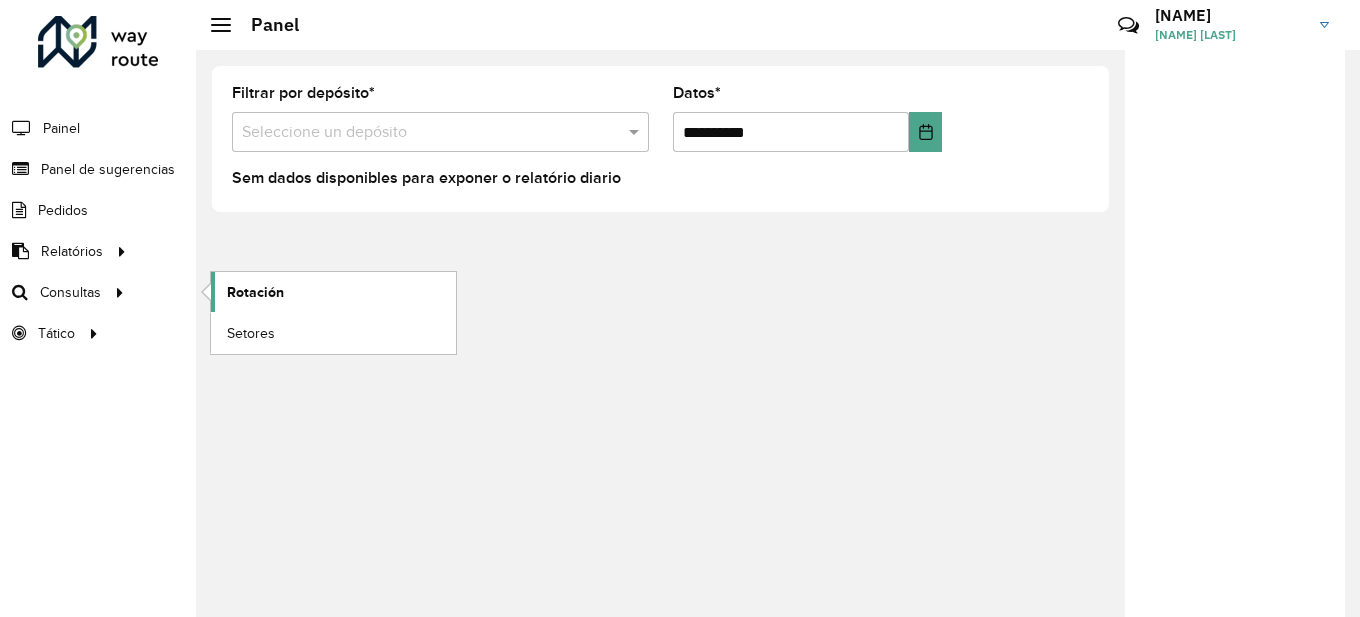 click on "Rotación" 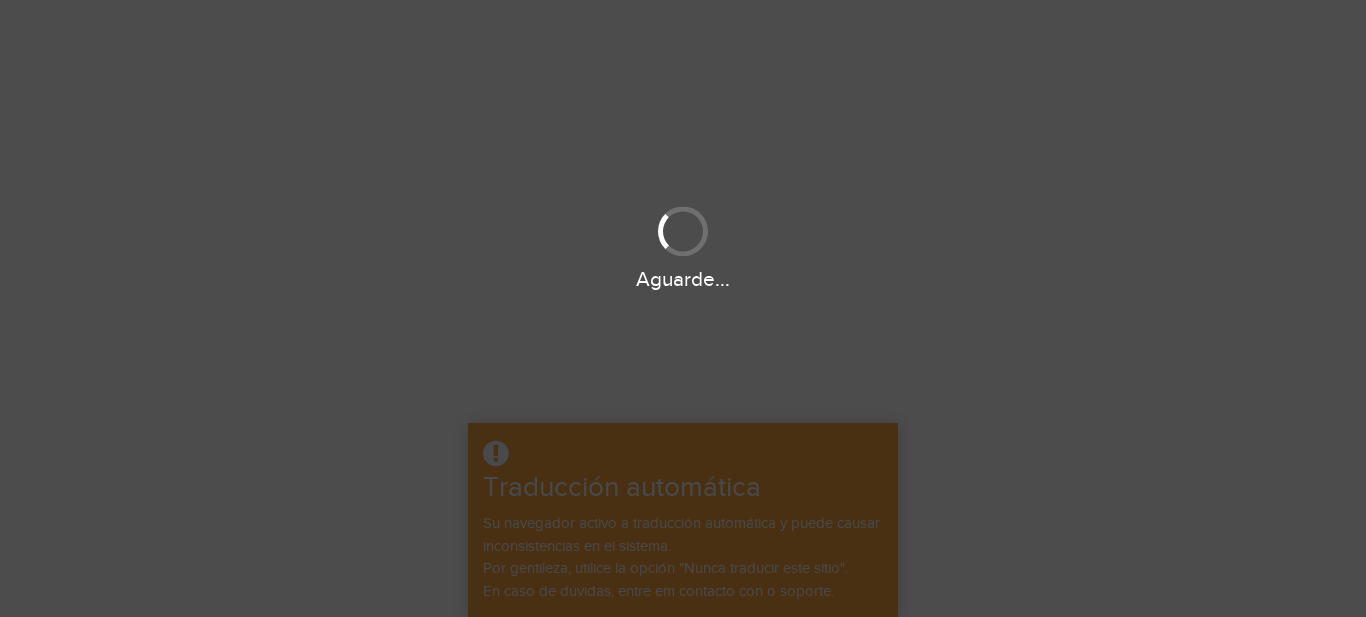 scroll, scrollTop: 0, scrollLeft: 0, axis: both 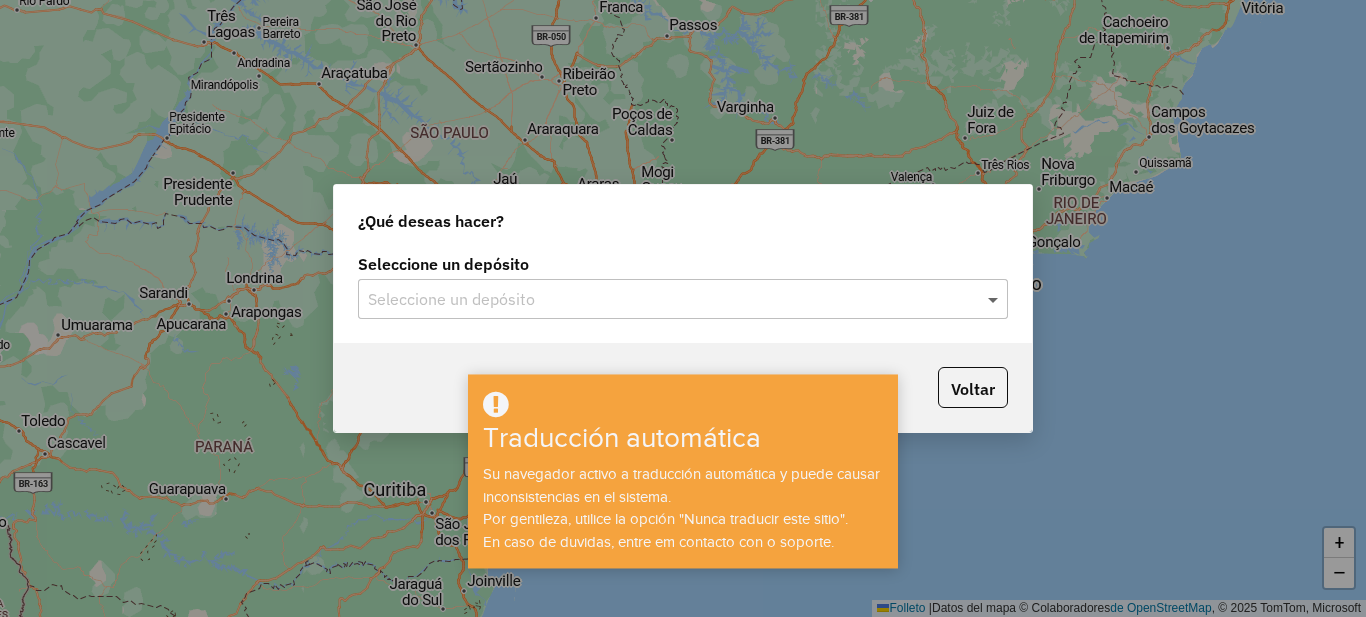 click 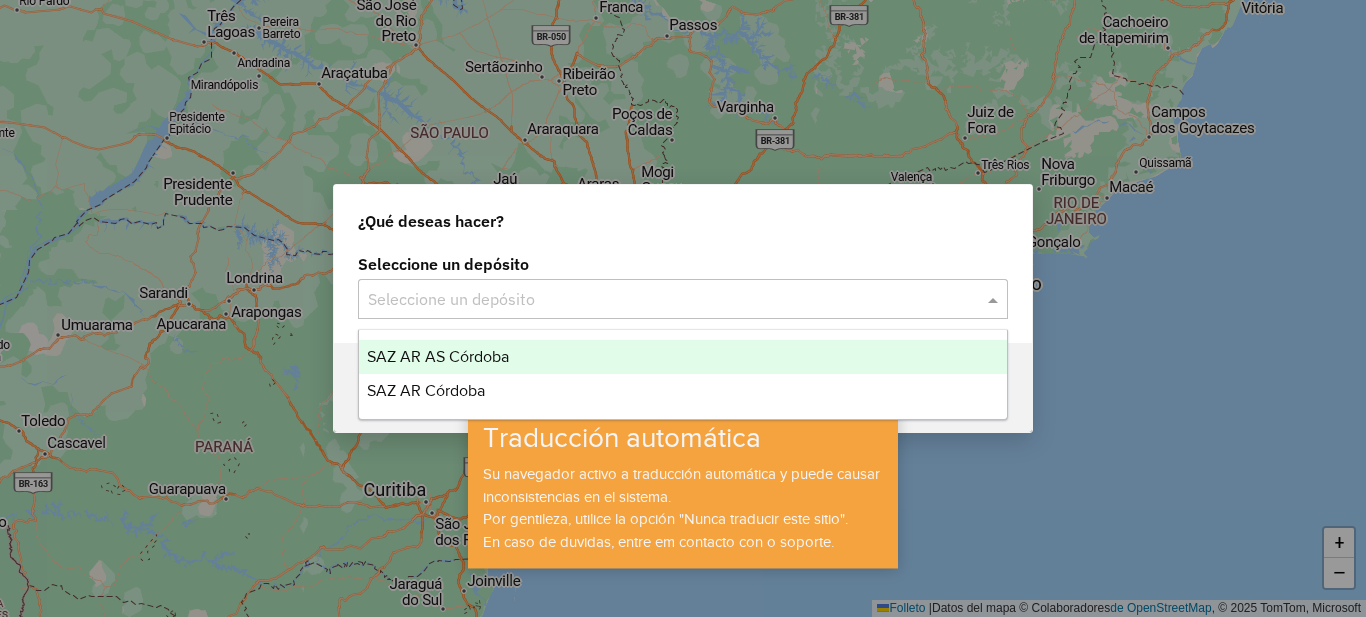 drag, startPoint x: 579, startPoint y: 347, endPoint x: 594, endPoint y: 347, distance: 15 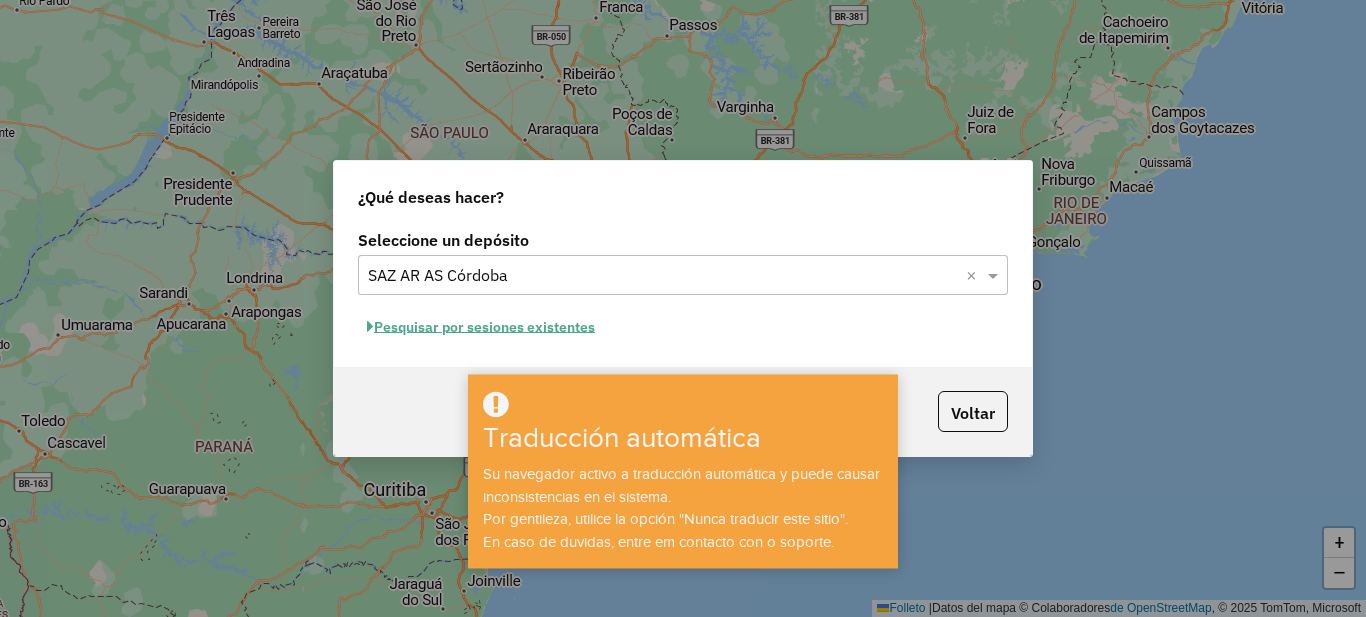 click on "Seleccione un depósito Seleccione un depósito × SAZ AR AS Córdoba × Pesquisar por sesiones existentes" 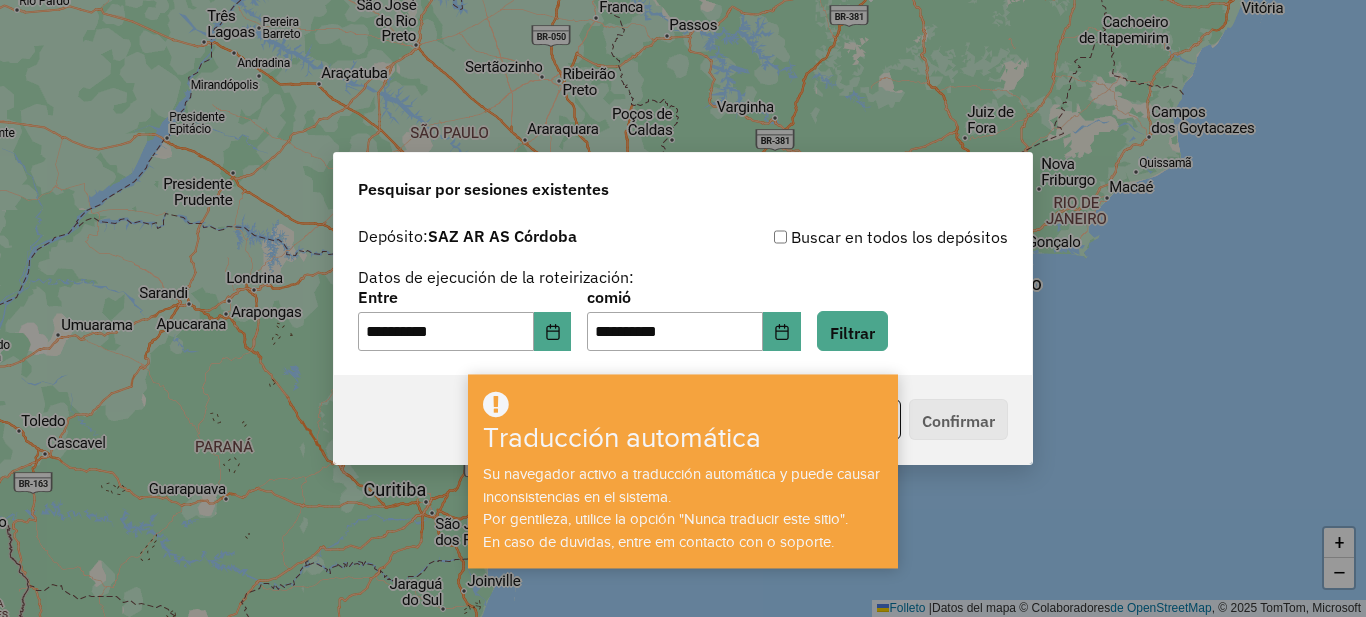click on "**********" 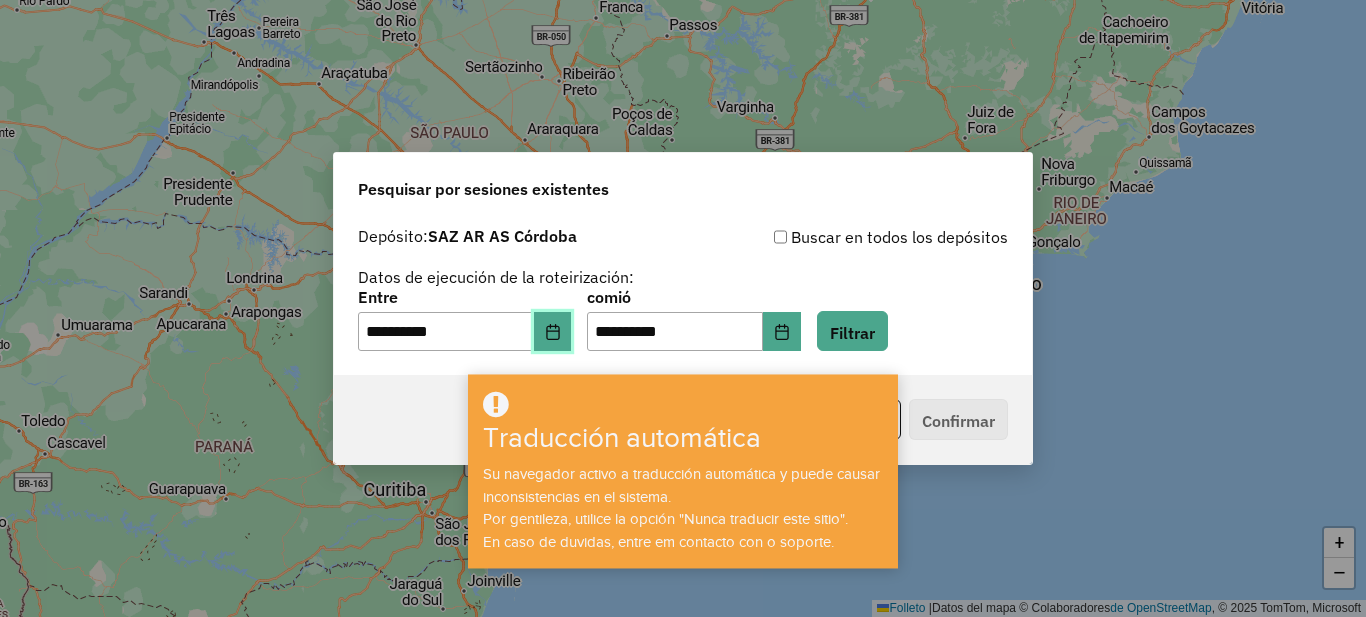 click 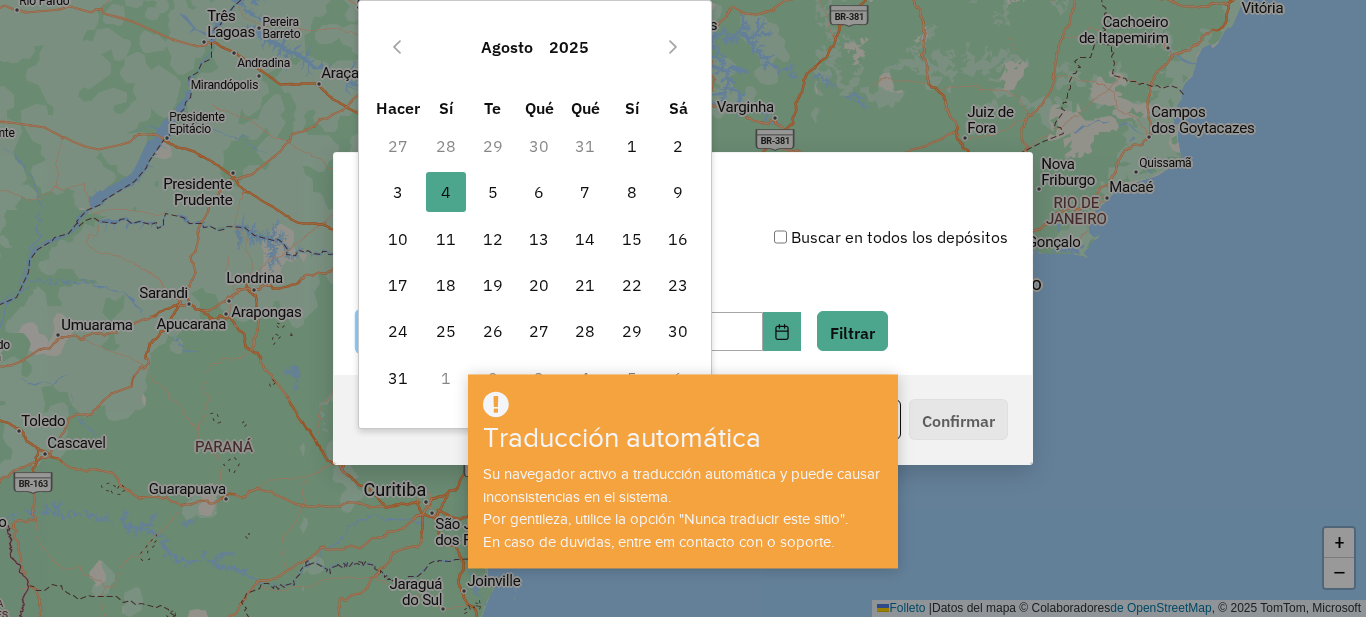 click on "**********" 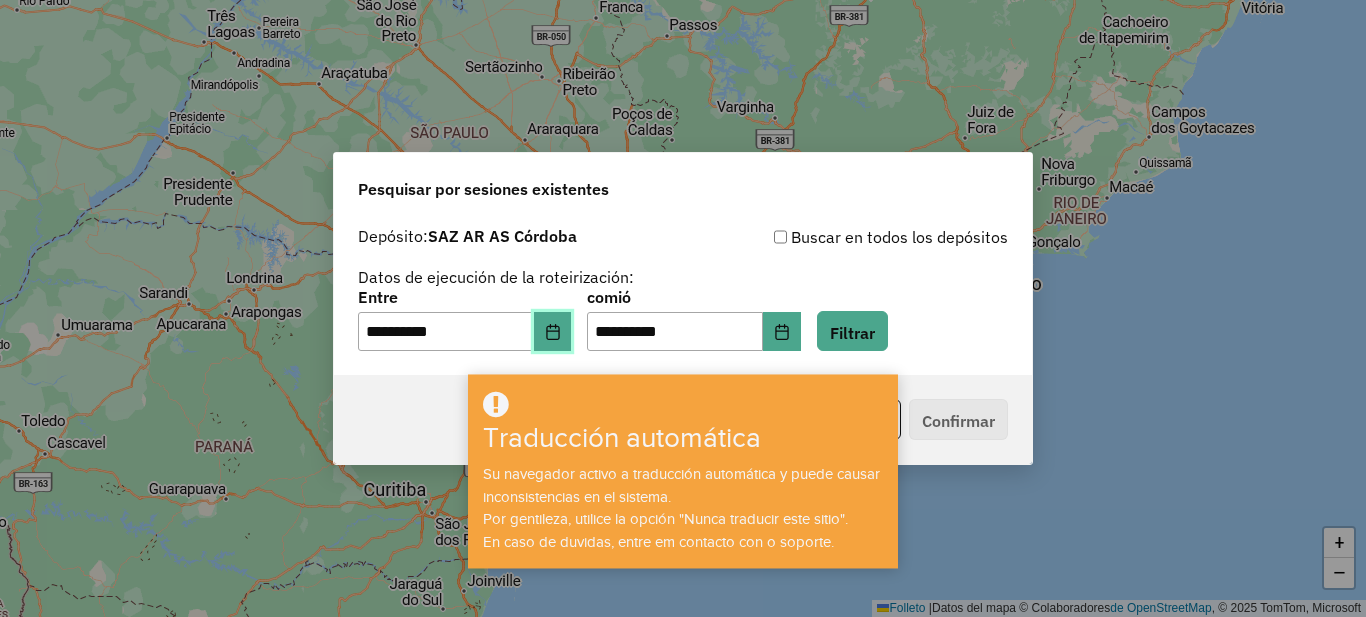 click 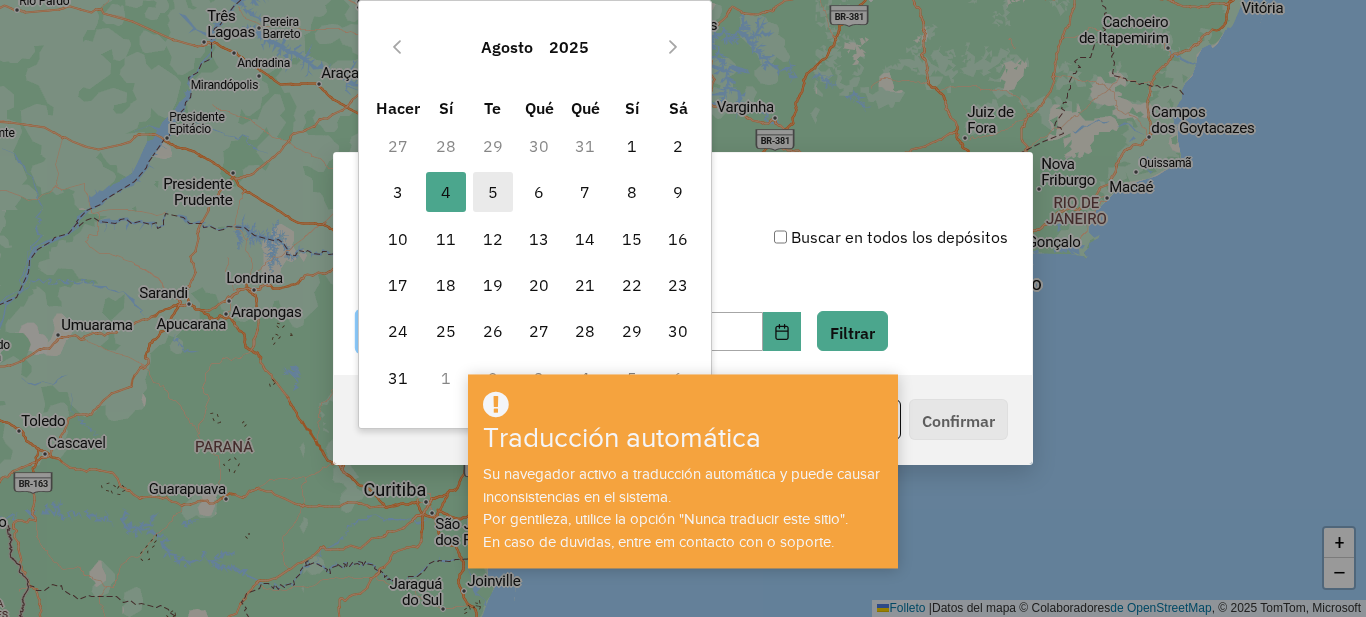 click on "5" at bounding box center (493, 192) 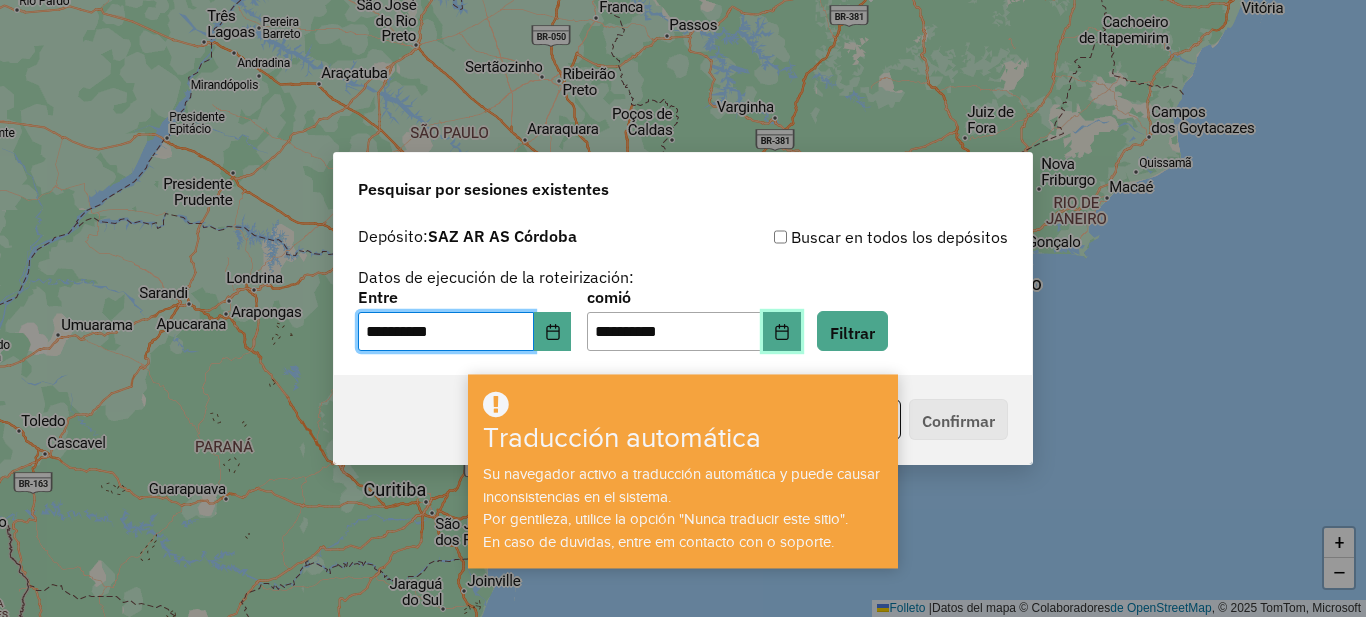 click 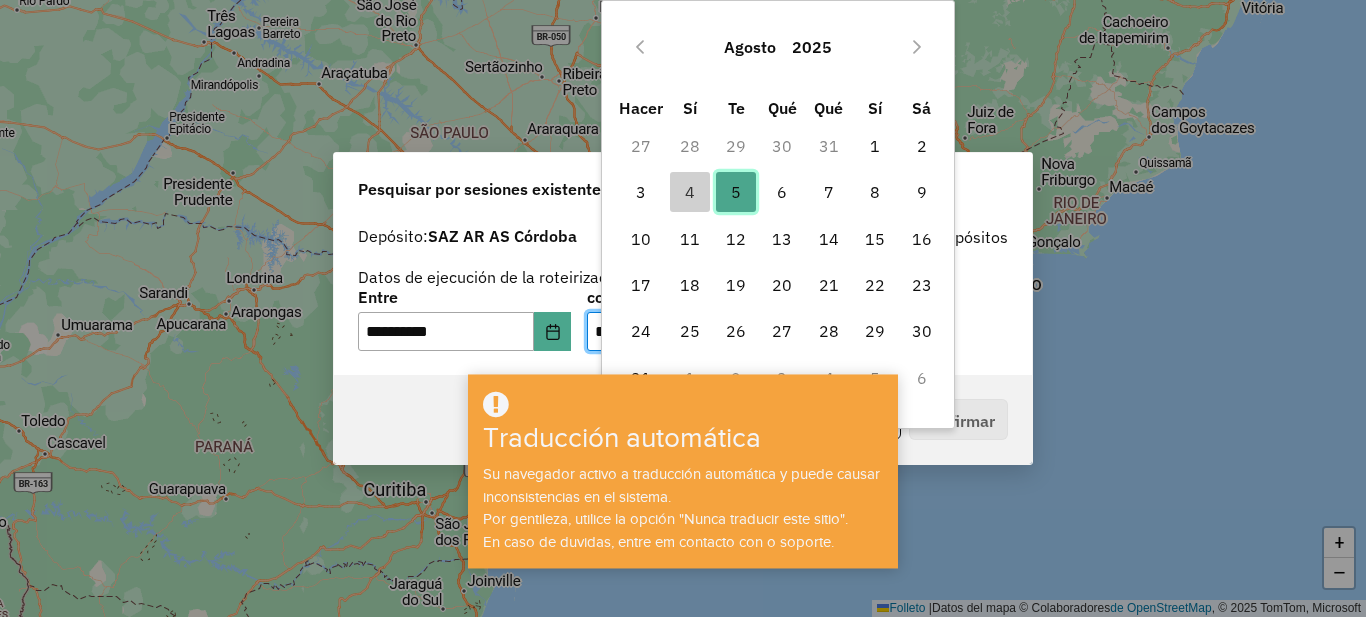 click on "5" at bounding box center (736, 192) 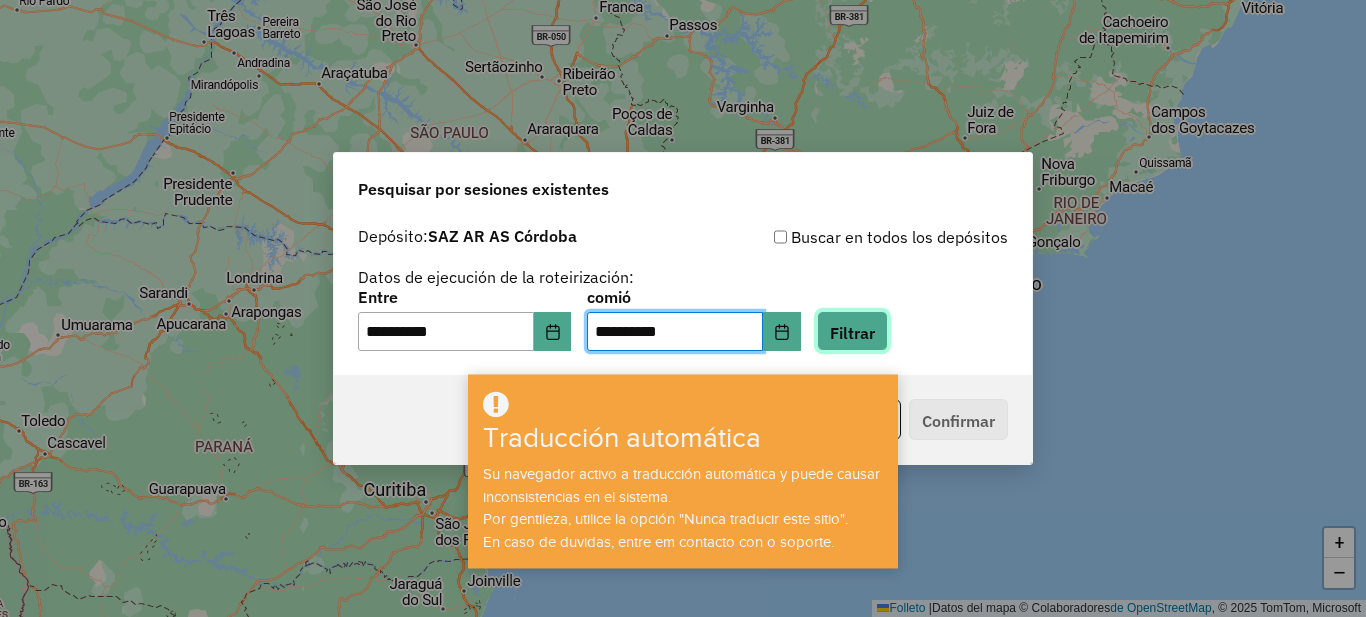 click on "Filtrar" 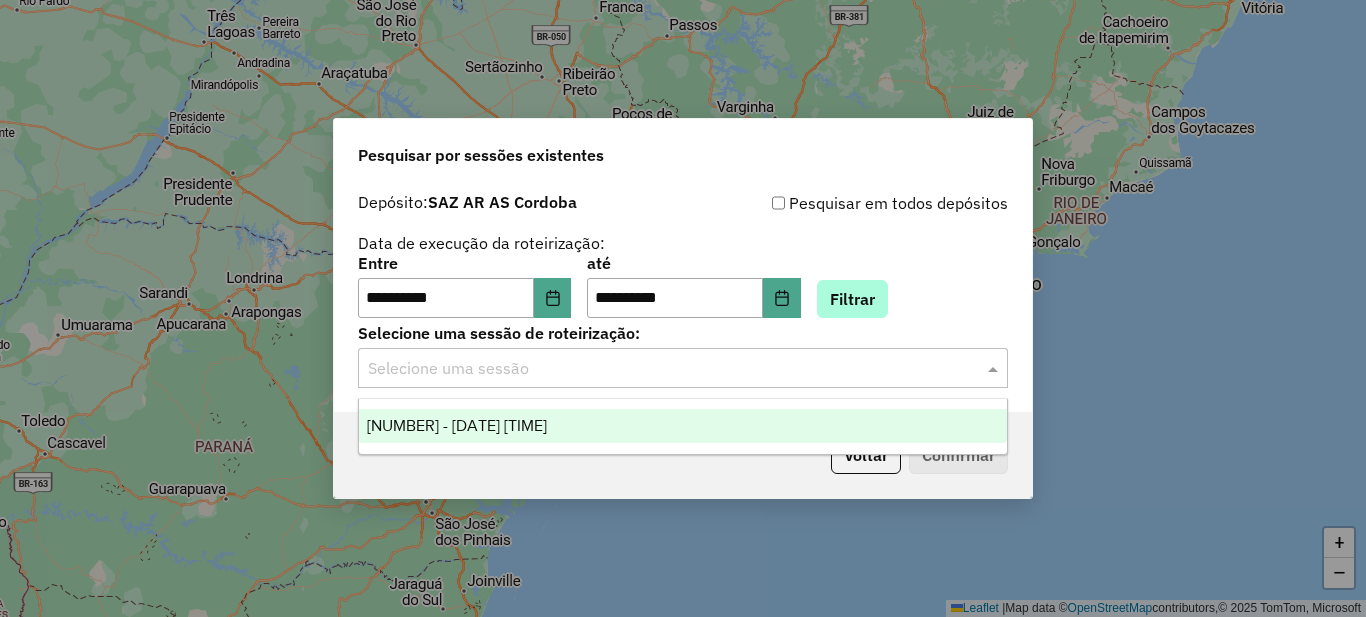 click 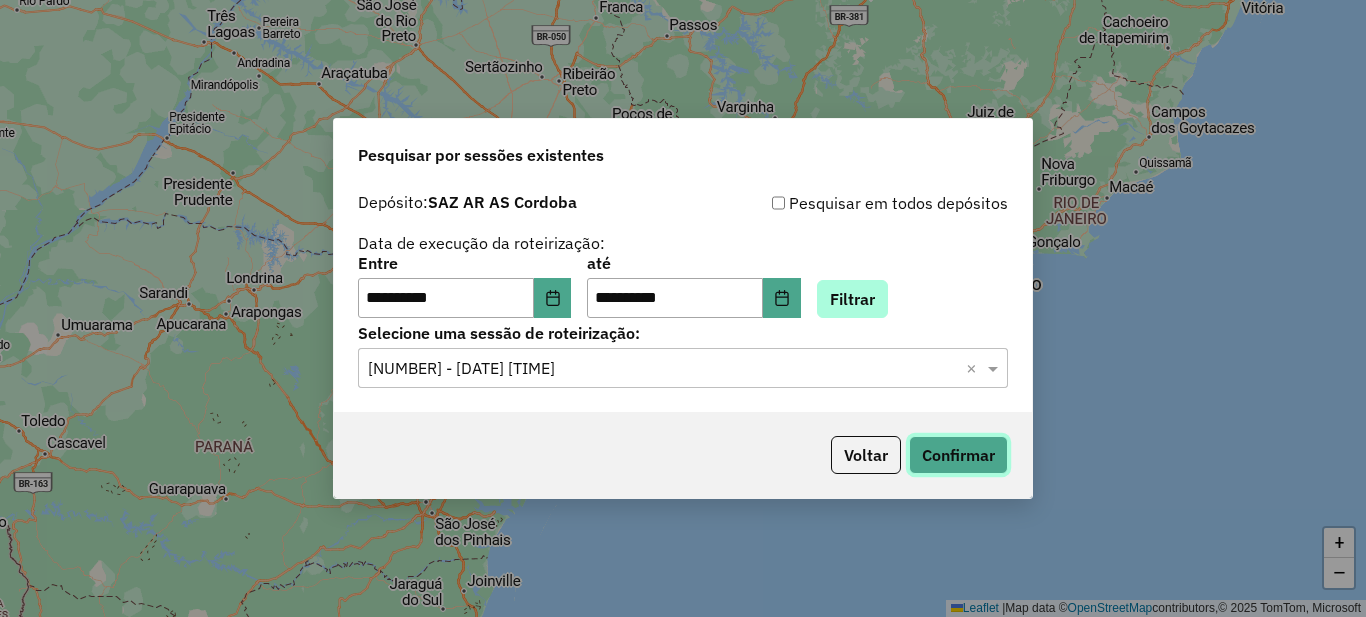 click on "Confirmar" 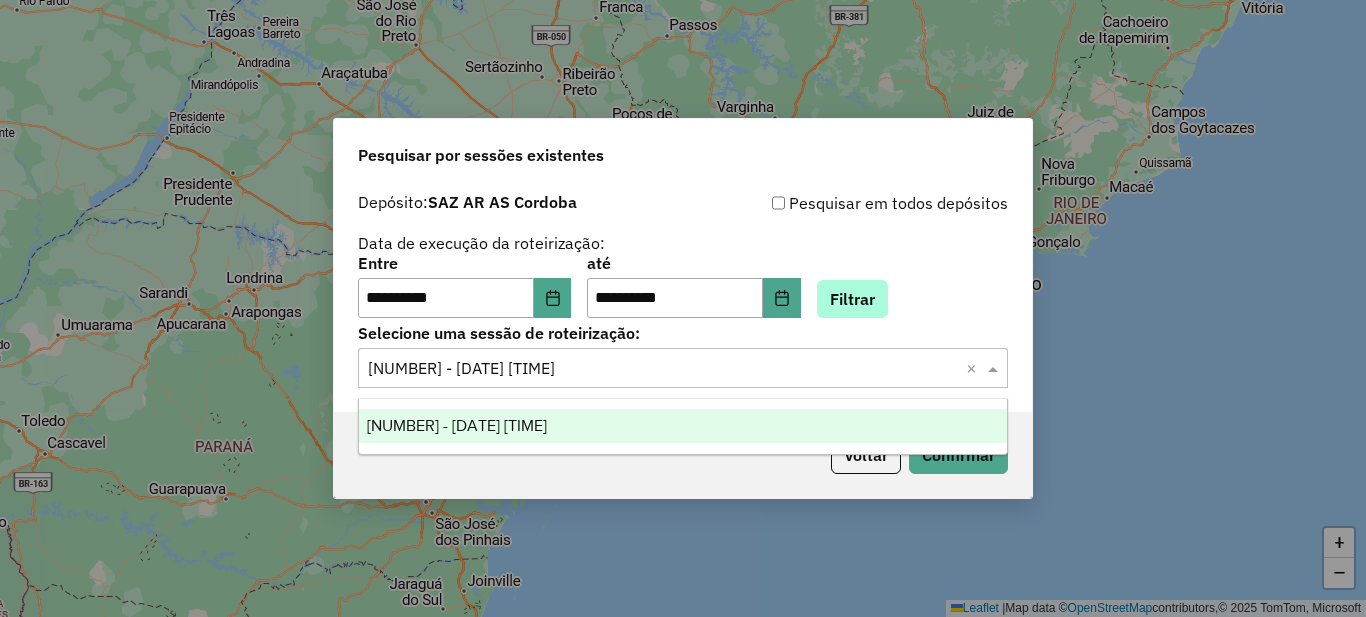 click 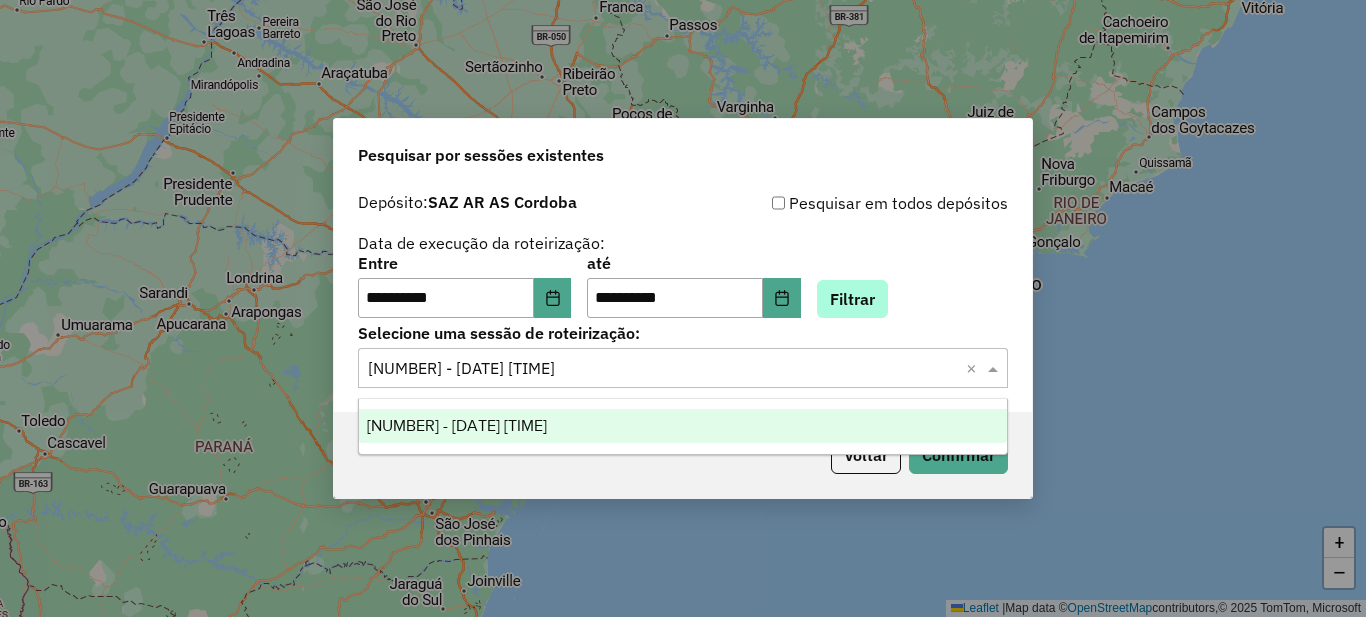 click on "Pesquisar em todos depósitos" 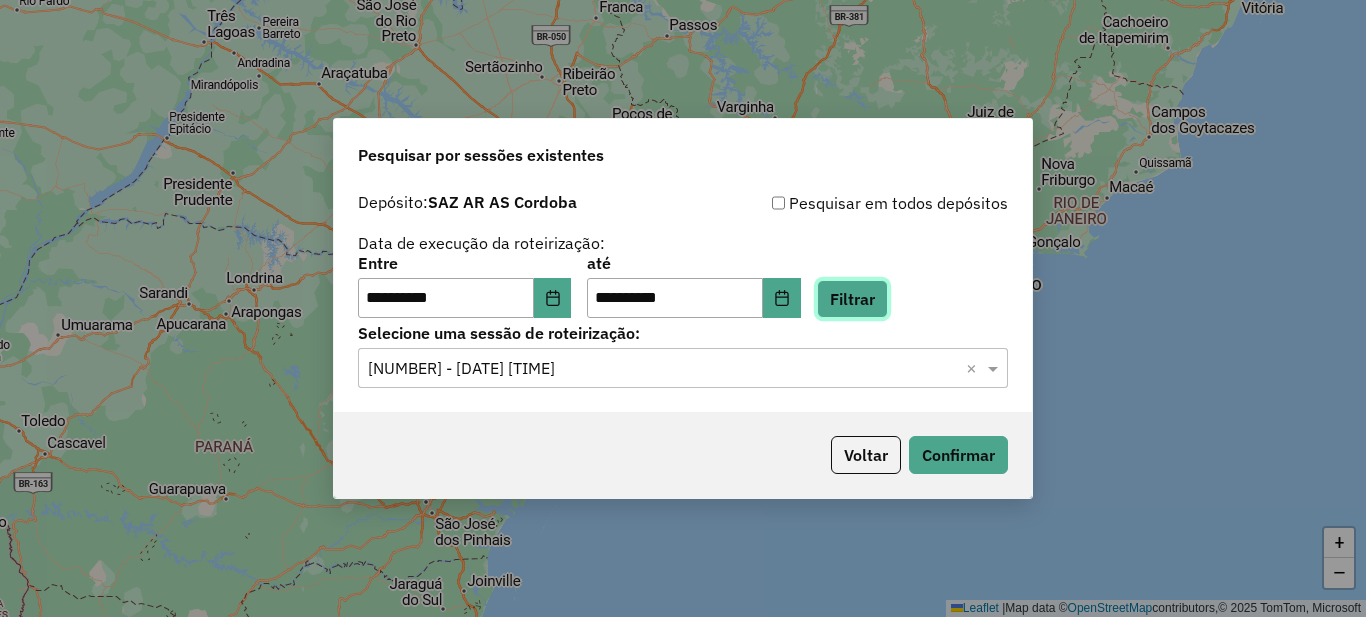 click on "Filtrar" 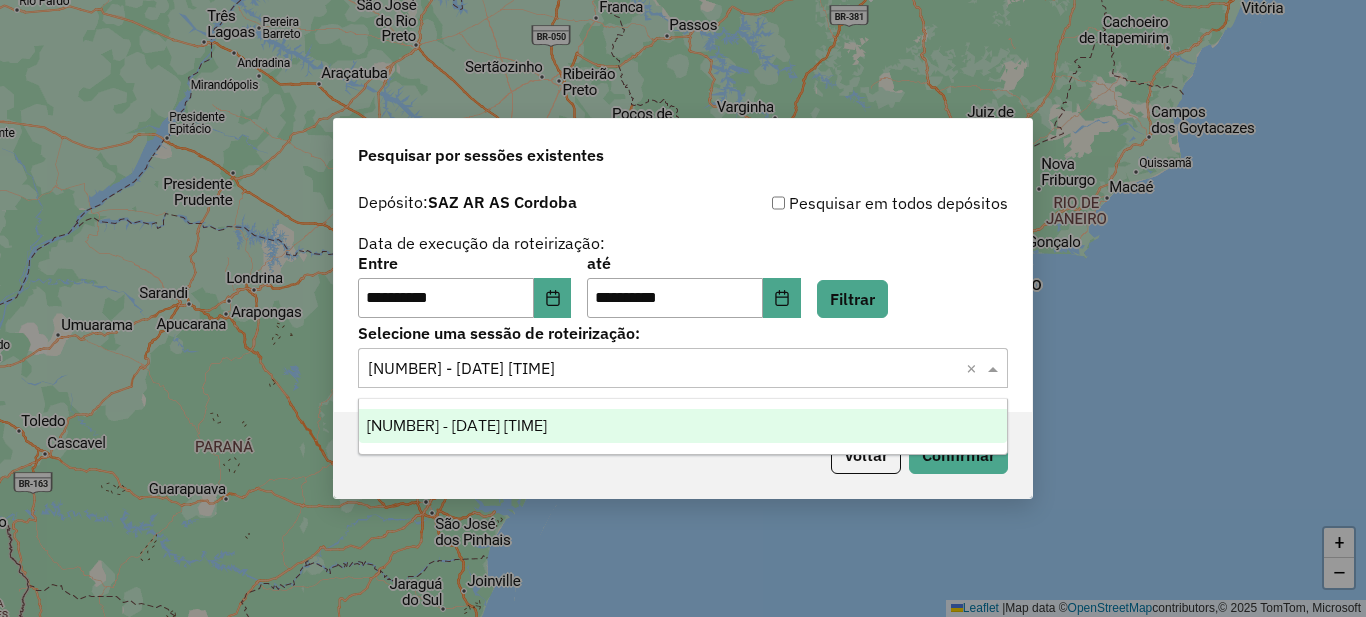 click 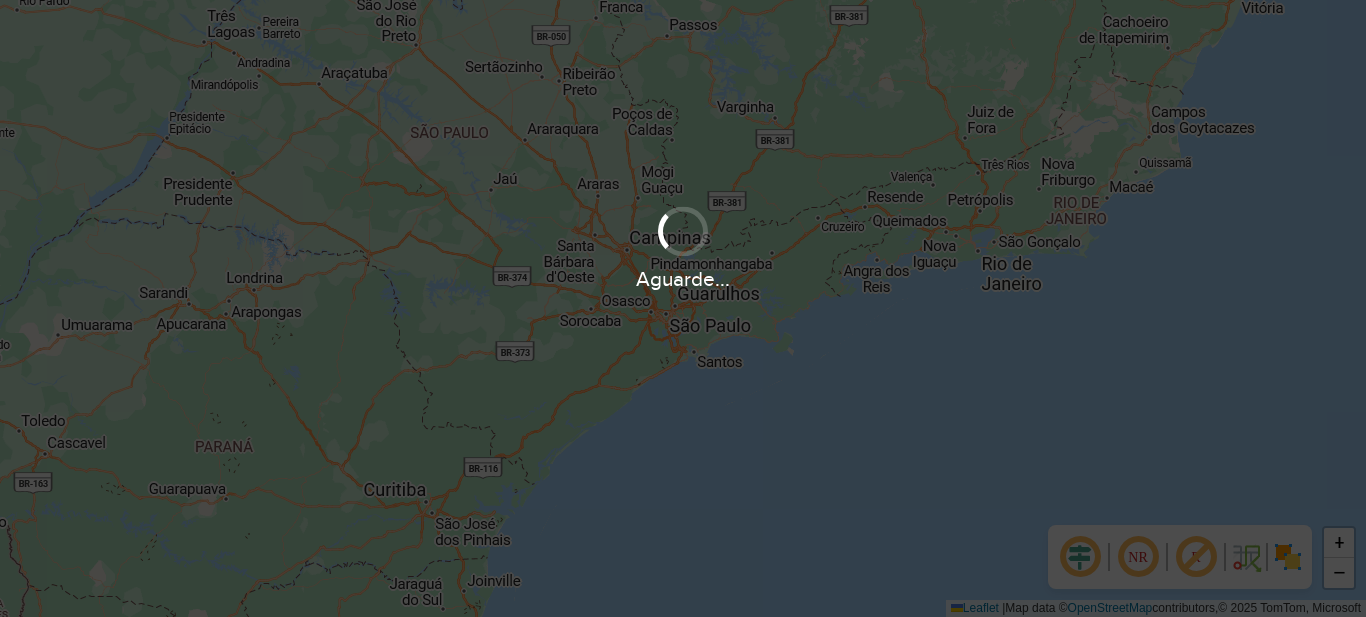 scroll, scrollTop: 0, scrollLeft: 0, axis: both 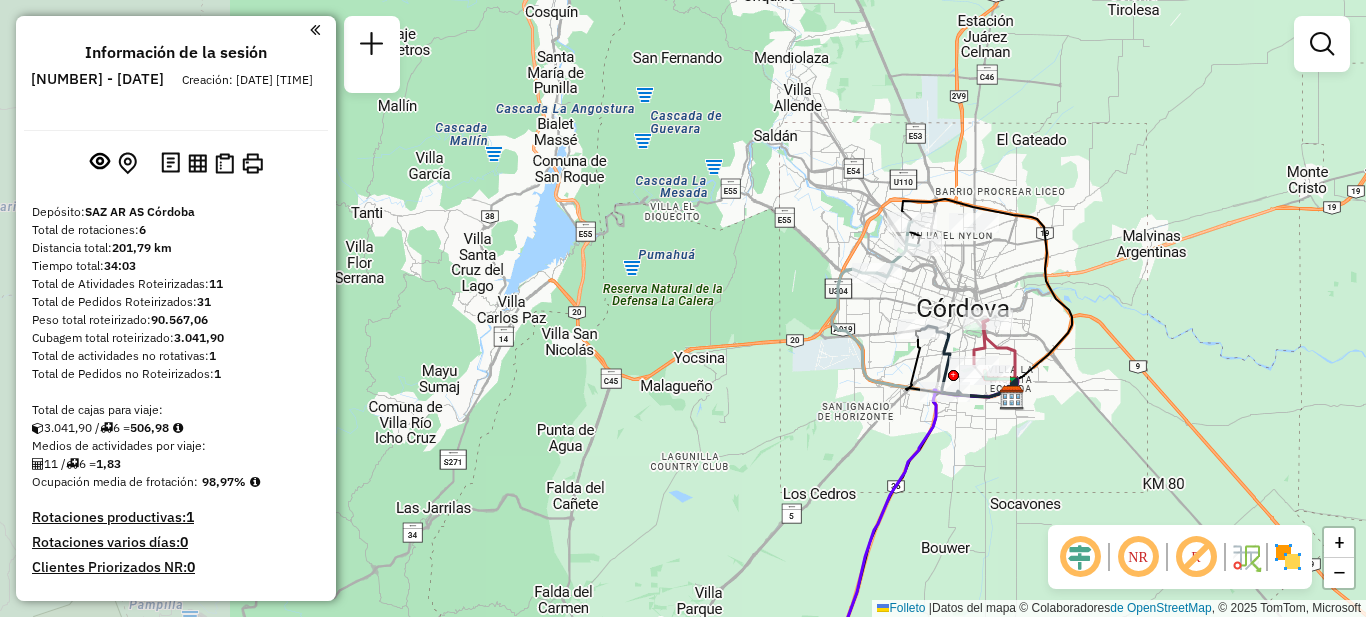 drag, startPoint x: 679, startPoint y: 434, endPoint x: 920, endPoint y: 457, distance: 242.09502 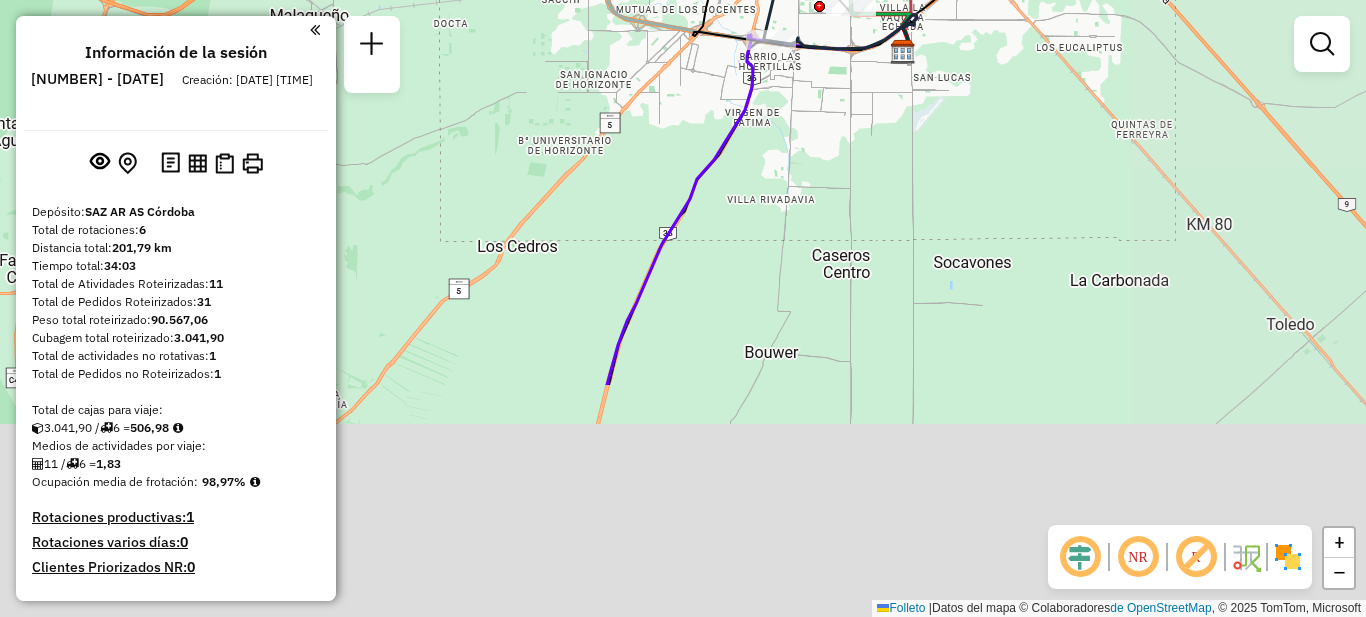 drag, startPoint x: 1115, startPoint y: 520, endPoint x: 802, endPoint y: 207, distance: 442.64883 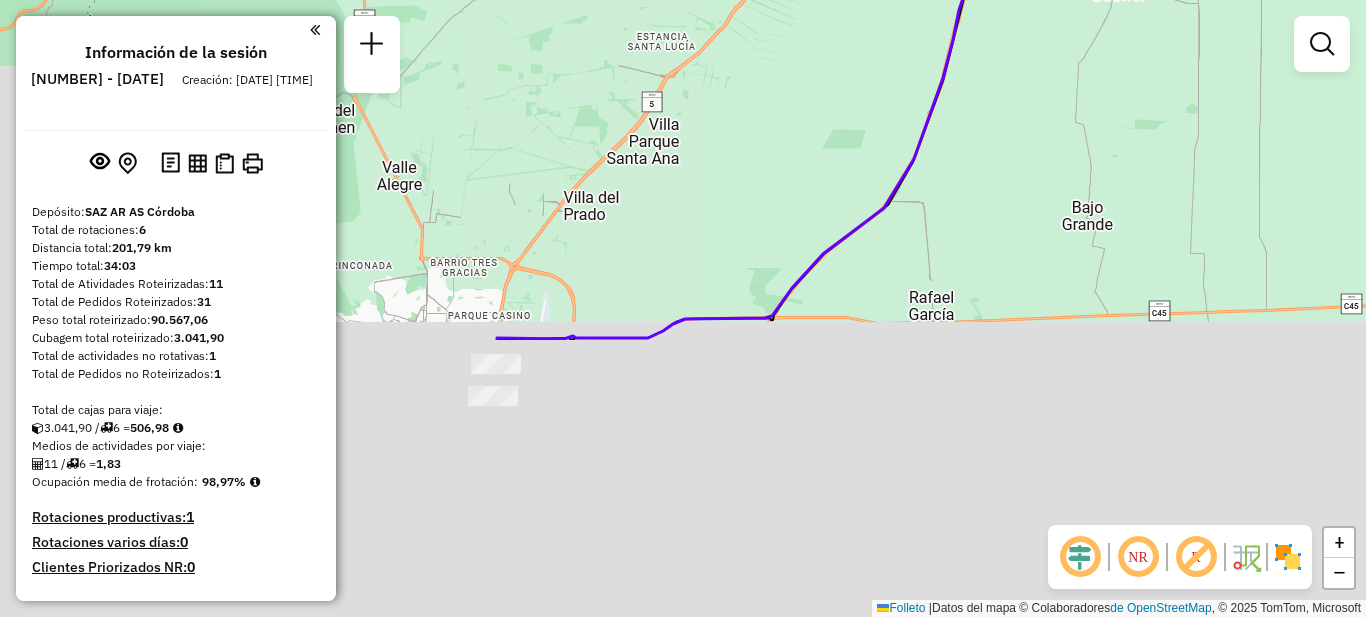 drag, startPoint x: 729, startPoint y: 444, endPoint x: 1076, endPoint y: 106, distance: 484.40994 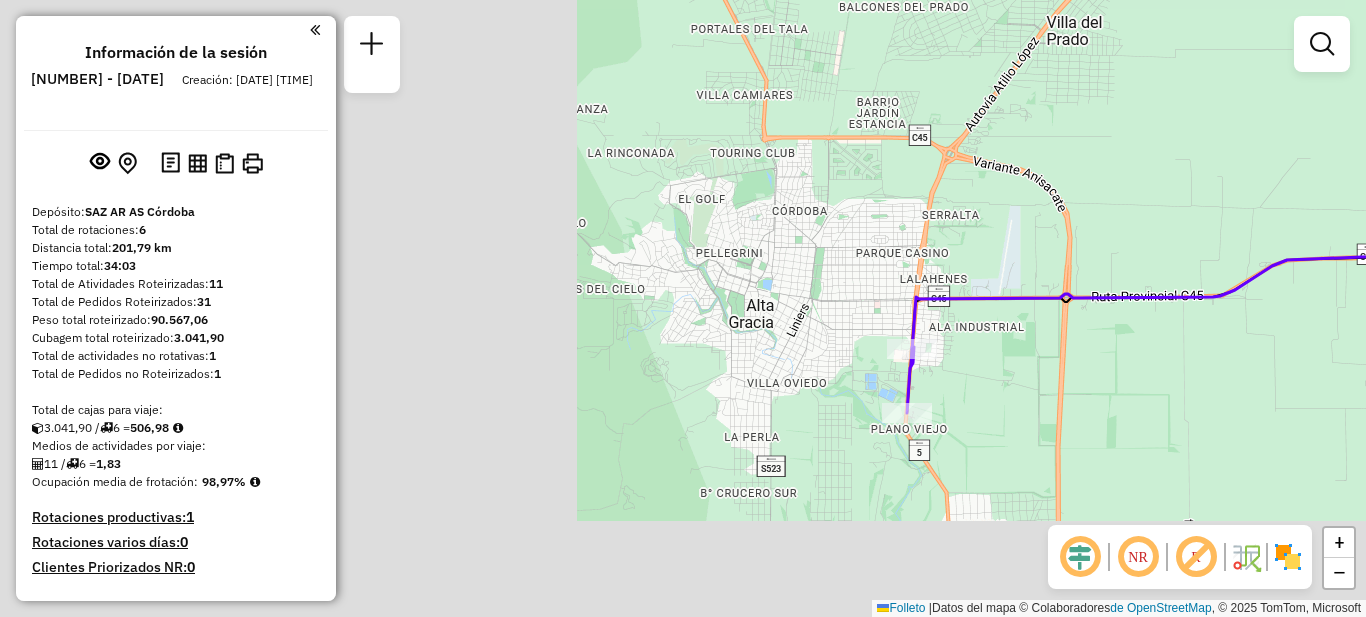 drag, startPoint x: 844, startPoint y: 226, endPoint x: 1205, endPoint y: 163, distance: 366.456 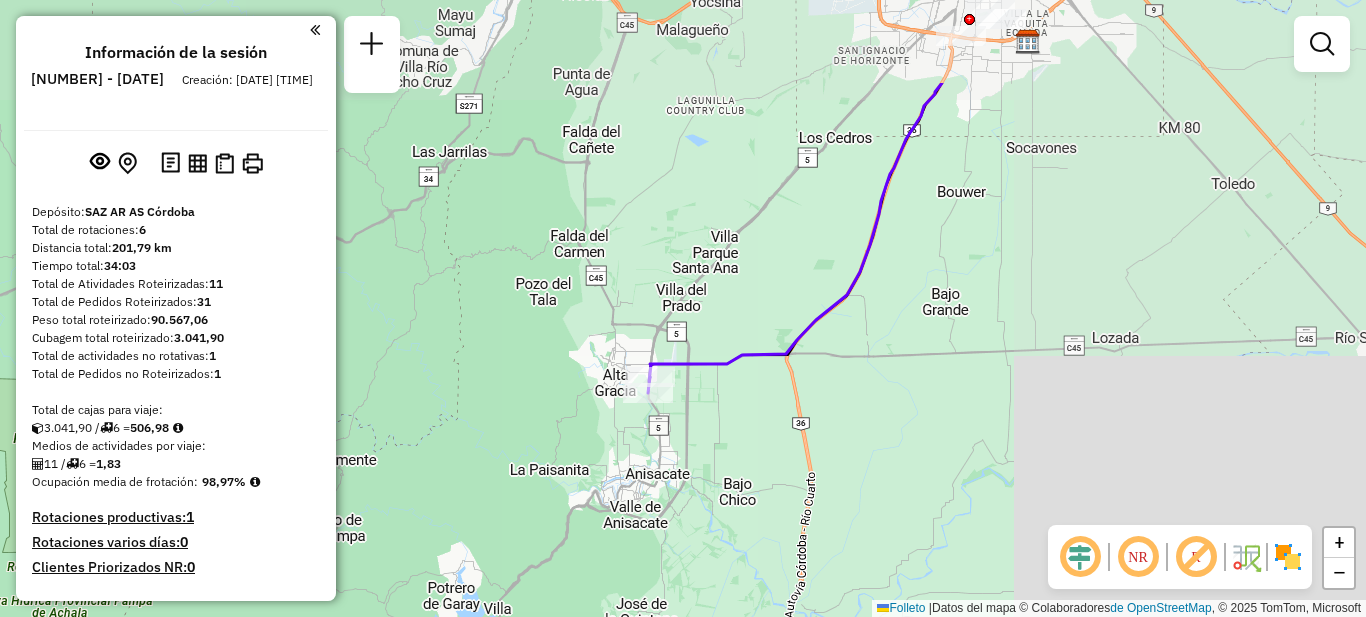 drag, startPoint x: 1087, startPoint y: 366, endPoint x: 842, endPoint y: 460, distance: 262.4138 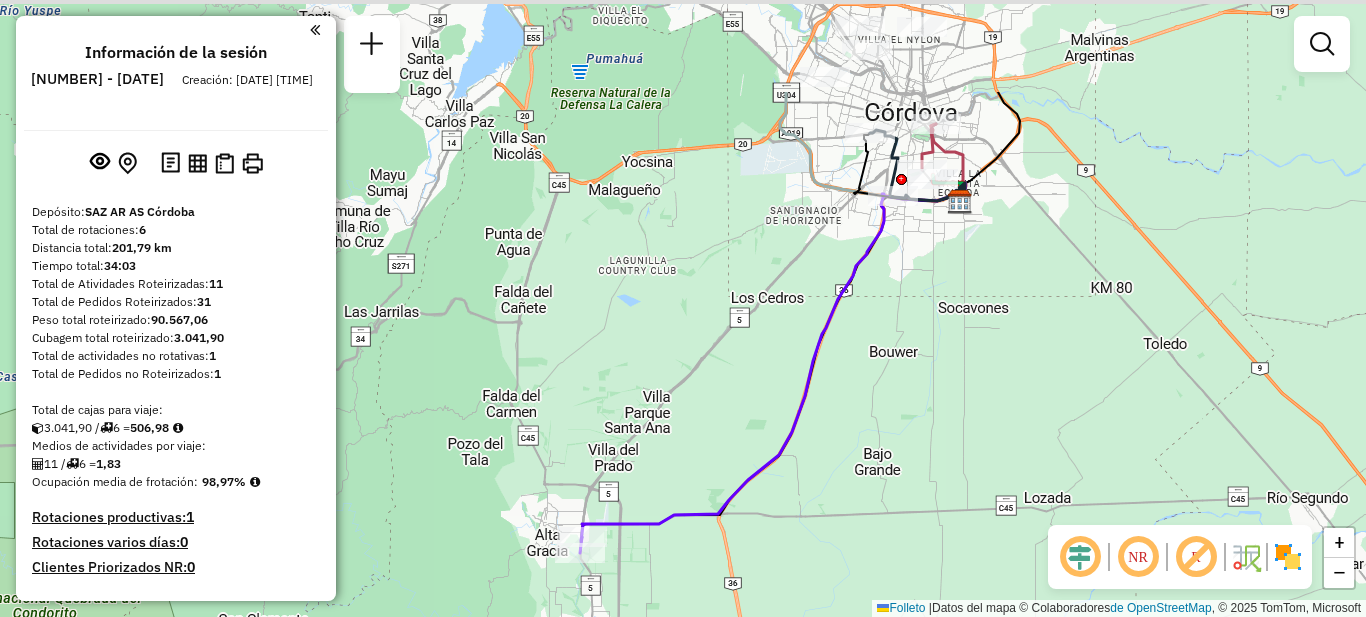 drag, startPoint x: 799, startPoint y: 196, endPoint x: 731, endPoint y: 343, distance: 161.96605 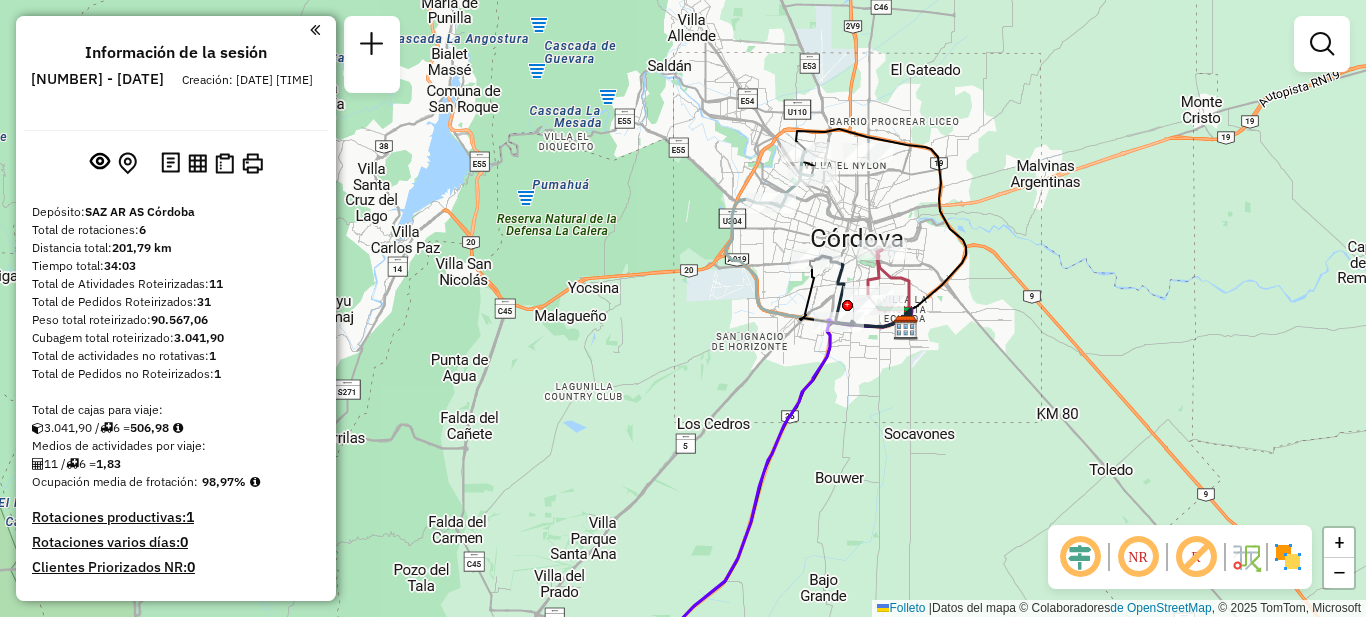drag, startPoint x: 775, startPoint y: 279, endPoint x: 724, endPoint y: 395, distance: 126.71622 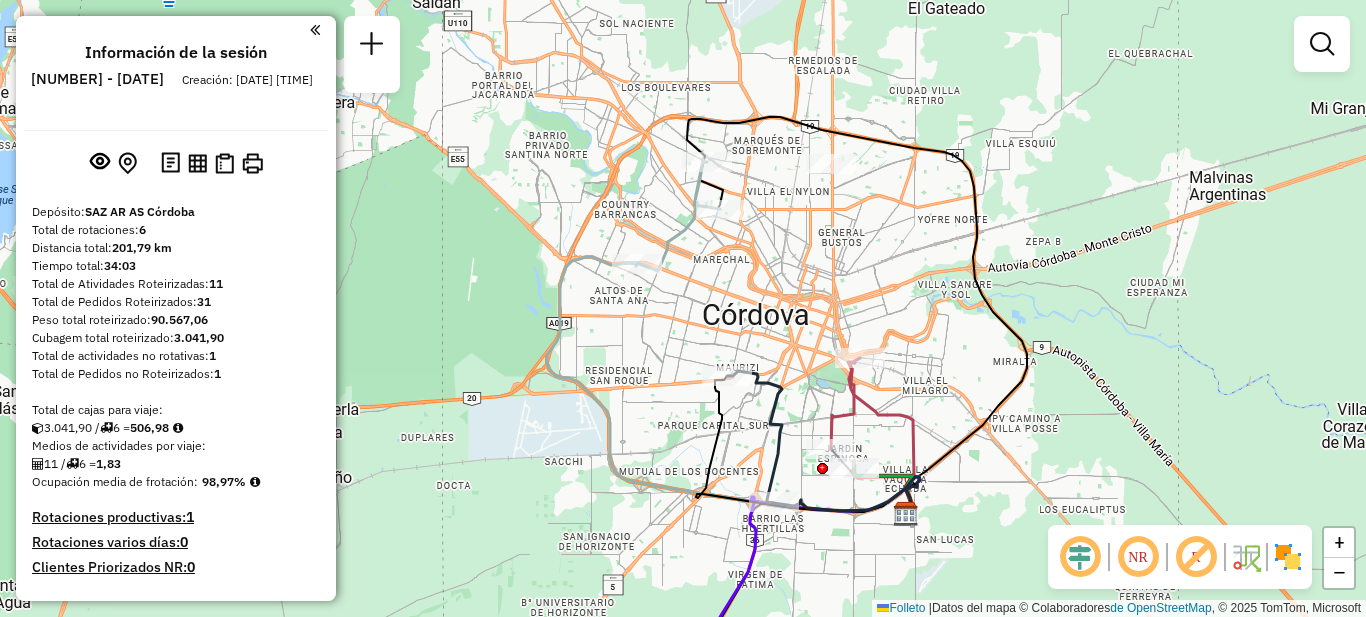 drag, startPoint x: 897, startPoint y: 222, endPoint x: 977, endPoint y: 331, distance: 135.20724 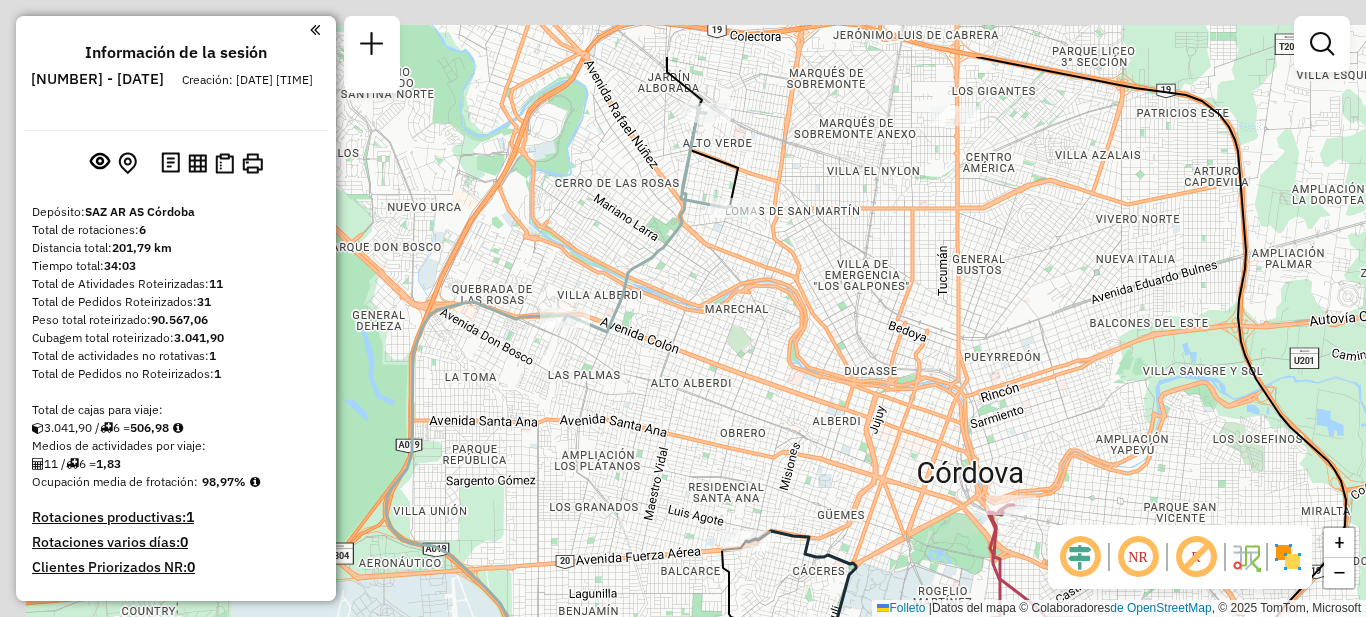 drag, startPoint x: 738, startPoint y: 199, endPoint x: 986, endPoint y: 318, distance: 275.07272 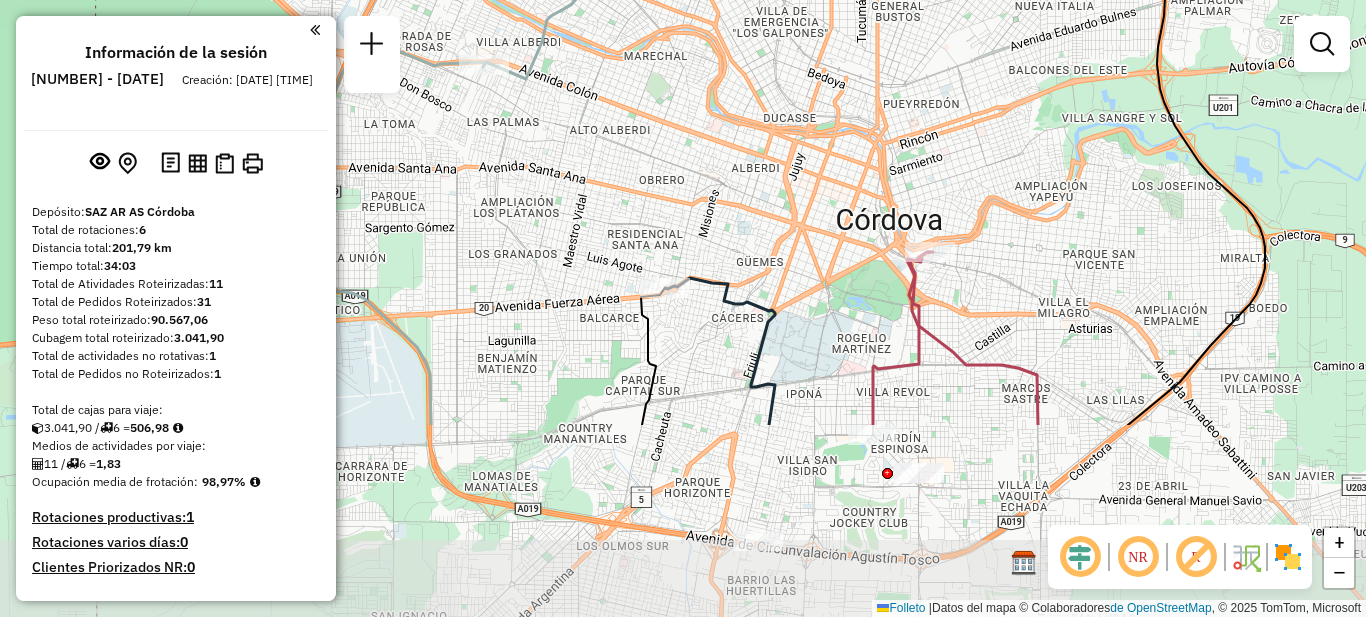drag, startPoint x: 866, startPoint y: 362, endPoint x: 790, endPoint y: 102, distance: 270.88004 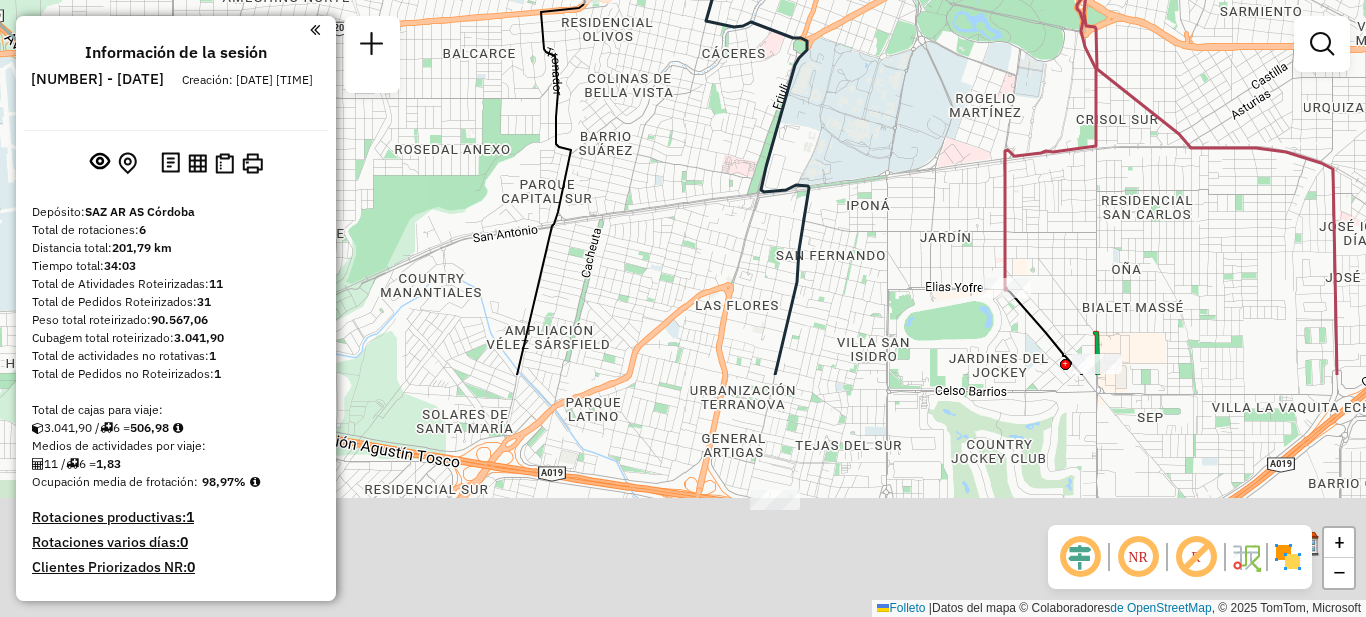 drag, startPoint x: 827, startPoint y: 344, endPoint x: 895, endPoint y: 24, distance: 327.14523 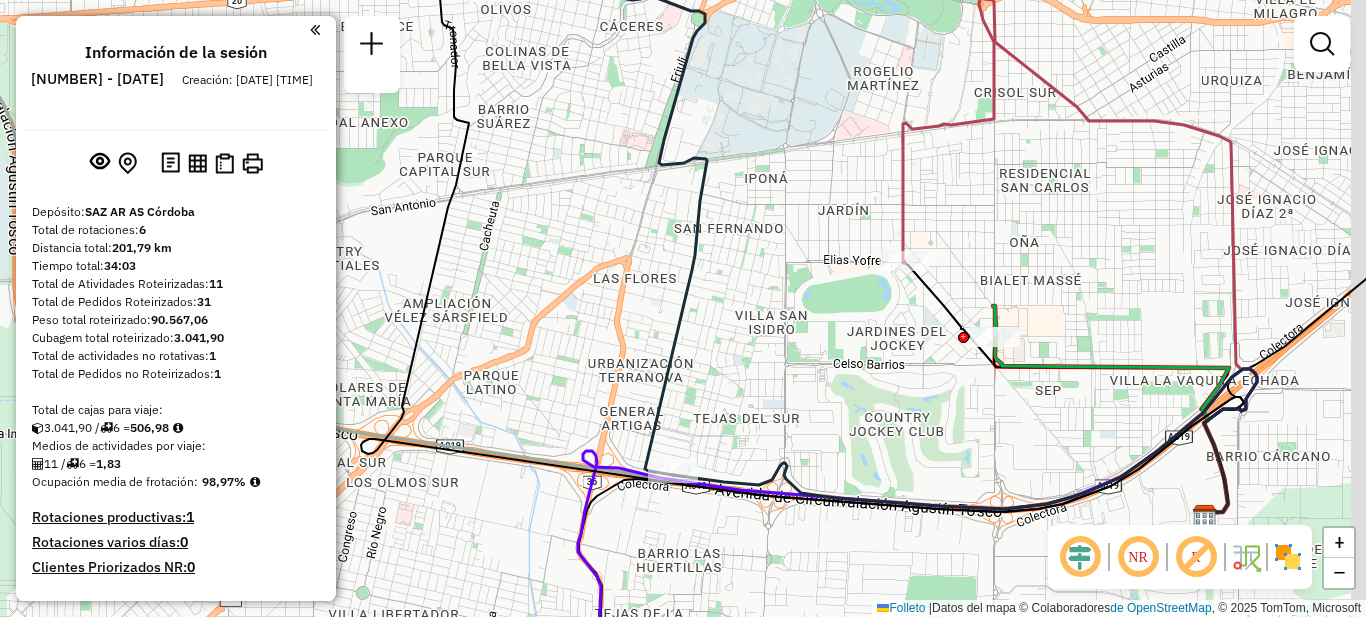 drag, startPoint x: 1044, startPoint y: 443, endPoint x: 874, endPoint y: 419, distance: 171.68576 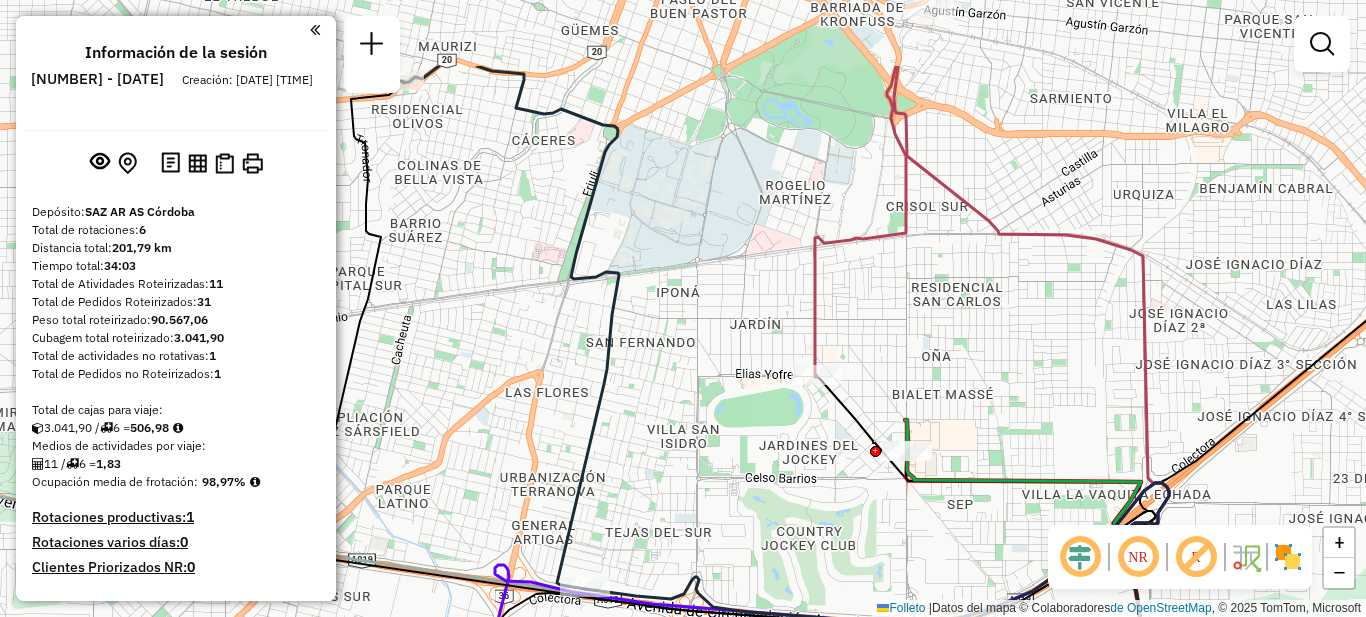 drag, startPoint x: 908, startPoint y: 419, endPoint x: 960, endPoint y: 456, distance: 63.82006 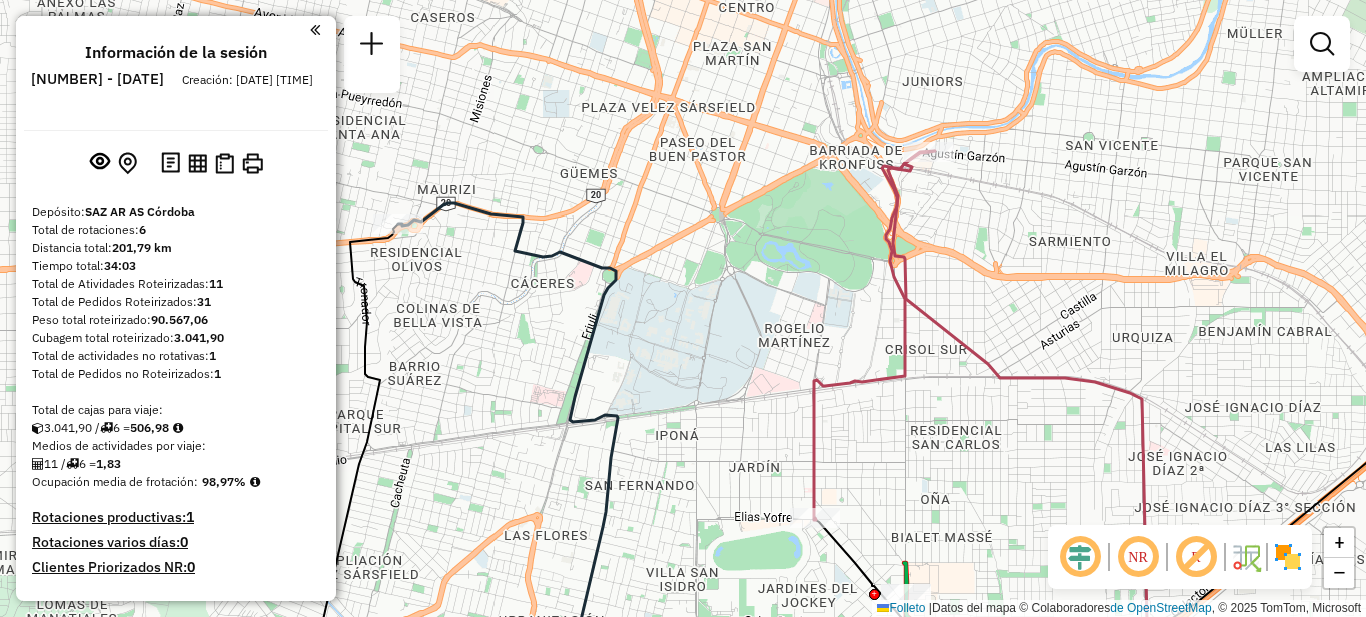 drag, startPoint x: 1027, startPoint y: 322, endPoint x: 1027, endPoint y: 466, distance: 144 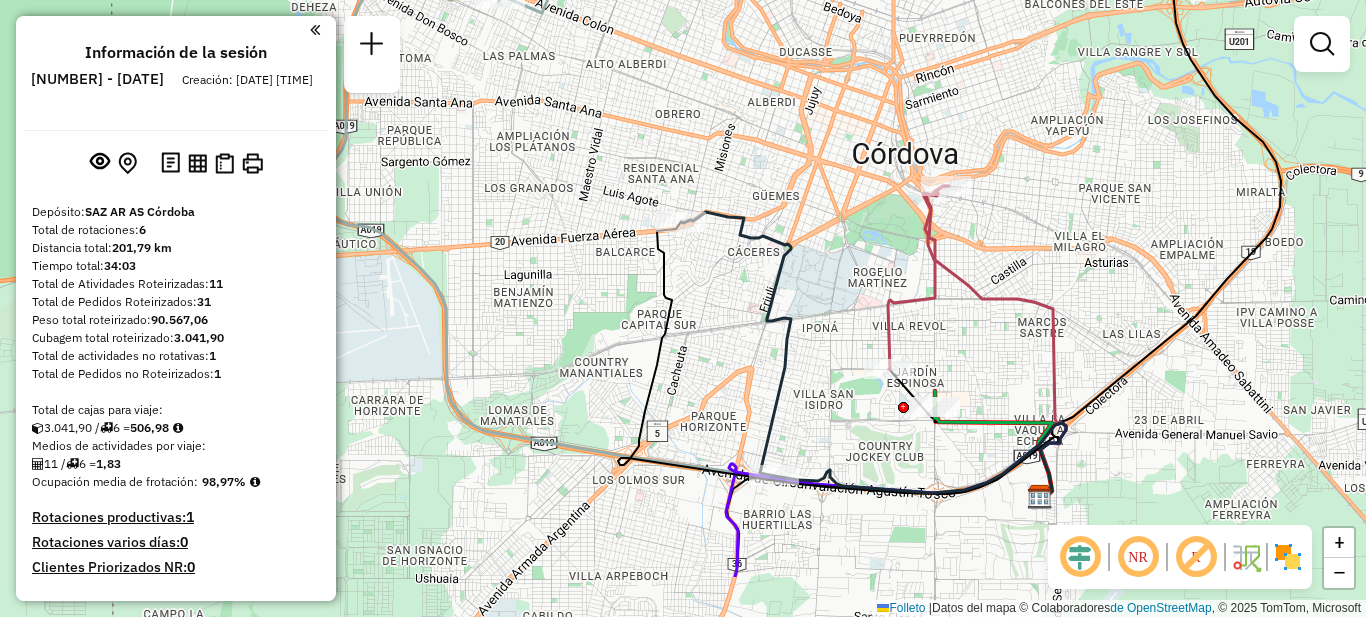drag, startPoint x: 1041, startPoint y: 472, endPoint x: 994, endPoint y: 371, distance: 111.40018 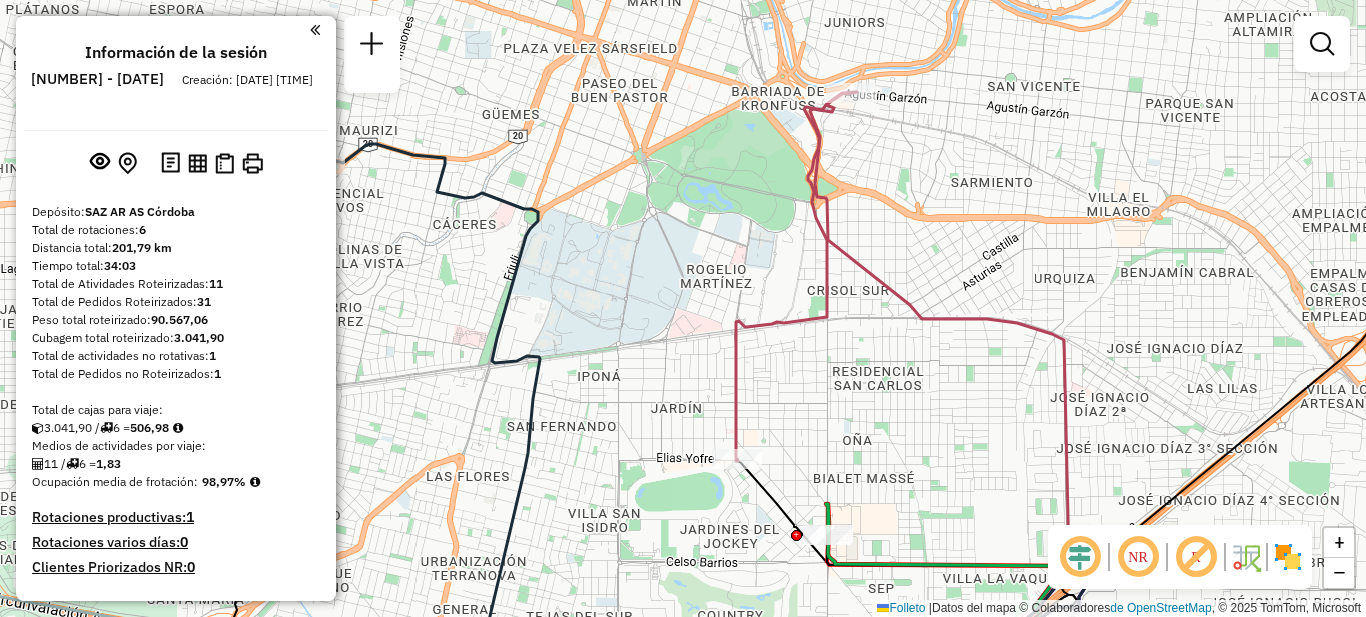 drag, startPoint x: 1140, startPoint y: 247, endPoint x: 1181, endPoint y: 305, distance: 71.02816 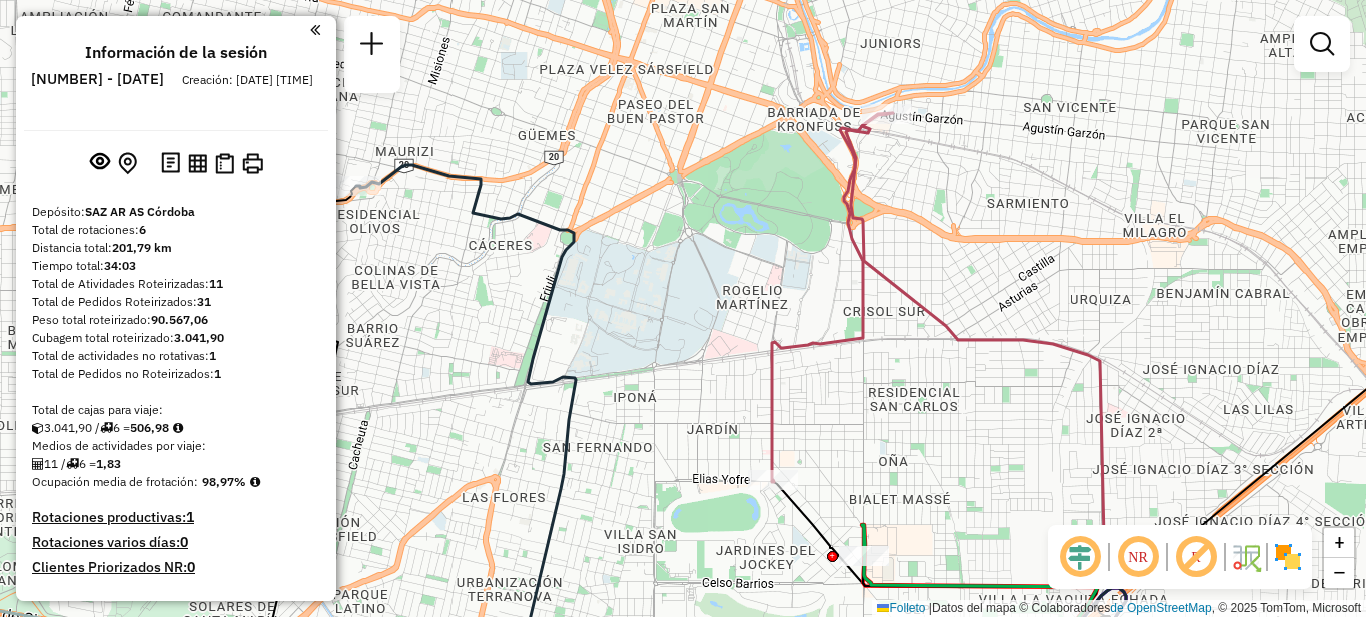 drag, startPoint x: 1032, startPoint y: 274, endPoint x: 1124, endPoint y: 364, distance: 128.7012 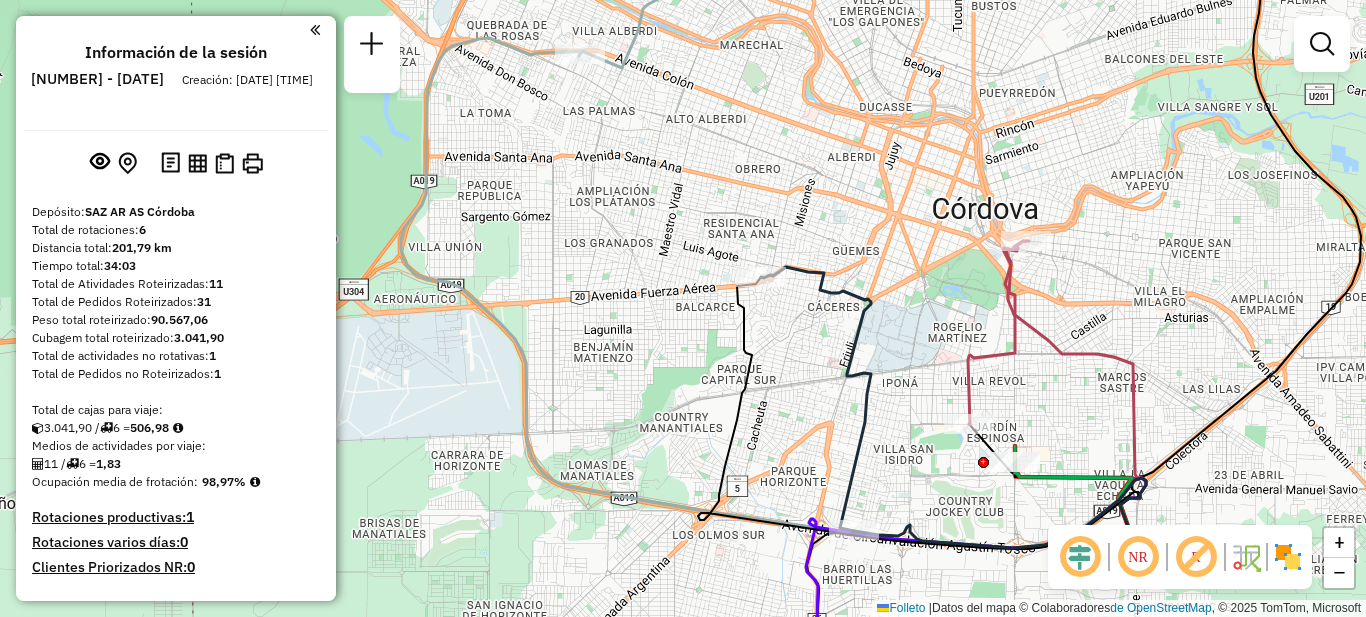 drag, startPoint x: 861, startPoint y: 158, endPoint x: 784, endPoint y: 334, distance: 192.10674 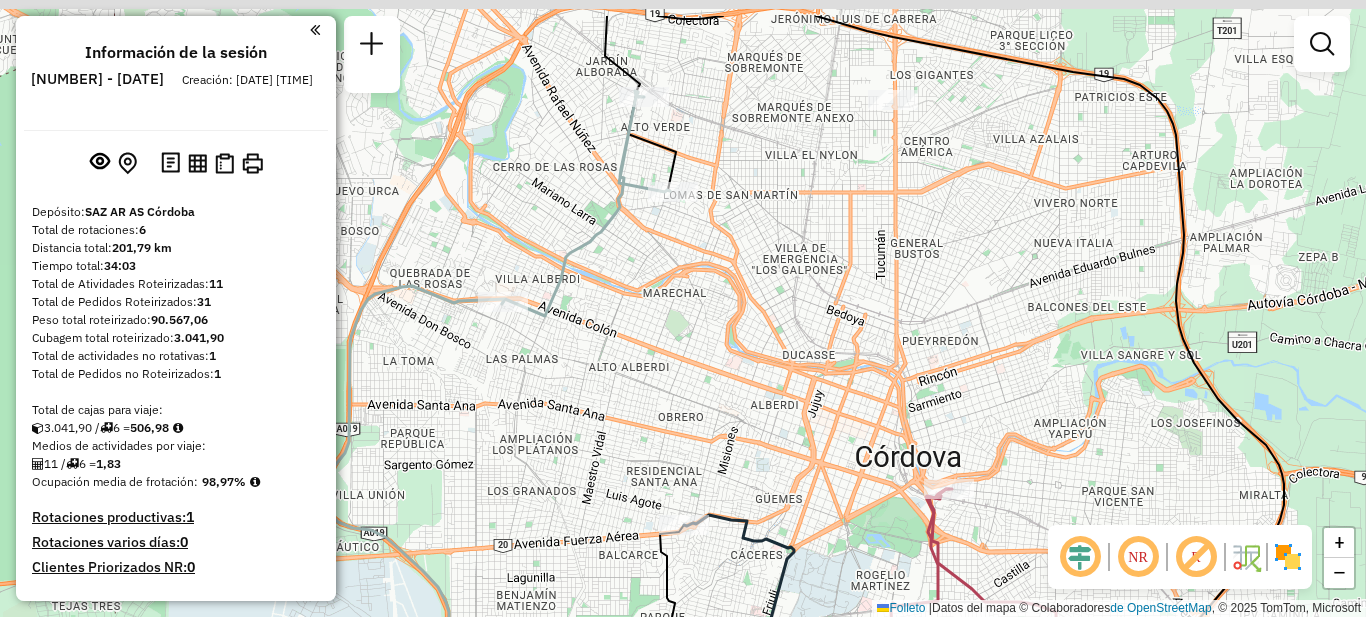 drag, startPoint x: 843, startPoint y: 268, endPoint x: 814, endPoint y: 367, distance: 103.16007 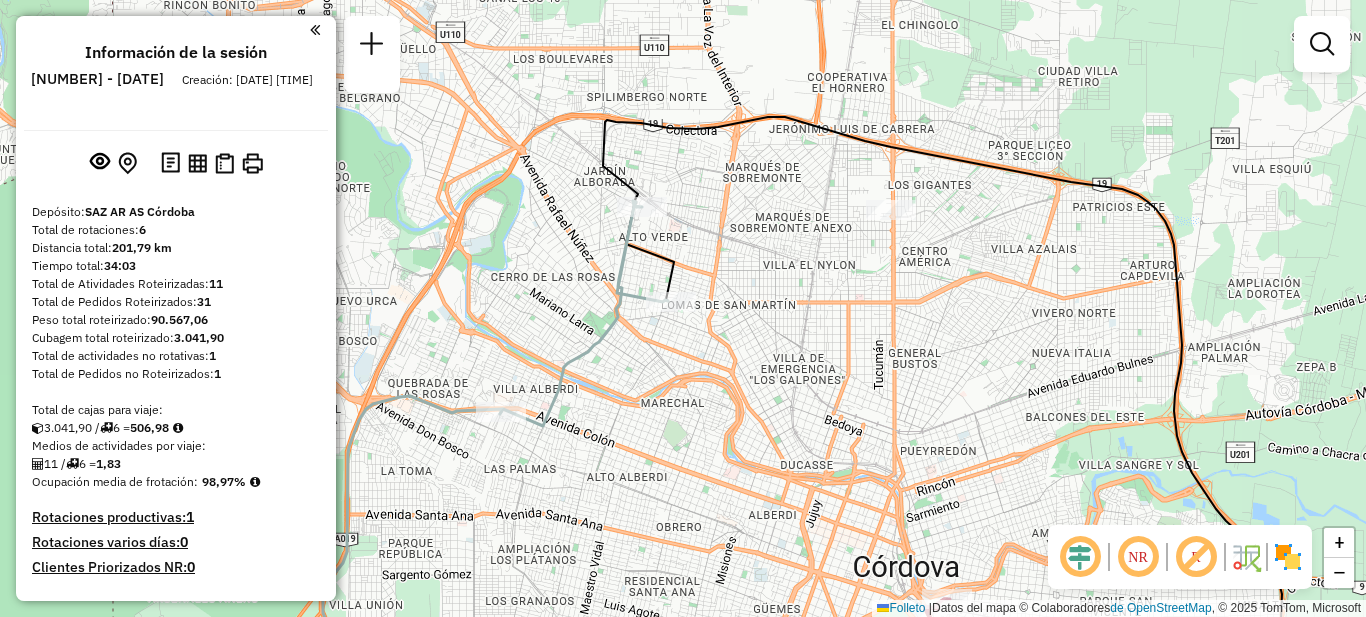 drag, startPoint x: 799, startPoint y: 337, endPoint x: 822, endPoint y: 392, distance: 59.615433 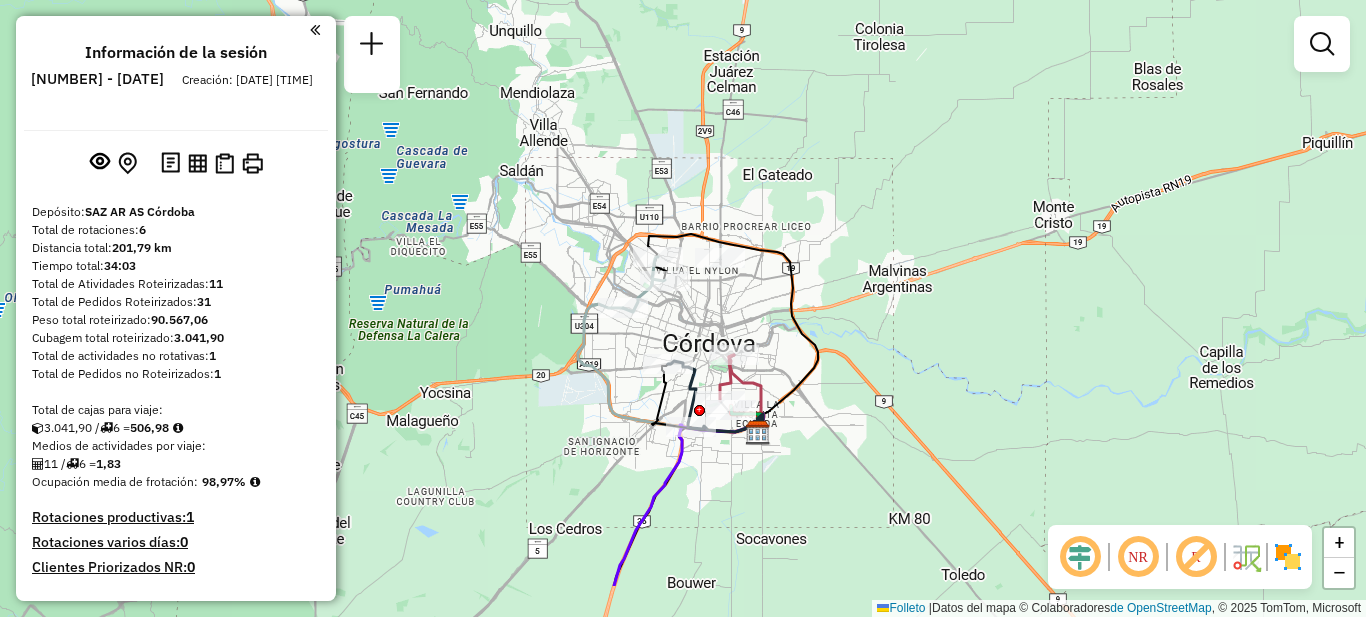 drag, startPoint x: 717, startPoint y: 449, endPoint x: 695, endPoint y: 361, distance: 90.70832 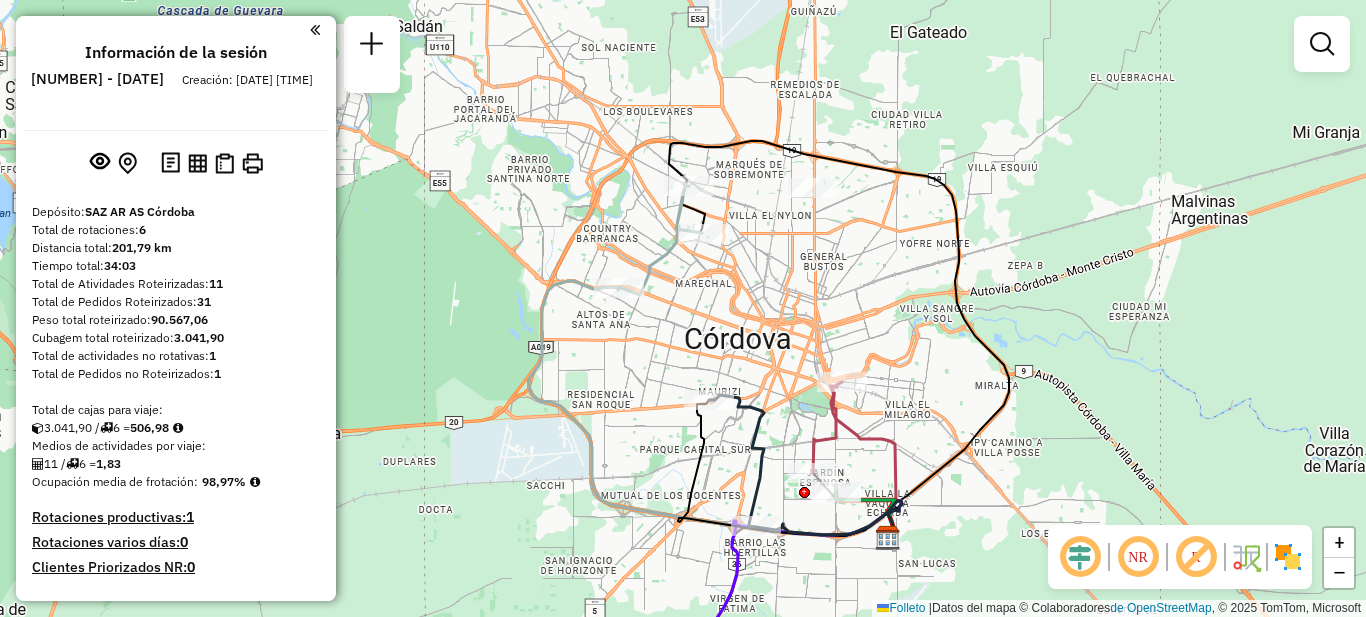 drag, startPoint x: 701, startPoint y: 296, endPoint x: 759, endPoint y: 330, distance: 67.23094 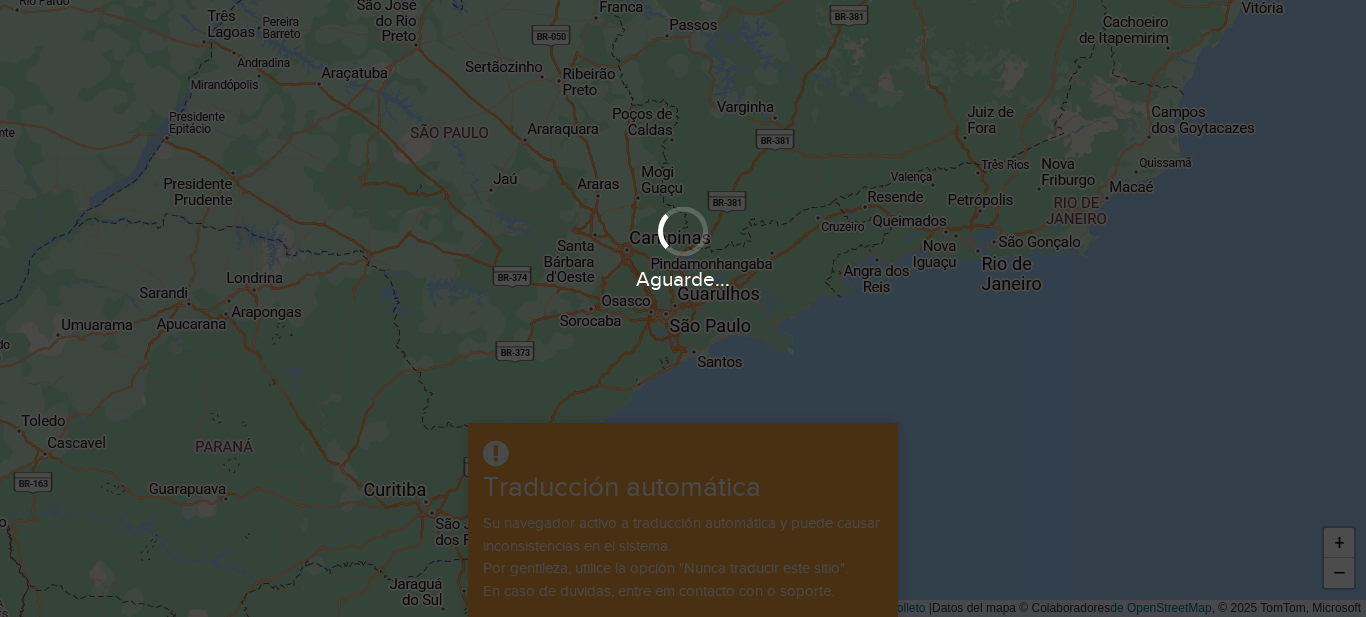 scroll, scrollTop: 0, scrollLeft: 0, axis: both 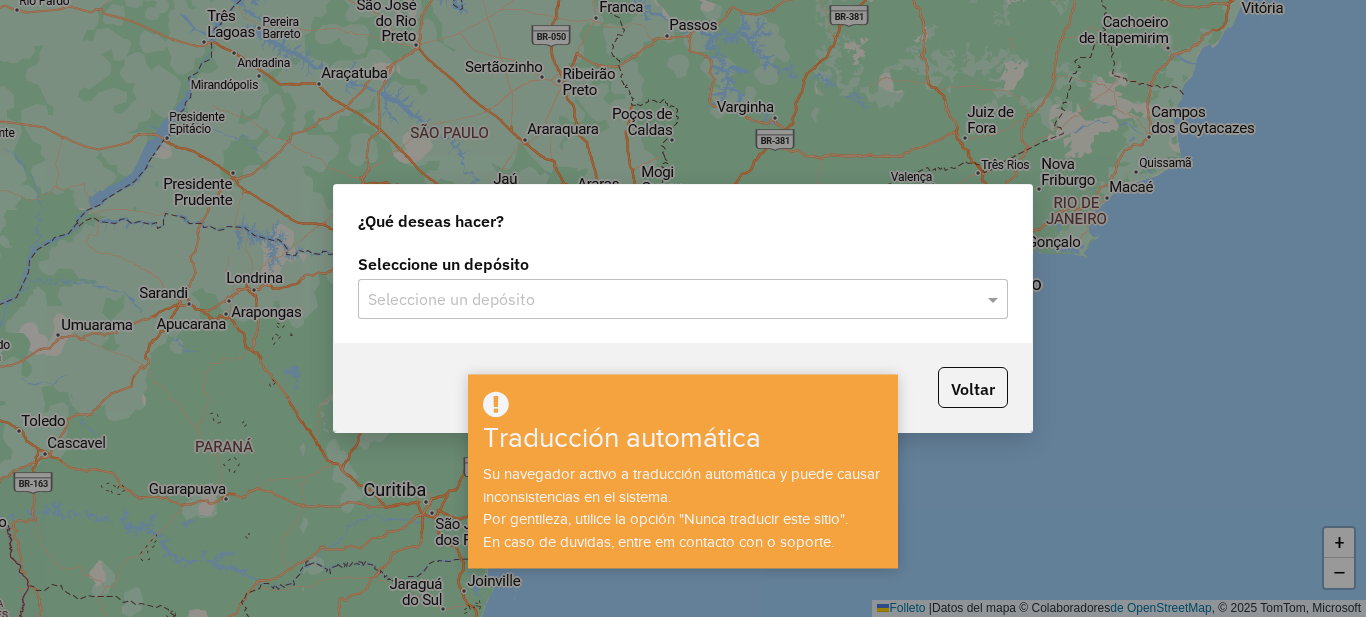click 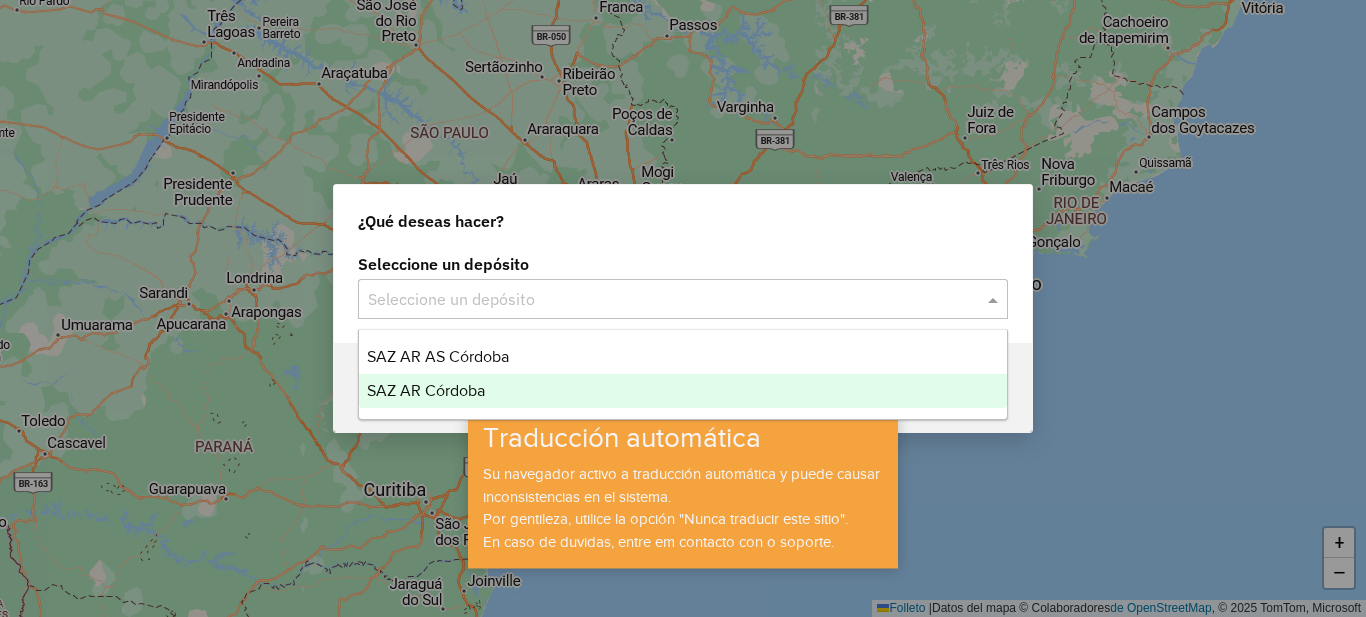 click on "SAZ AR Córdoba" at bounding box center [426, 390] 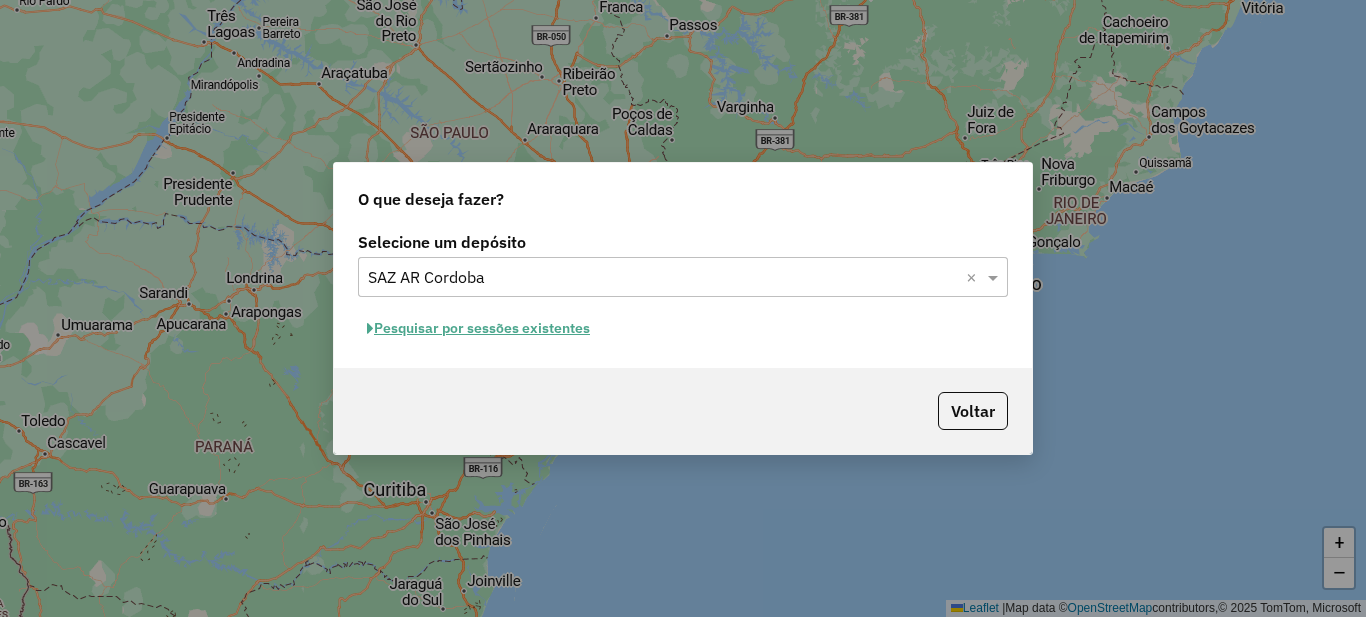 click on "Pesquisar por sessões existentes" 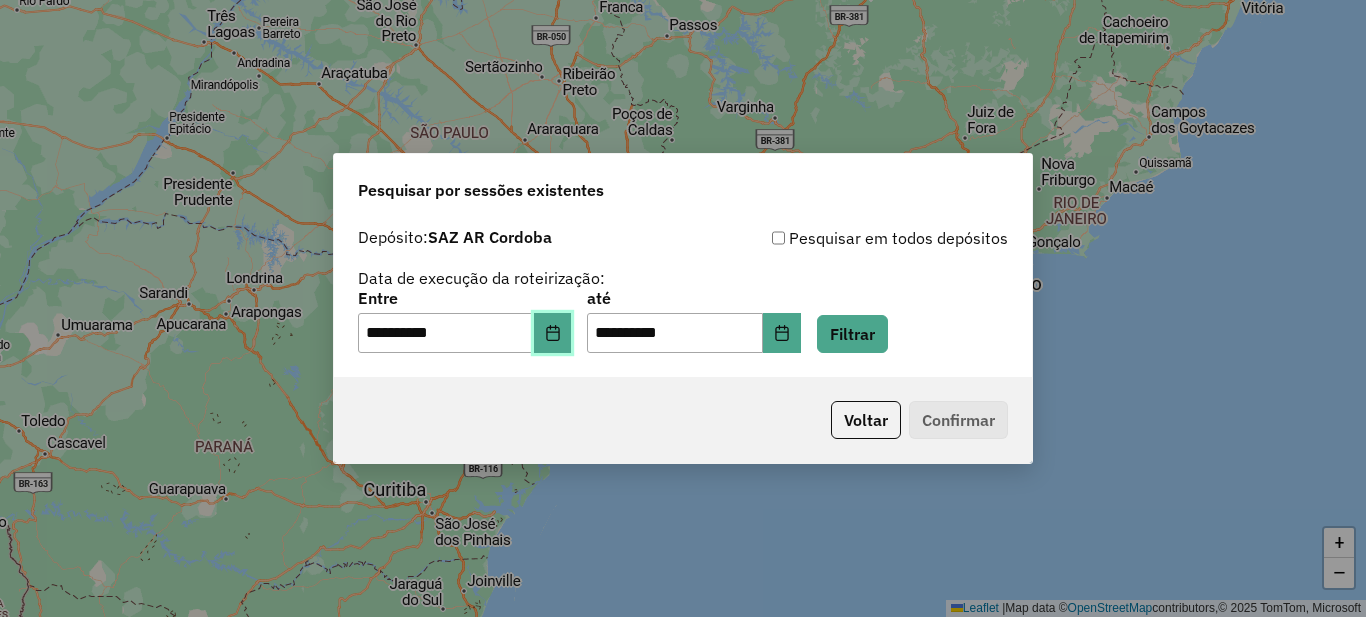 click at bounding box center (553, 333) 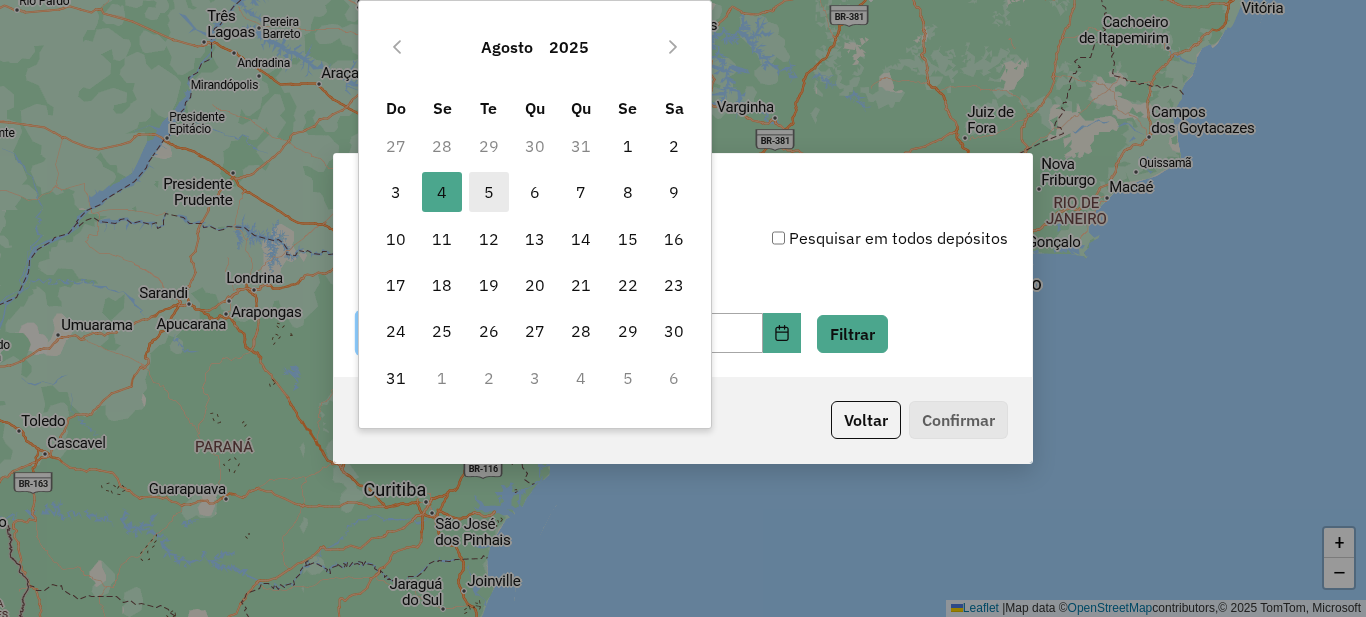 click on "5" at bounding box center (489, 192) 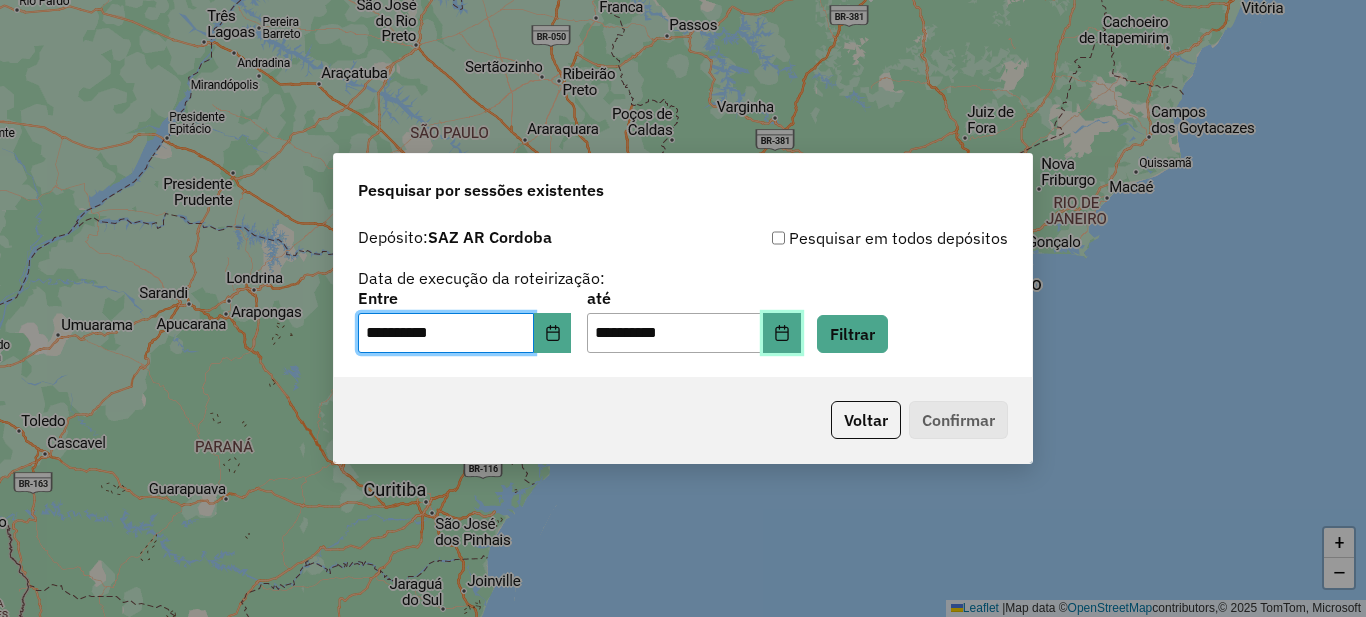 click 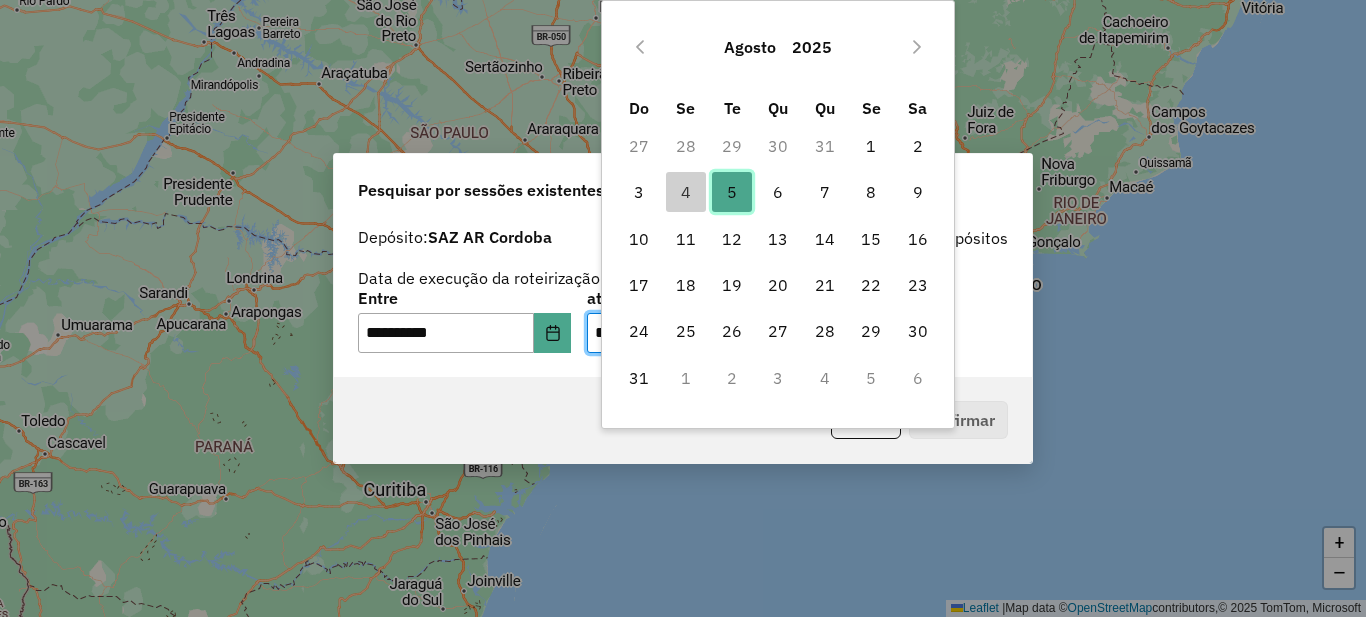 click on "5" at bounding box center [732, 192] 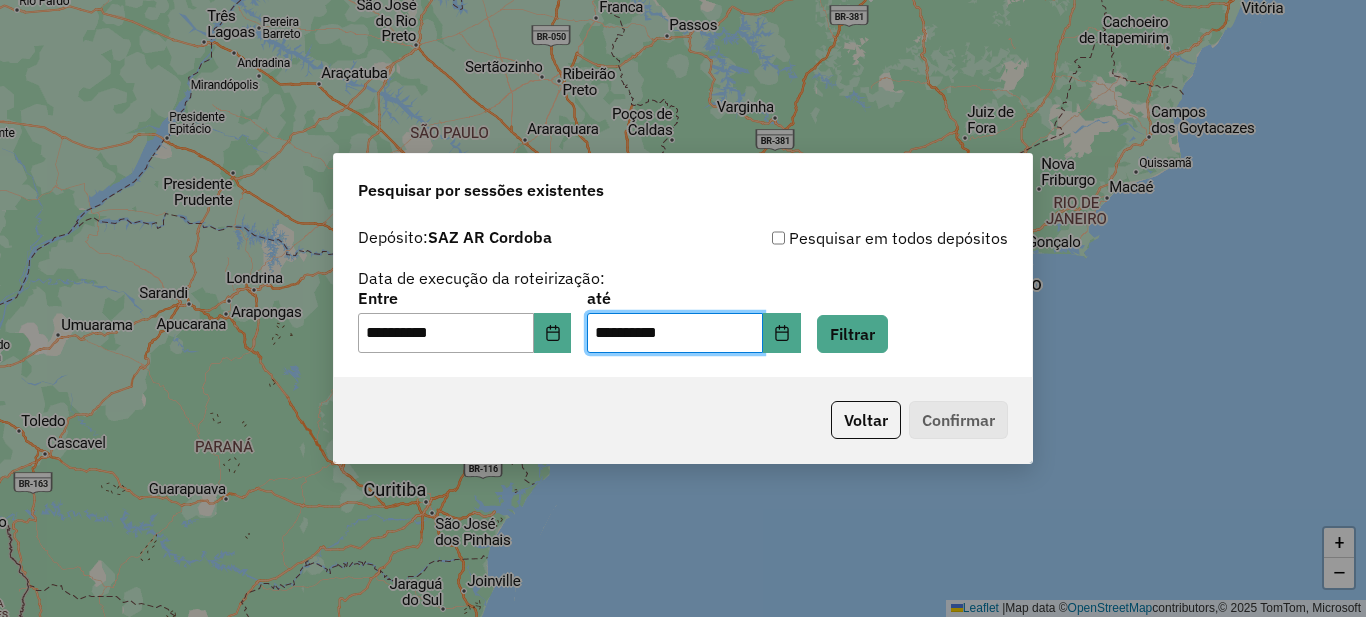 click on "Voltar   Confirmar" 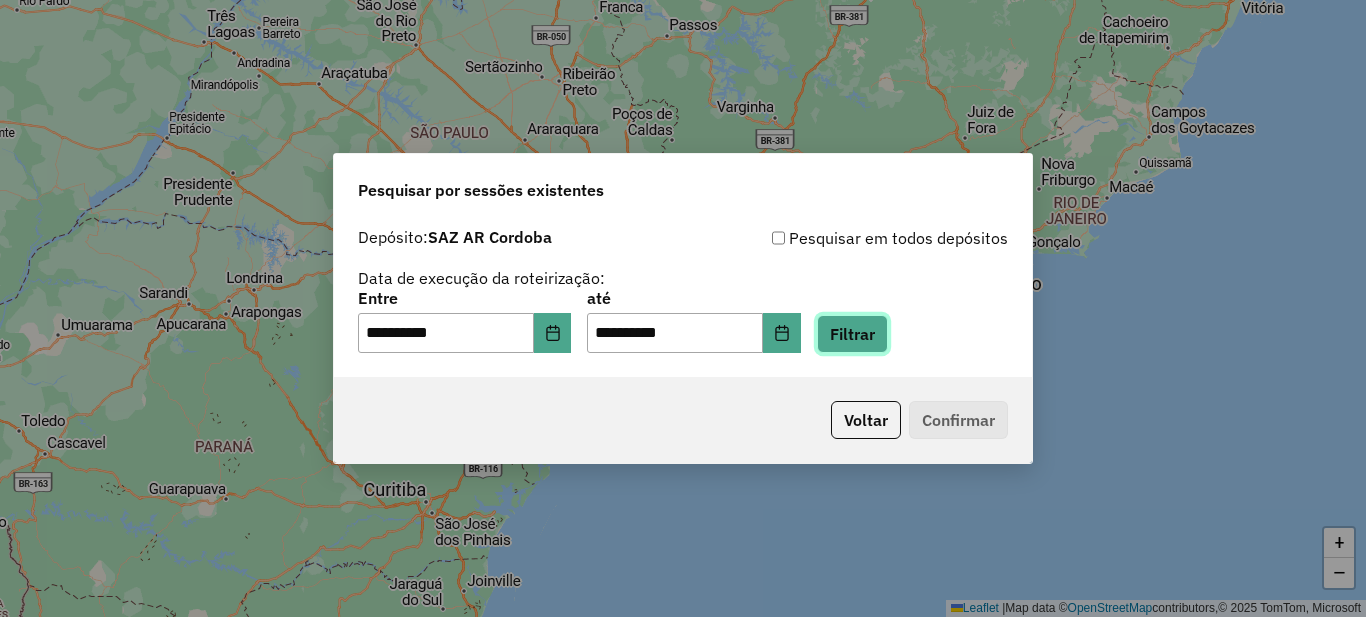 click on "Filtrar" 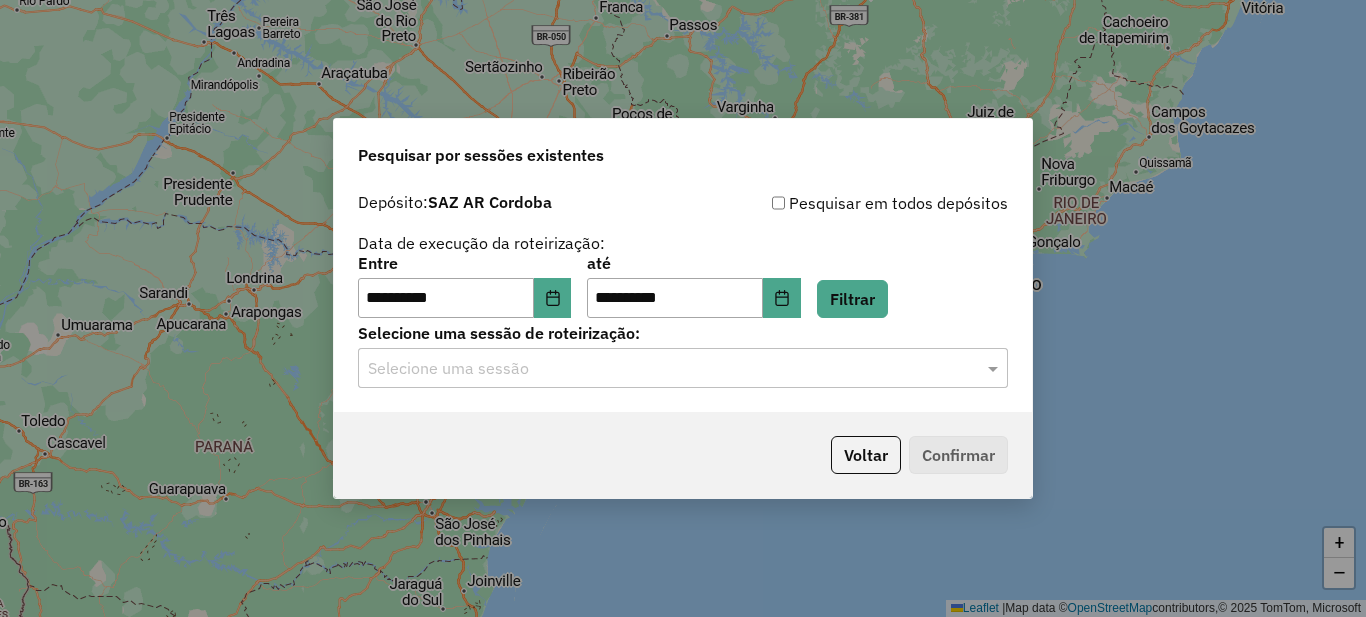 click 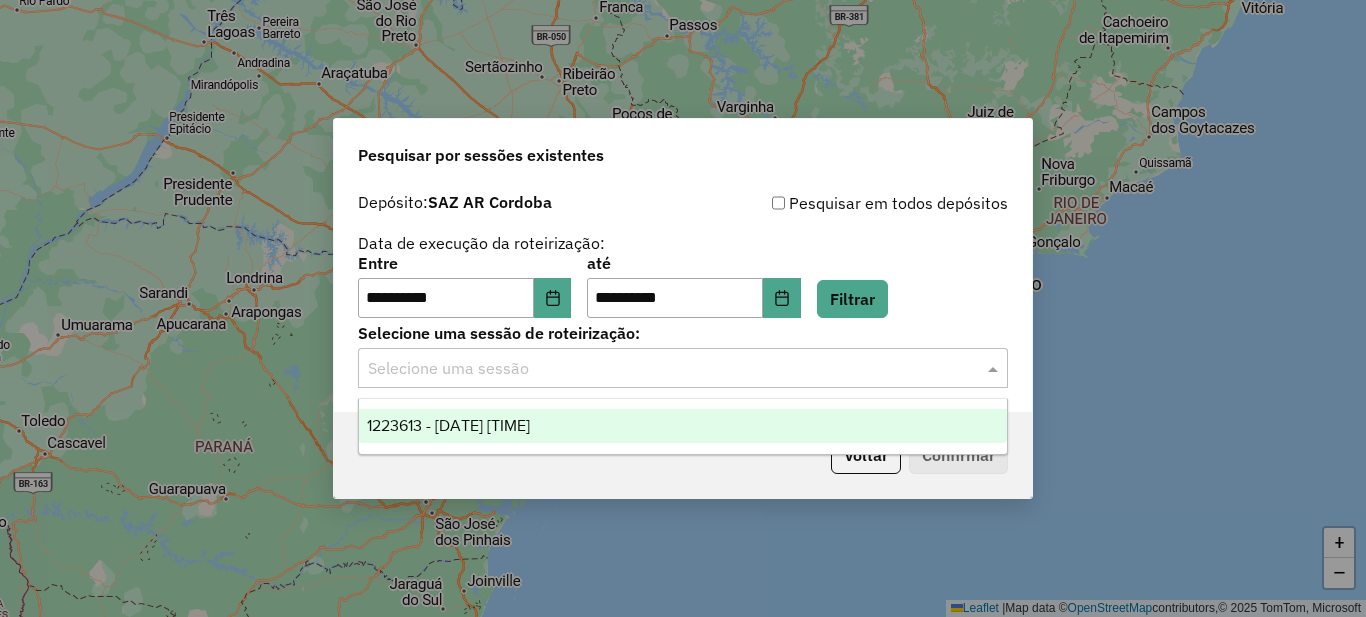 click on "1223613 - 05/08/2025 17:37" at bounding box center (448, 425) 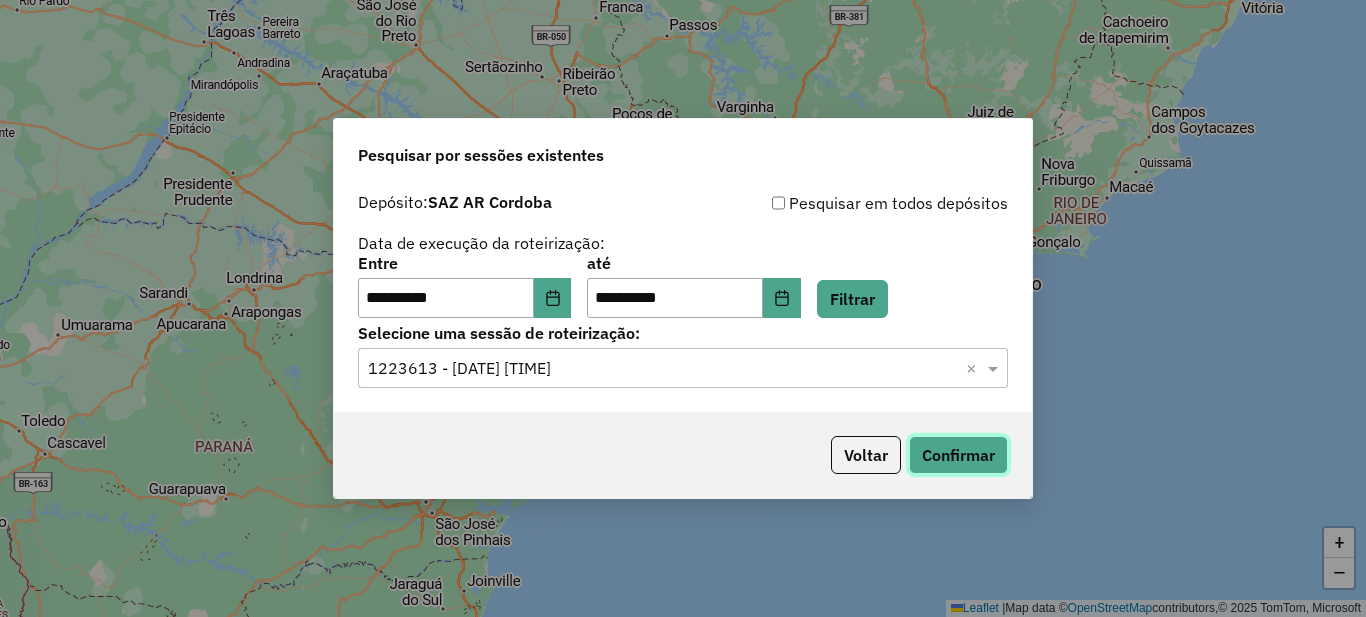 click on "Confirmar" 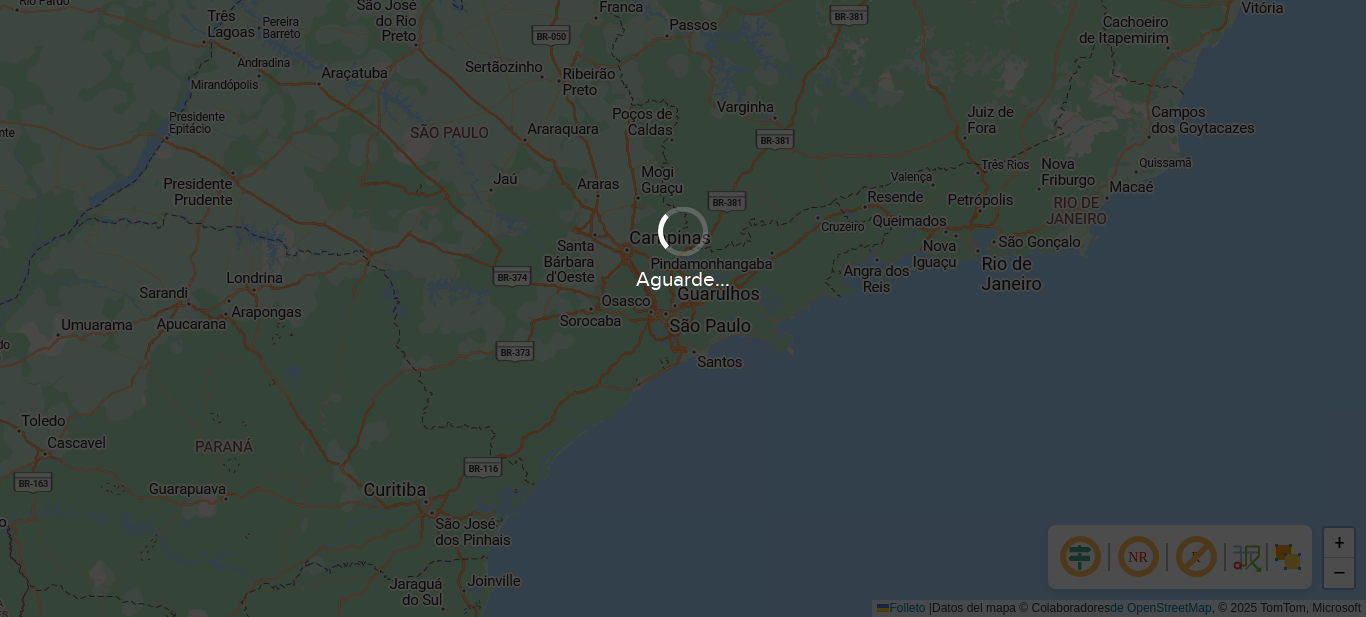 scroll, scrollTop: 0, scrollLeft: 0, axis: both 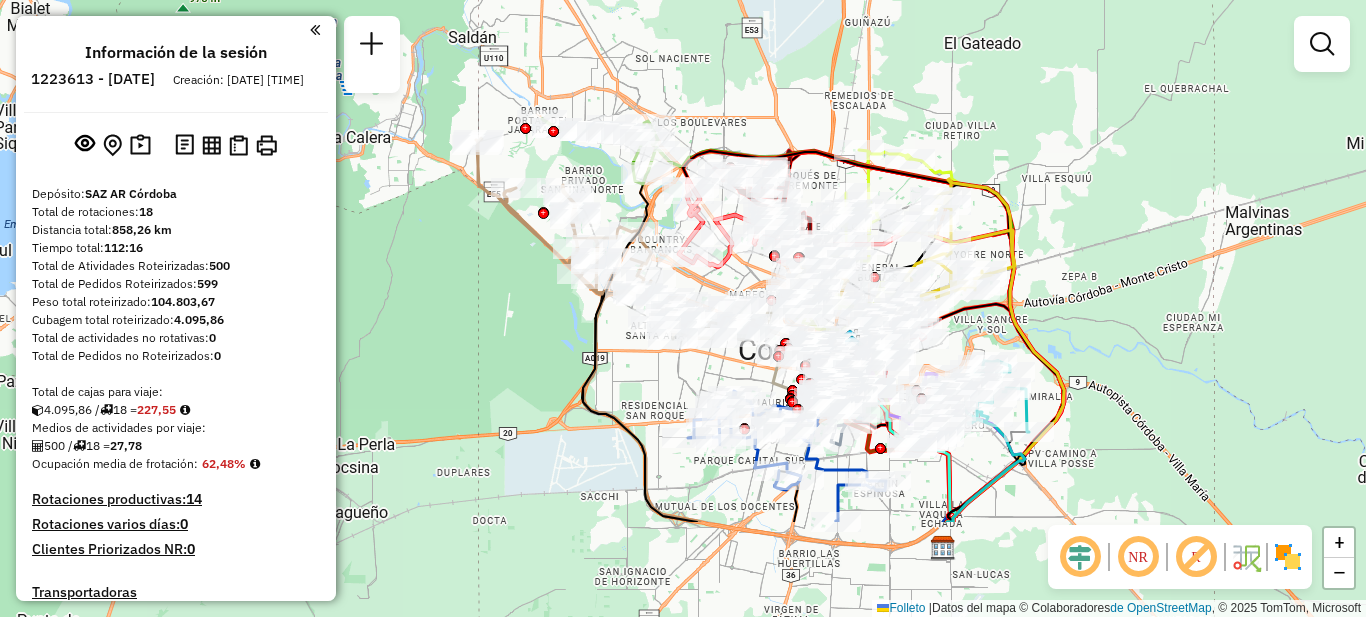 drag, startPoint x: 928, startPoint y: 251, endPoint x: 907, endPoint y: 65, distance: 187.18173 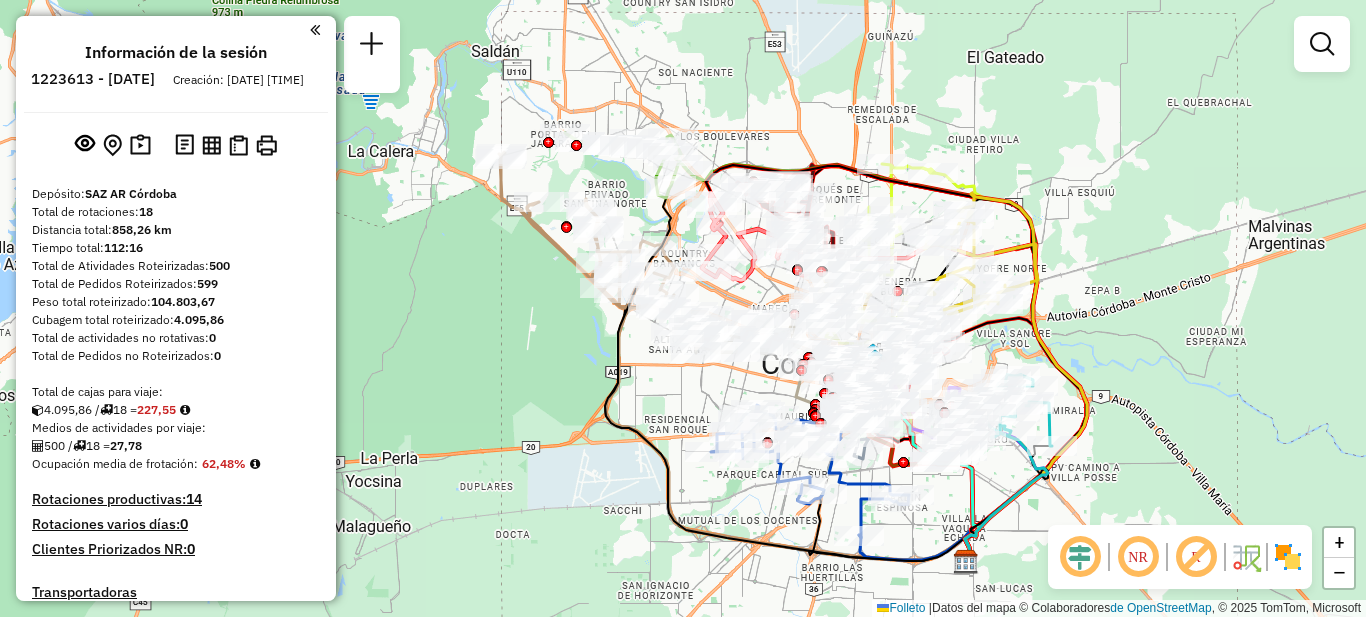 drag, startPoint x: 1070, startPoint y: 163, endPoint x: 1098, endPoint y: 222, distance: 65.30697 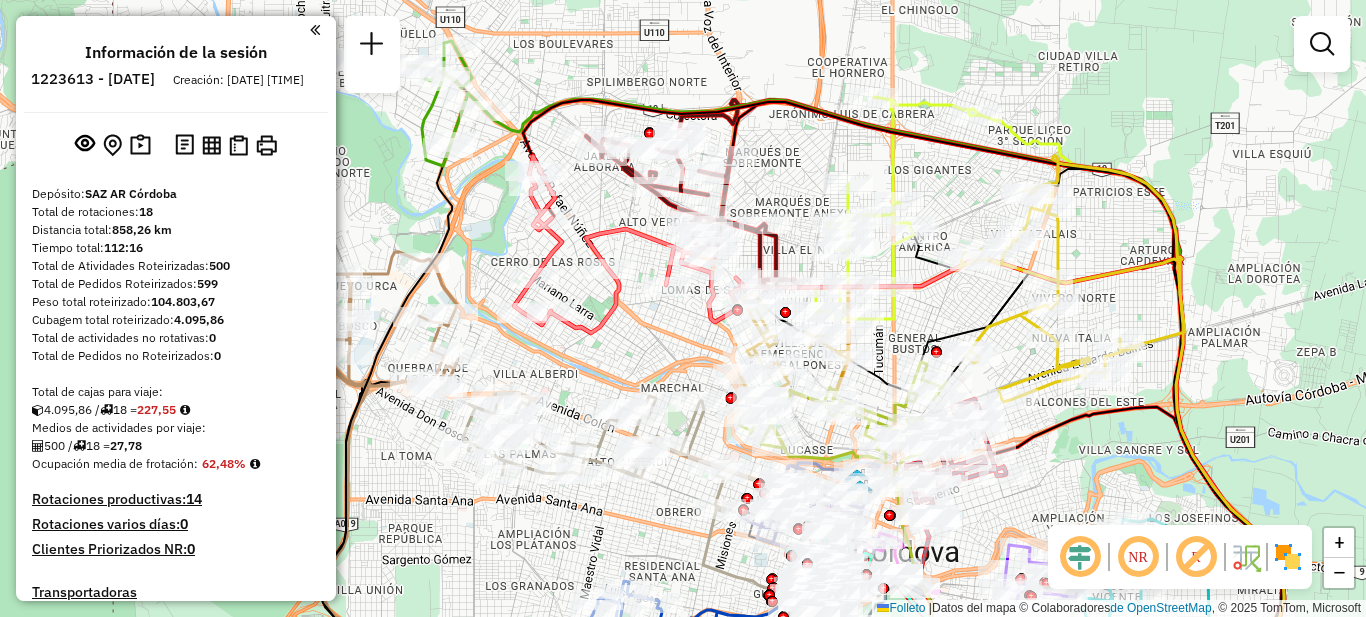 drag, startPoint x: 1065, startPoint y: 167, endPoint x: 1321, endPoint y: 254, distance: 270.37936 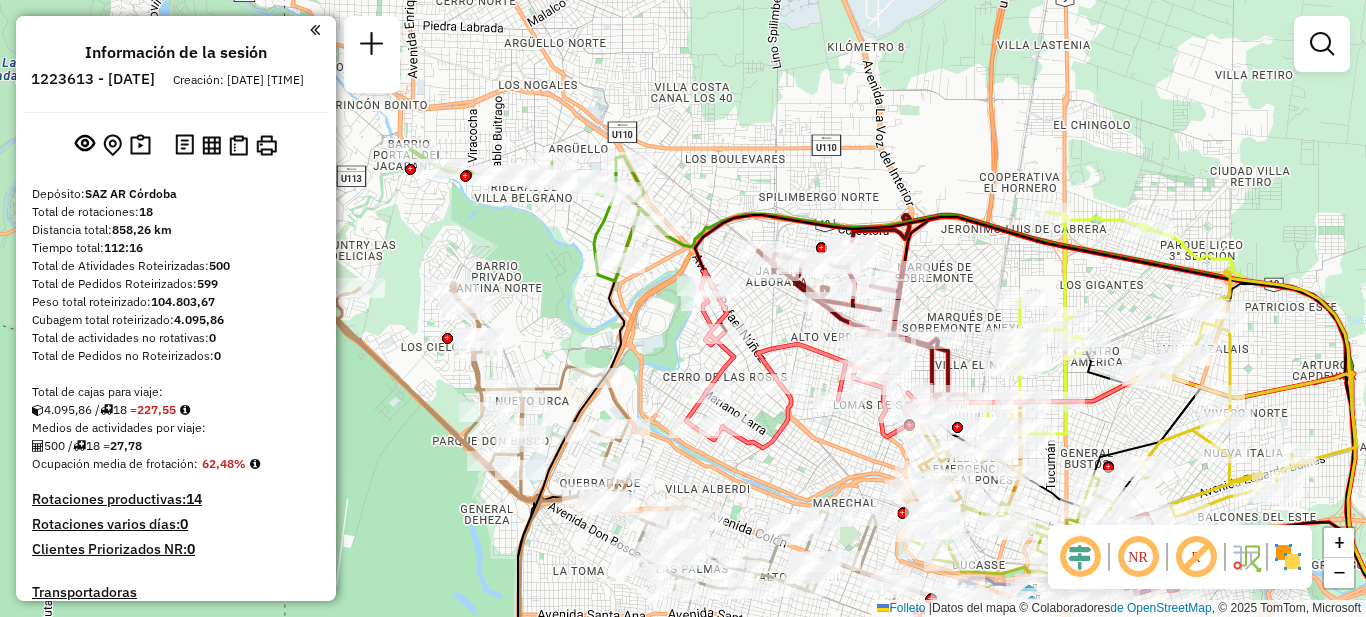 drag, startPoint x: 1134, startPoint y: 97, endPoint x: 1309, endPoint y: 195, distance: 200.57169 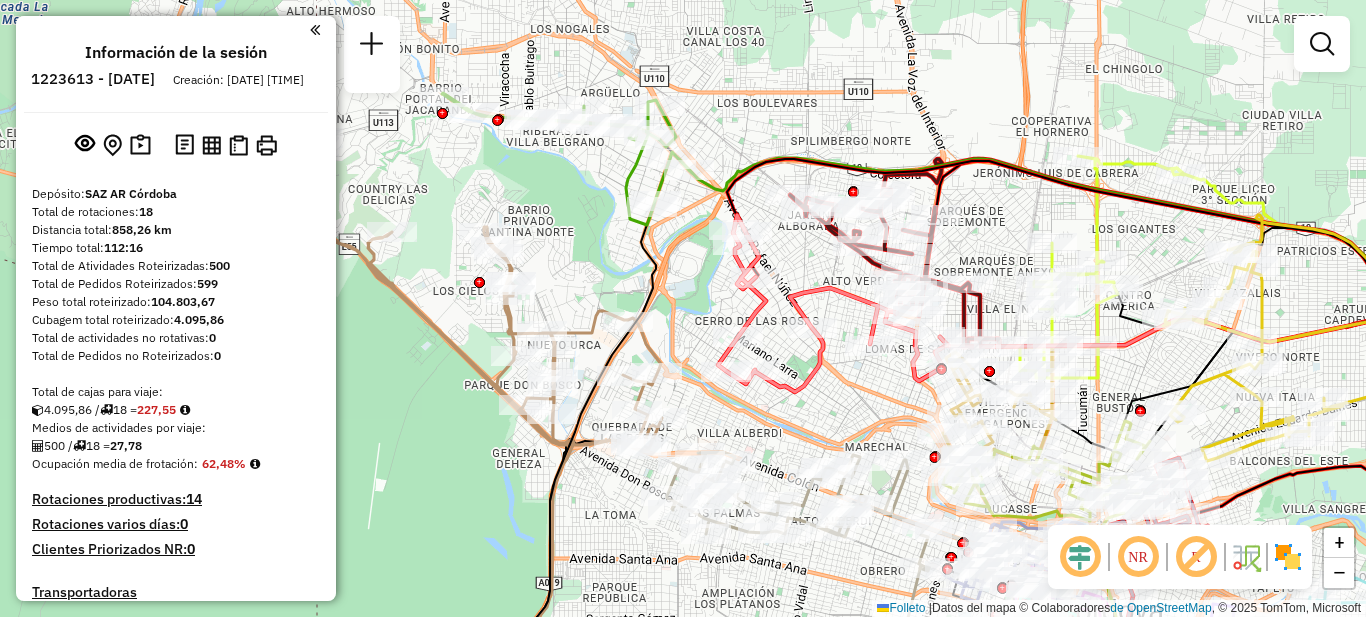 drag, startPoint x: 937, startPoint y: 121, endPoint x: 968, endPoint y: 65, distance: 64.00781 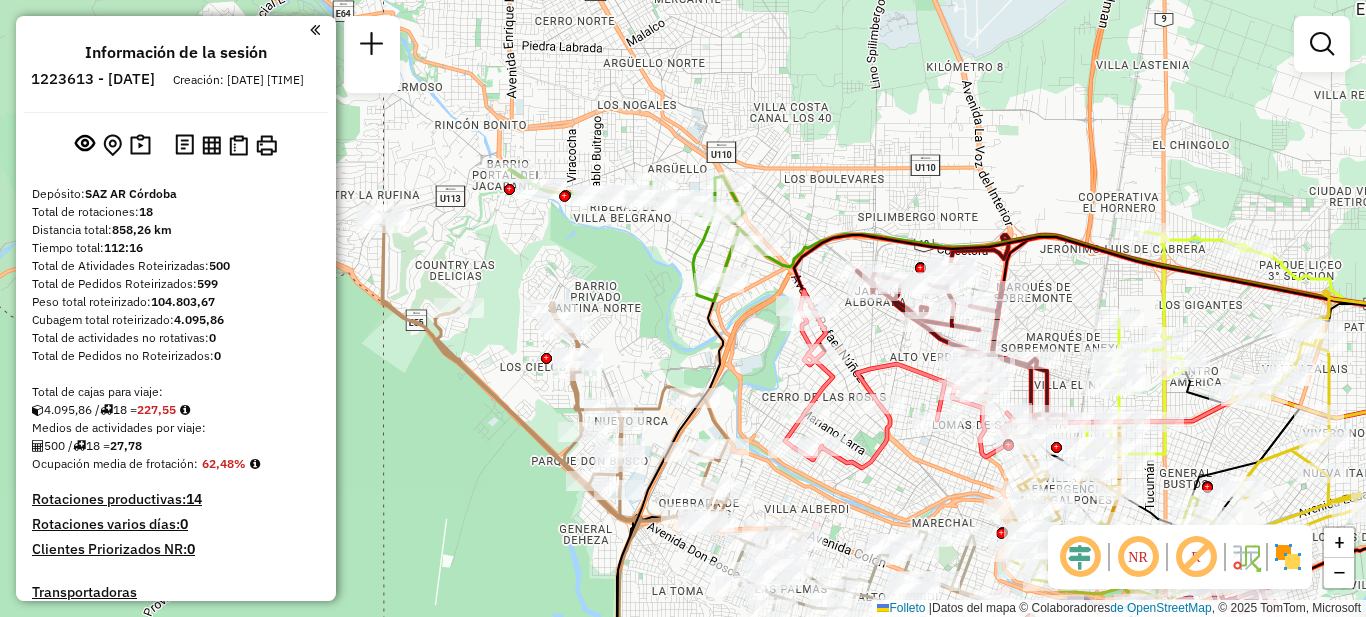 drag, startPoint x: 1297, startPoint y: 160, endPoint x: 1365, endPoint y: 236, distance: 101.98039 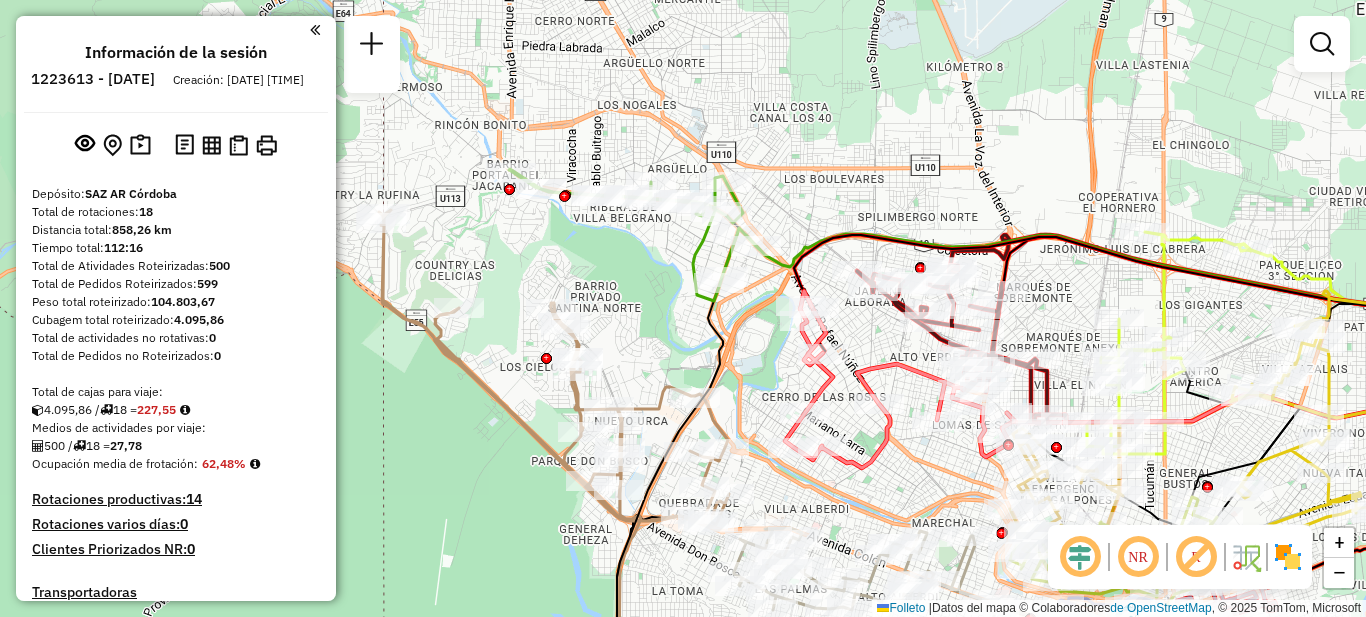 click at bounding box center [315, 30] 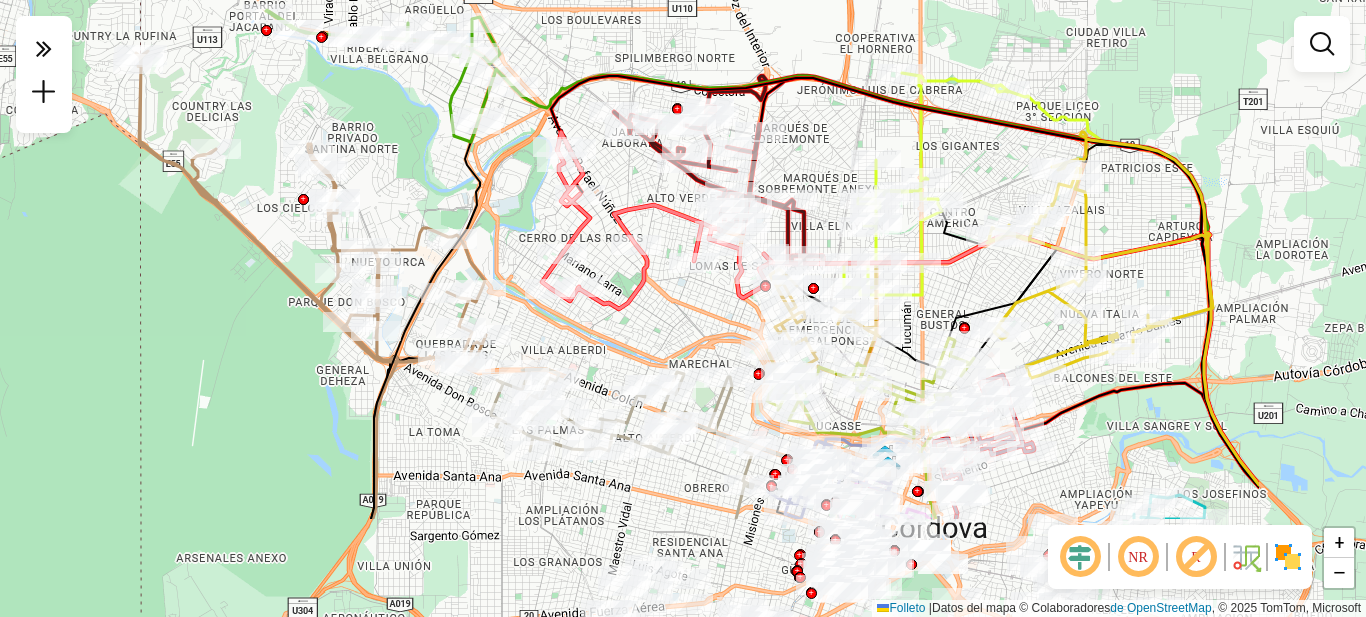 drag, startPoint x: 304, startPoint y: 361, endPoint x: 135, endPoint y: 270, distance: 191.9427 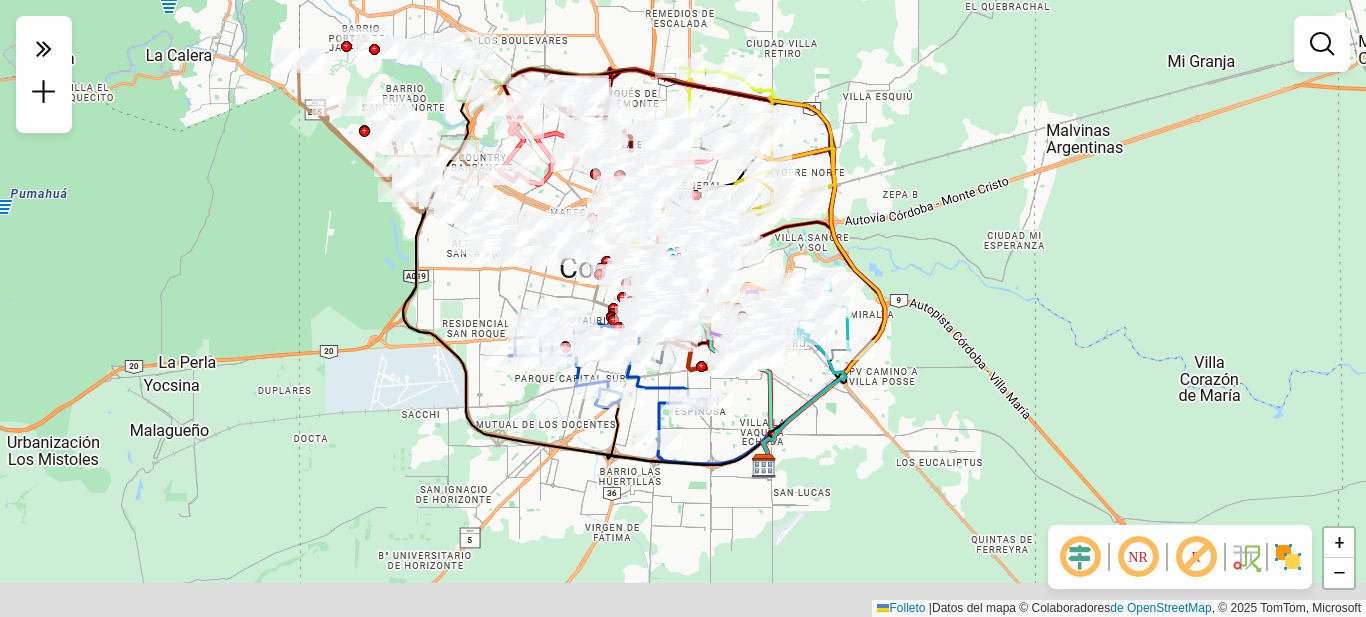 drag, startPoint x: 892, startPoint y: 385, endPoint x: 962, endPoint y: 219, distance: 180.15549 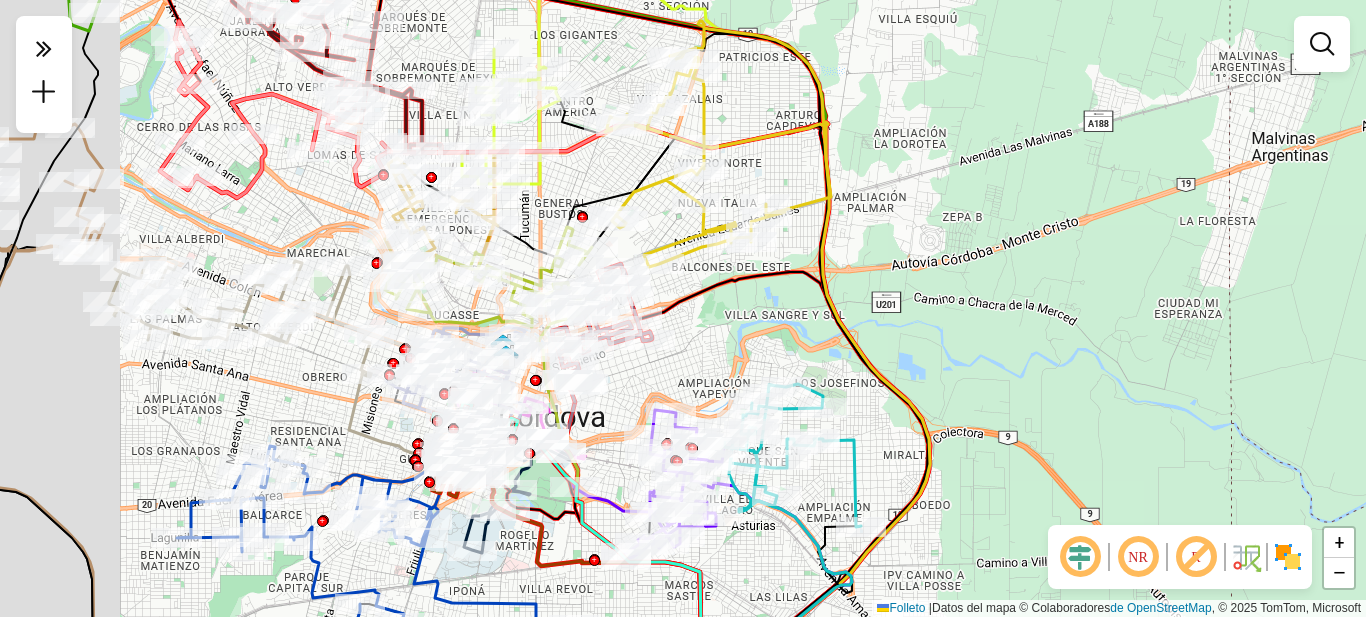 drag, startPoint x: 917, startPoint y: 224, endPoint x: 1032, endPoint y: 296, distance: 135.67976 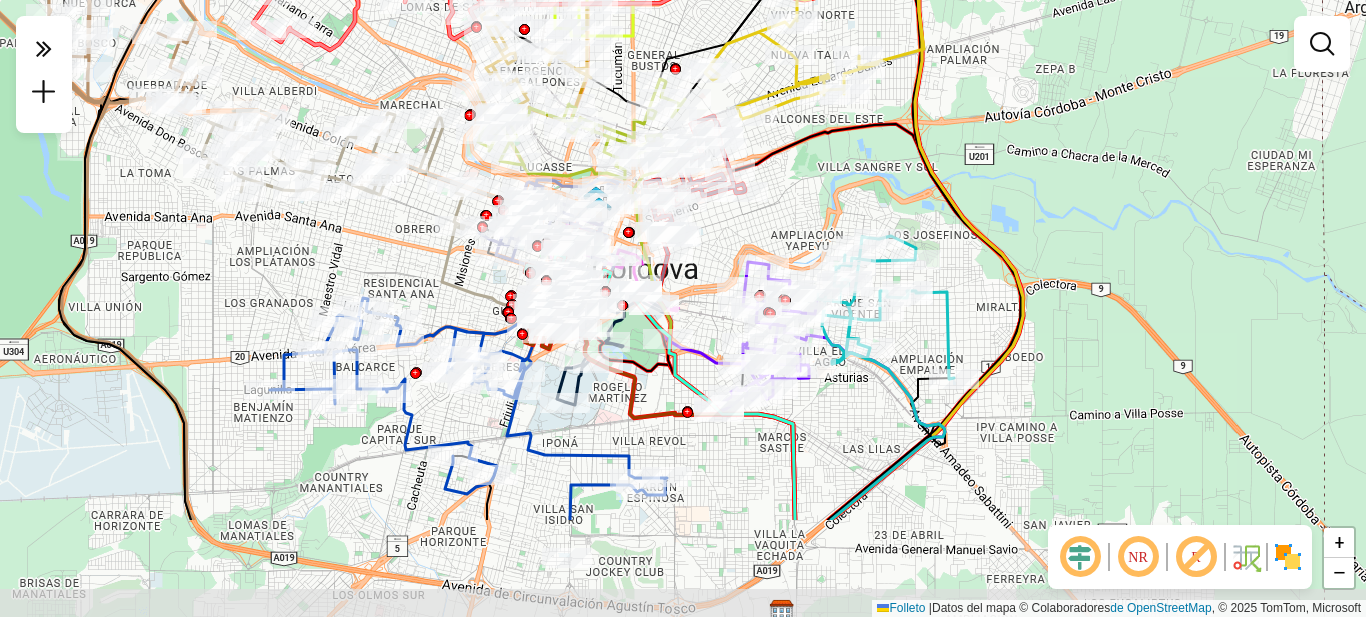drag, startPoint x: 1043, startPoint y: 403, endPoint x: 1091, endPoint y: 243, distance: 167.0449 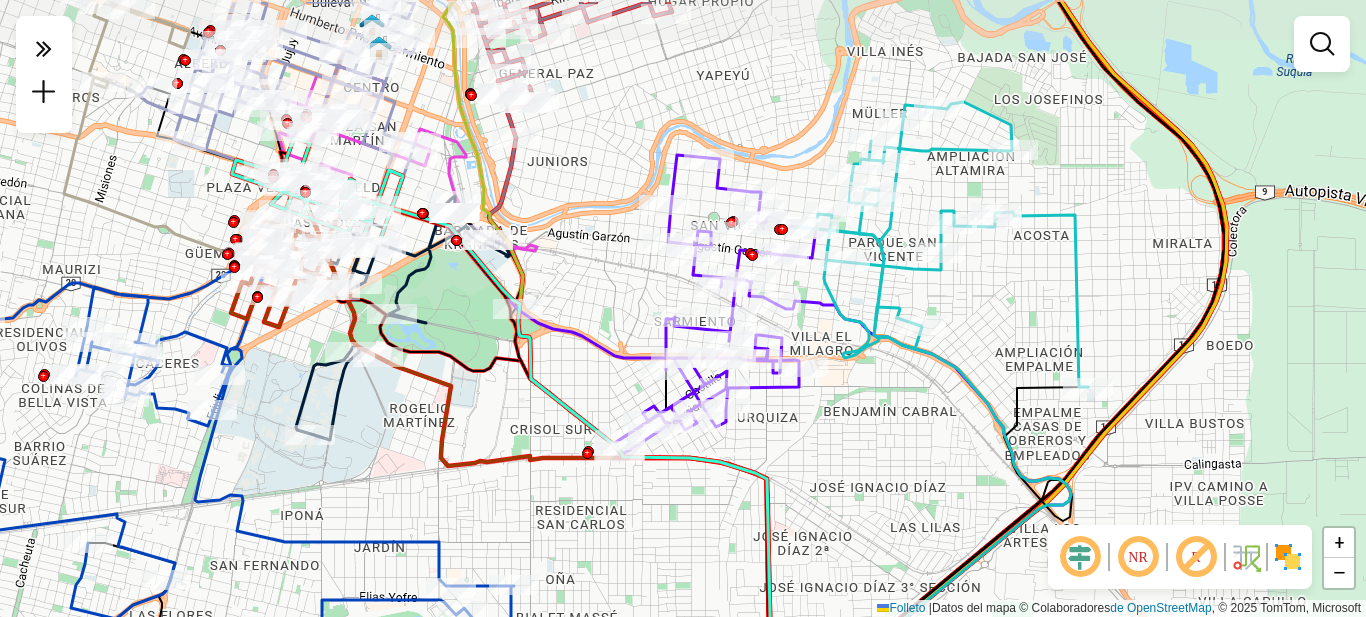 drag, startPoint x: 862, startPoint y: 406, endPoint x: 865, endPoint y: 470, distance: 64.070274 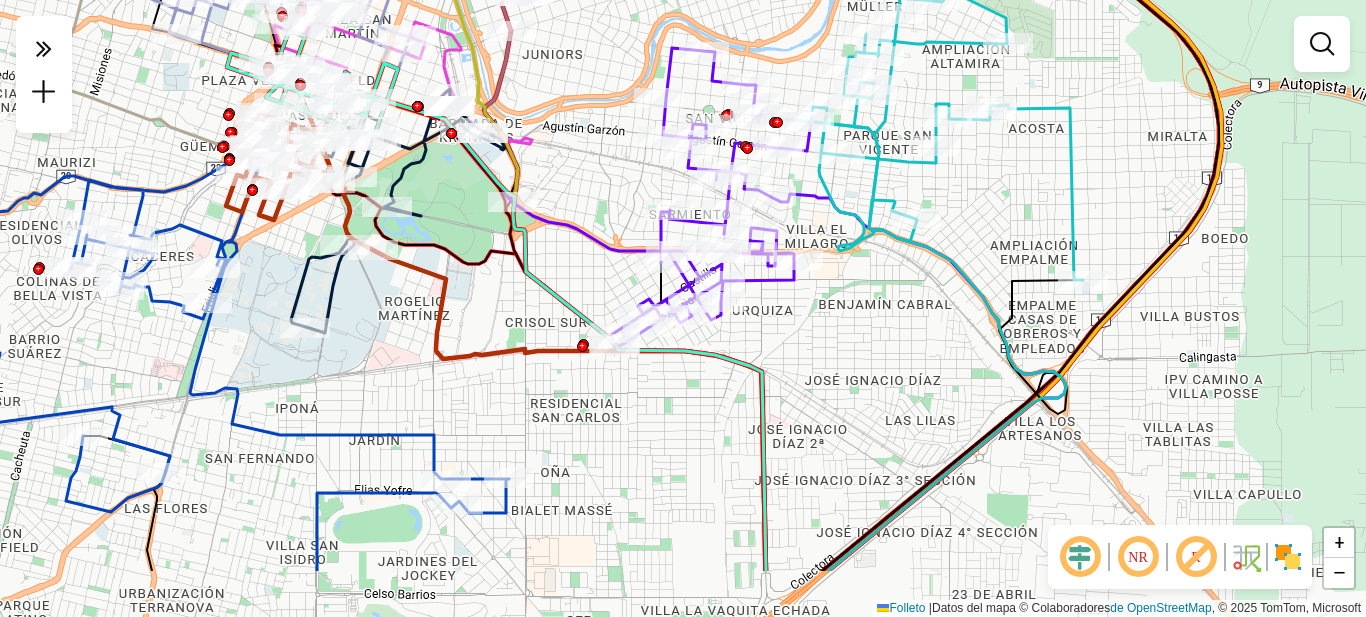 drag, startPoint x: 864, startPoint y: 456, endPoint x: 858, endPoint y: 348, distance: 108.16654 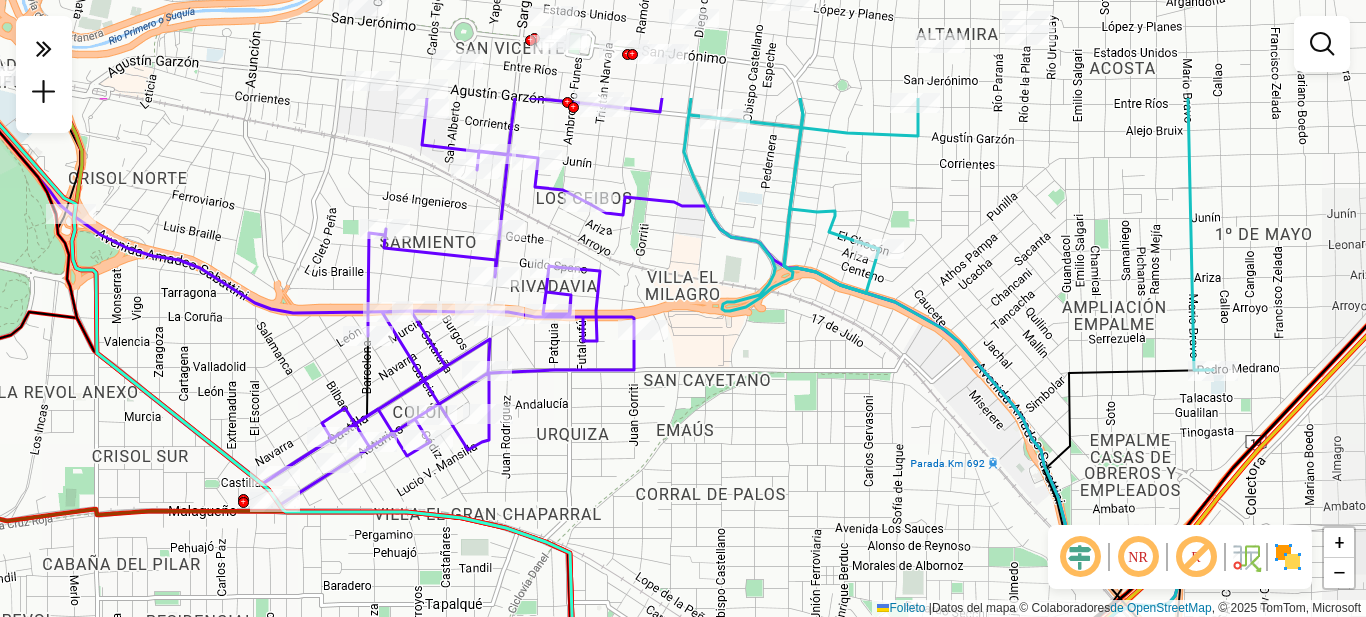 drag, startPoint x: 928, startPoint y: 288, endPoint x: 845, endPoint y: 461, distance: 191.88017 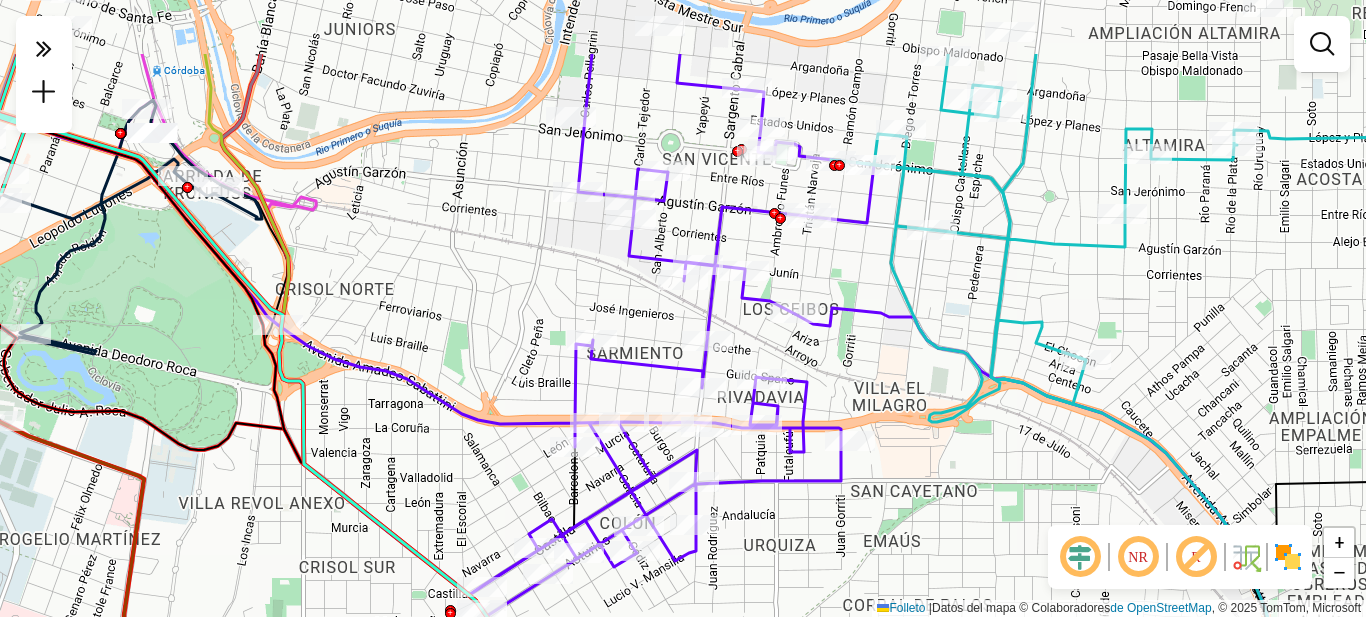 drag, startPoint x: 879, startPoint y: 380, endPoint x: 933, endPoint y: 496, distance: 127.95312 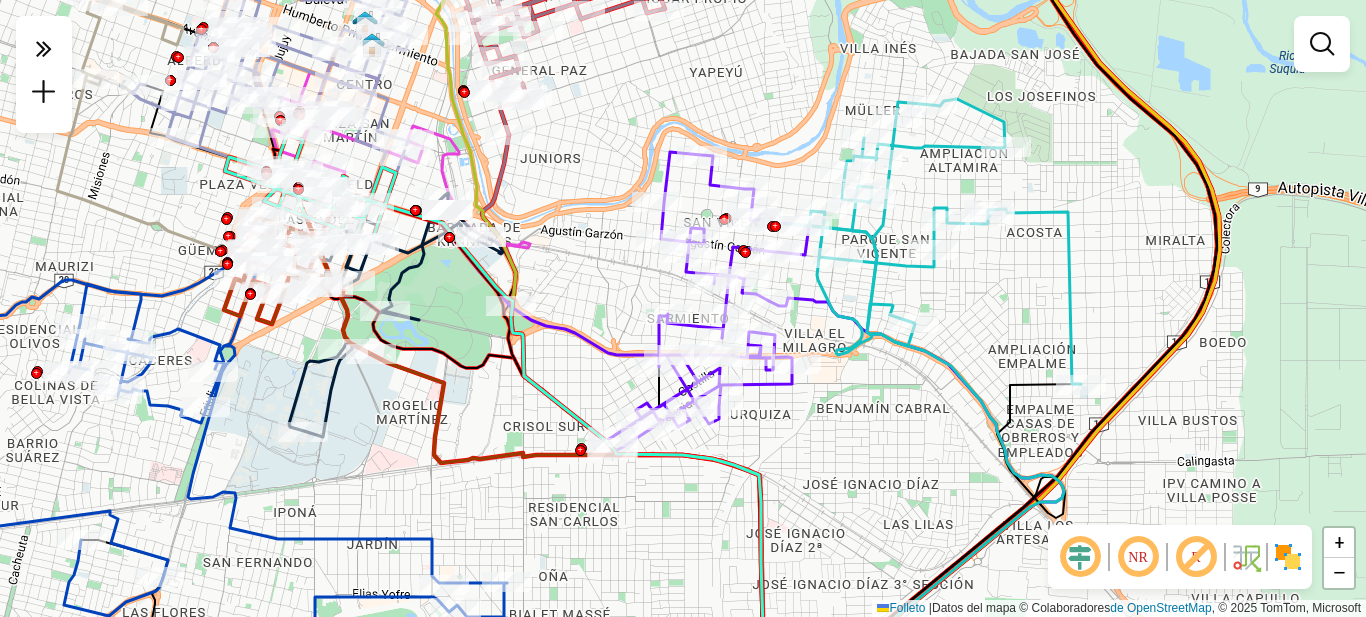 drag, startPoint x: 534, startPoint y: 290, endPoint x: 608, endPoint y: 275, distance: 75.50497 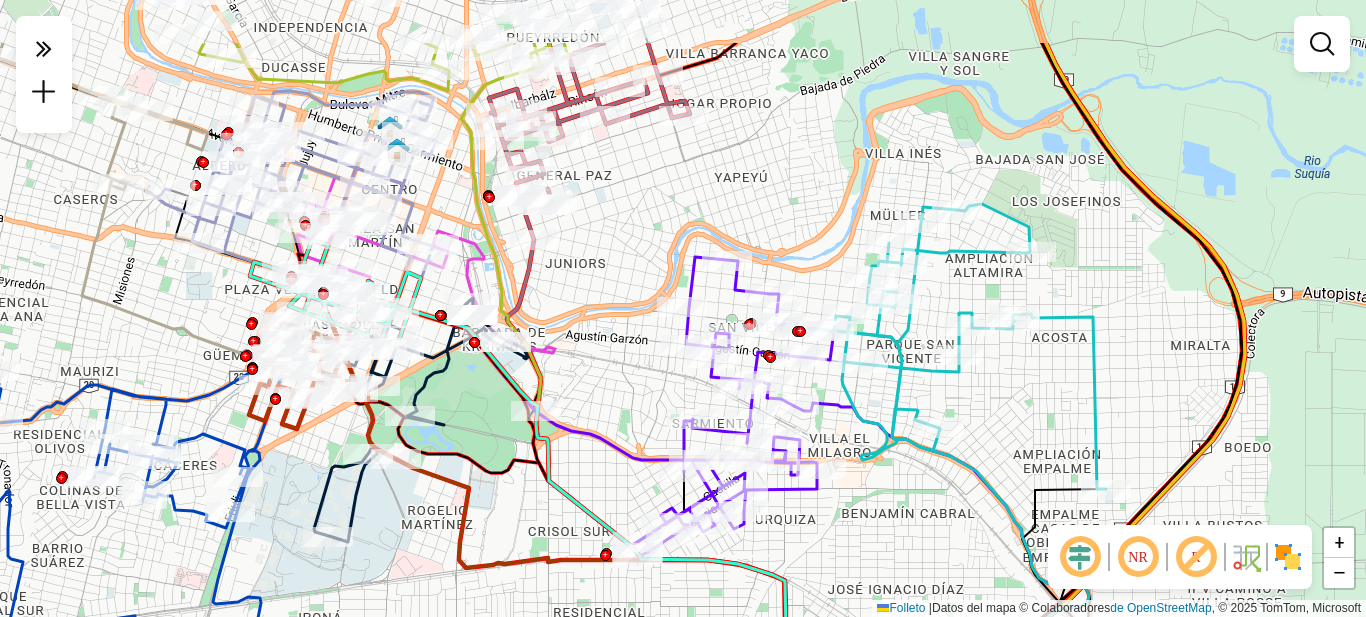 drag, startPoint x: 595, startPoint y: 298, endPoint x: 622, endPoint y: 407, distance: 112.29426 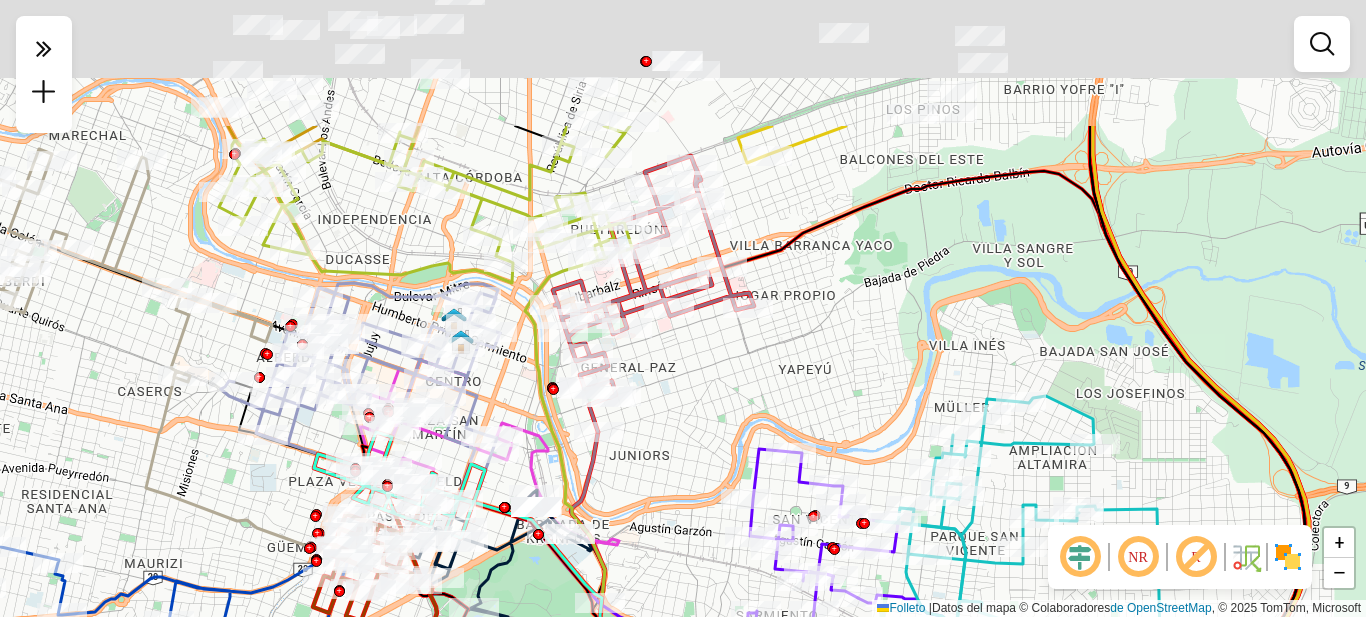 drag, startPoint x: 611, startPoint y: 241, endPoint x: 681, endPoint y: 446, distance: 216.6218 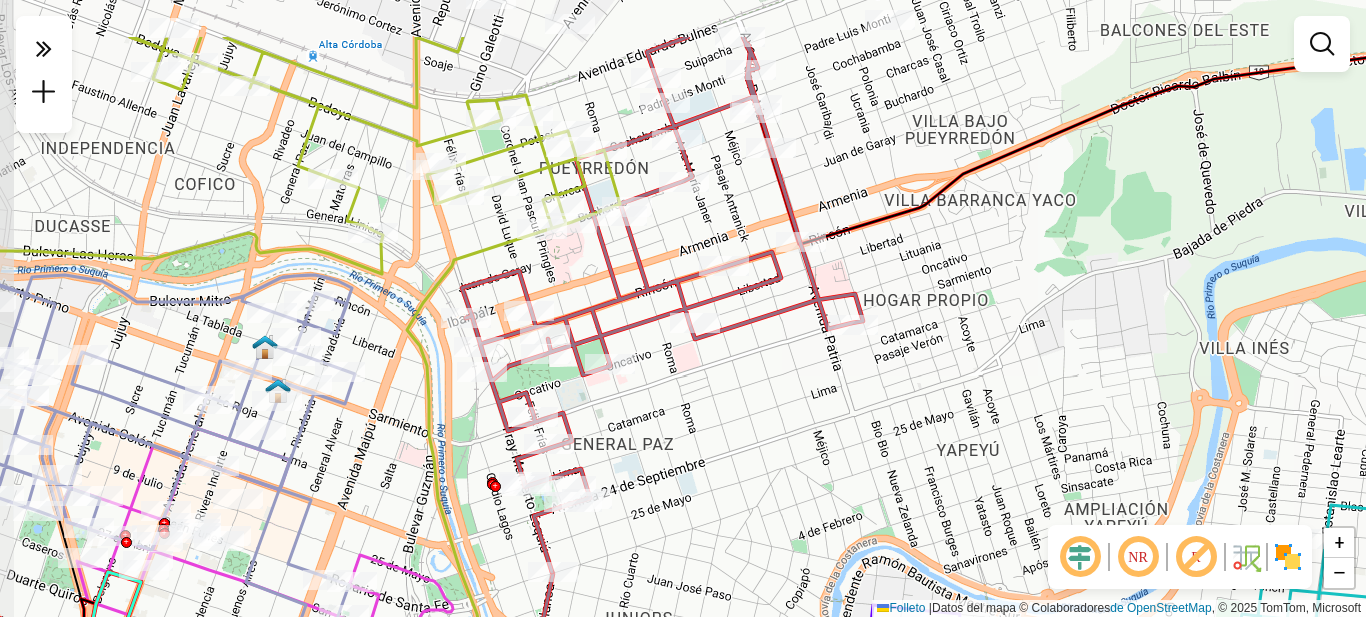 drag, startPoint x: 698, startPoint y: 333, endPoint x: 733, endPoint y: 460, distance: 131.73459 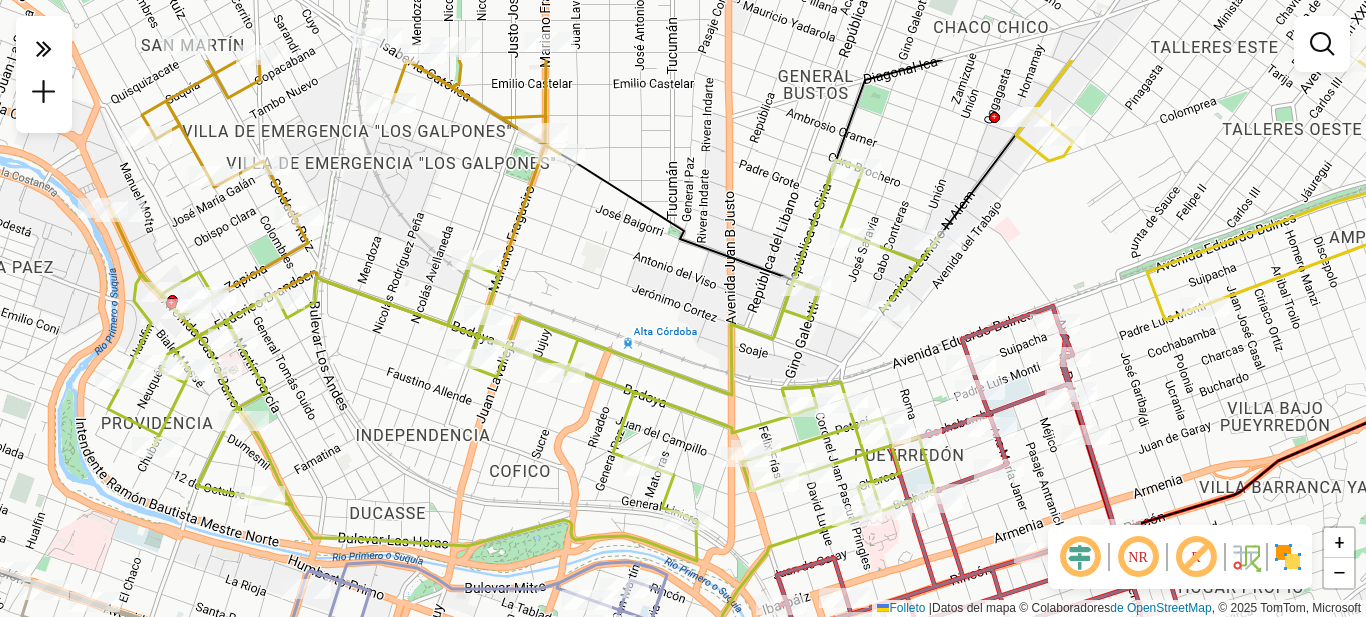drag, startPoint x: 492, startPoint y: 322, endPoint x: 509, endPoint y: 449, distance: 128.13274 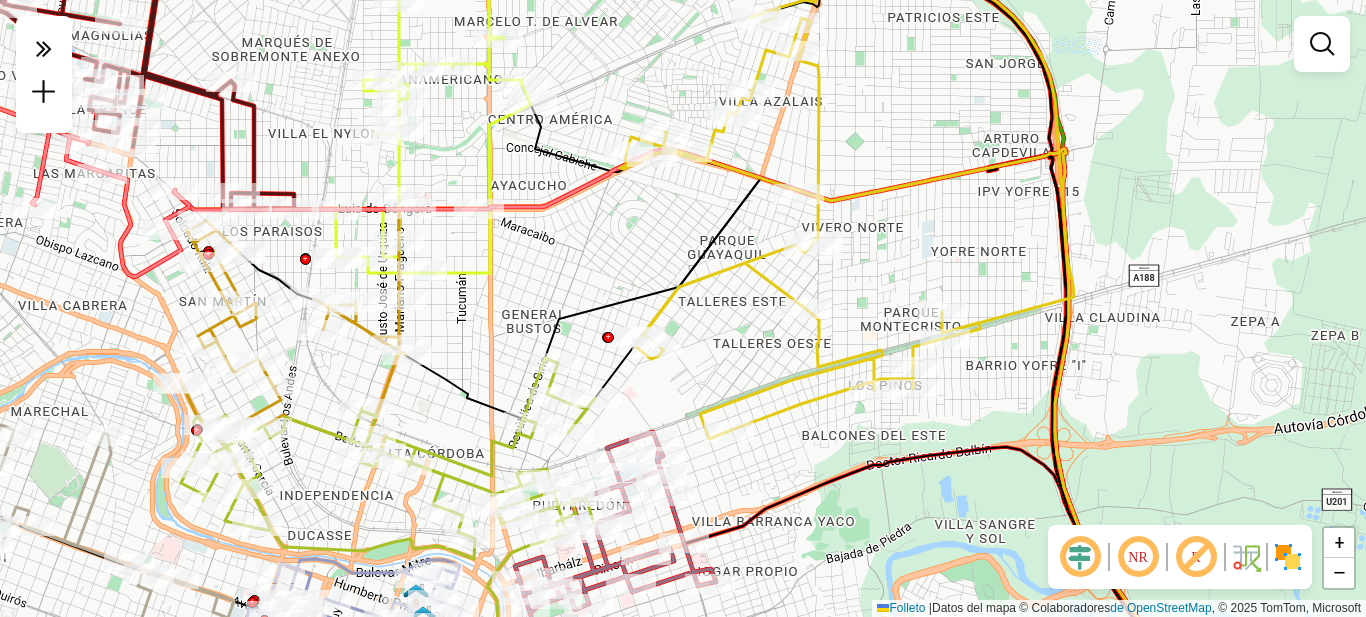 drag, startPoint x: 869, startPoint y: 236, endPoint x: 741, endPoint y: 293, distance: 140.11781 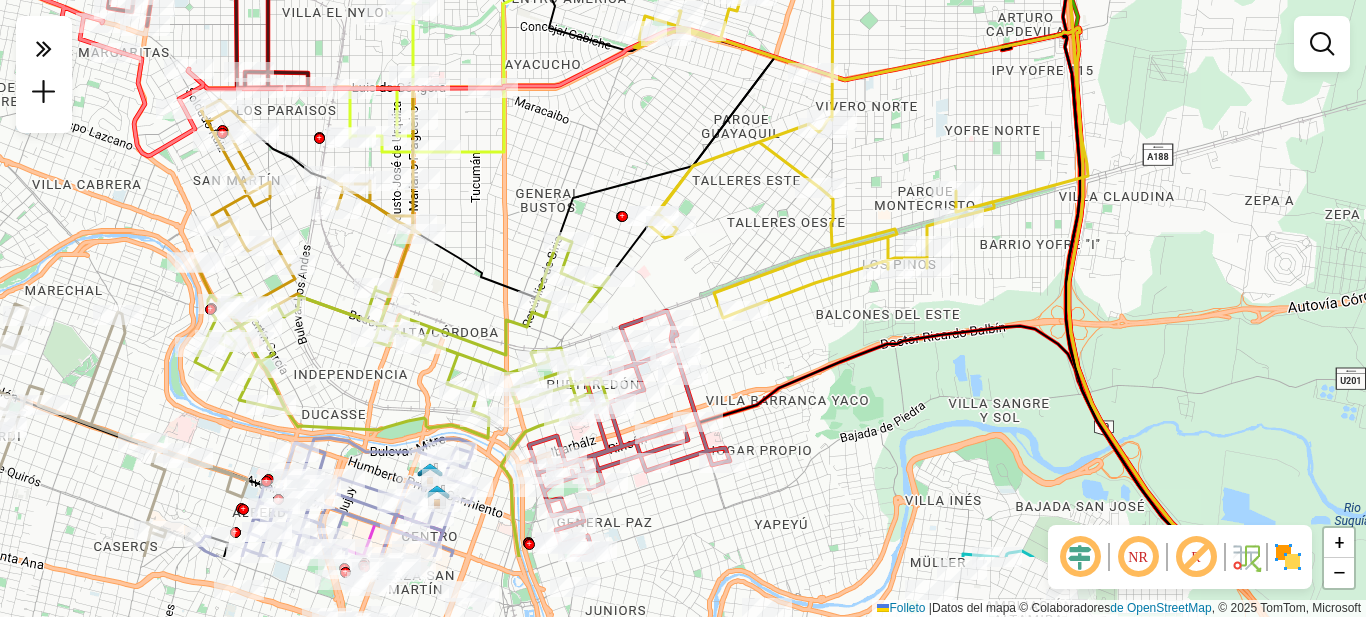 drag, startPoint x: 741, startPoint y: 355, endPoint x: 755, endPoint y: 234, distance: 121.80723 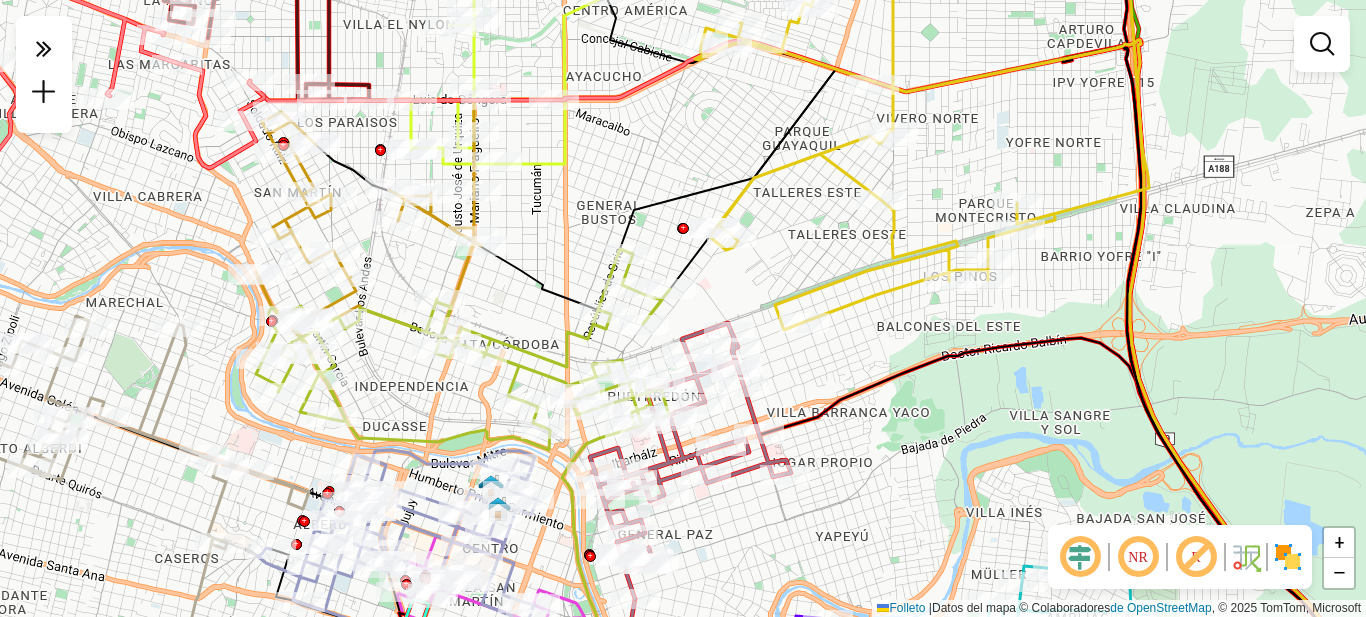 drag, startPoint x: 798, startPoint y: 368, endPoint x: 851, endPoint y: 392, distance: 58.18075 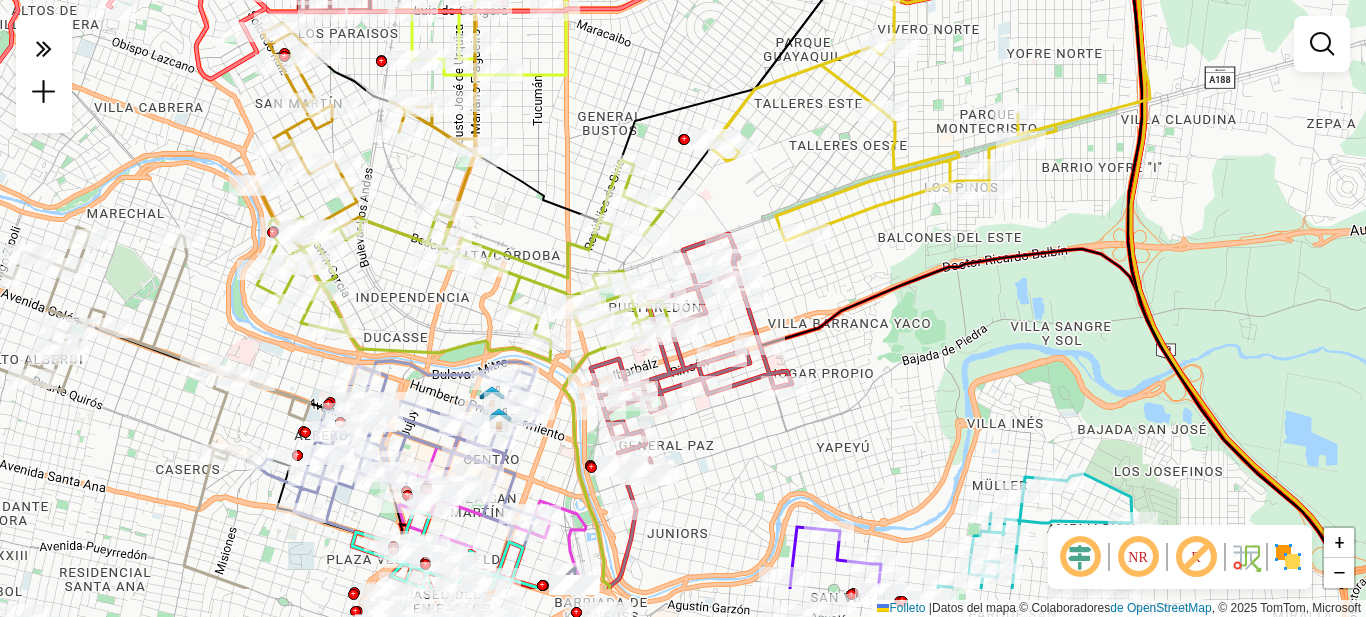 drag, startPoint x: 835, startPoint y: 387, endPoint x: 836, endPoint y: 298, distance: 89.005615 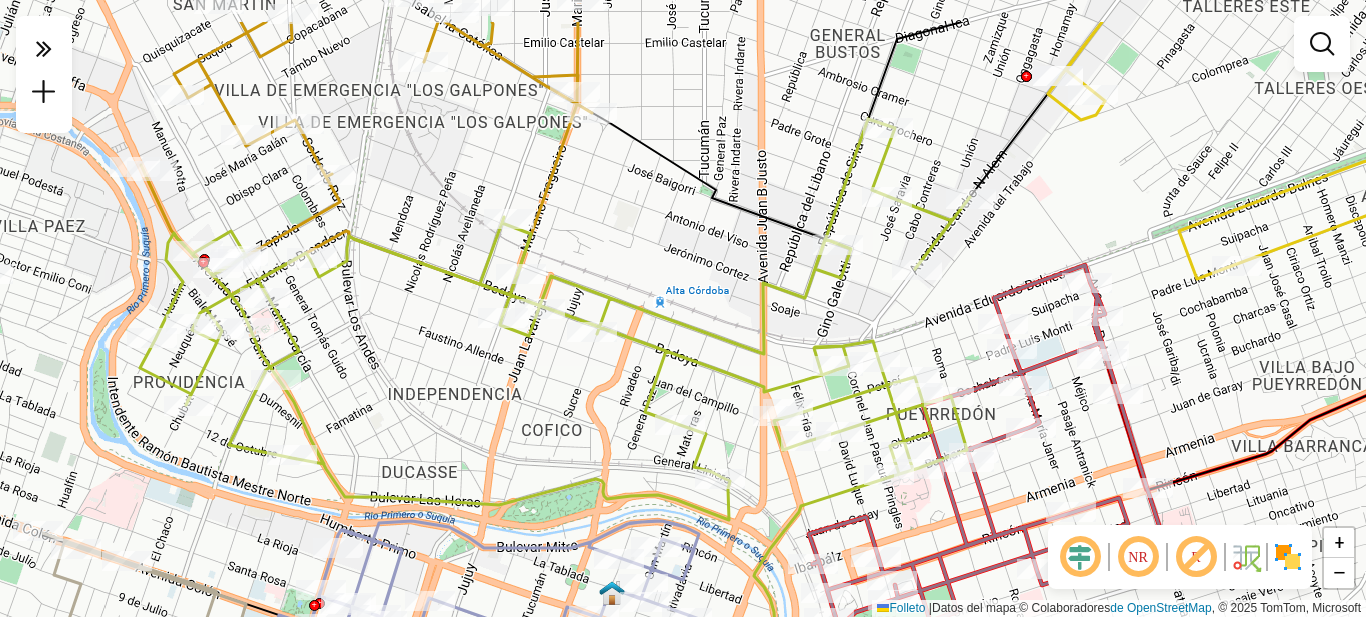 drag, startPoint x: 366, startPoint y: 332, endPoint x: 544, endPoint y: 416, distance: 196.8248 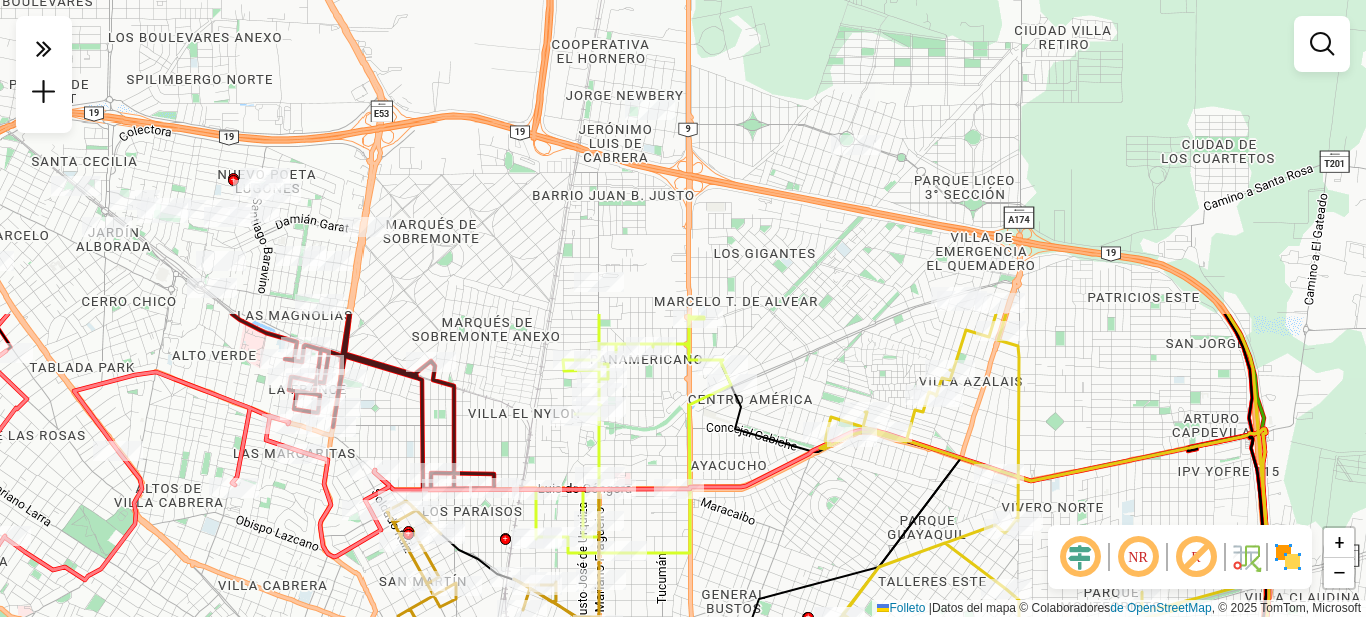 drag, startPoint x: 460, startPoint y: 264, endPoint x: 510, endPoint y: 637, distance: 376.33627 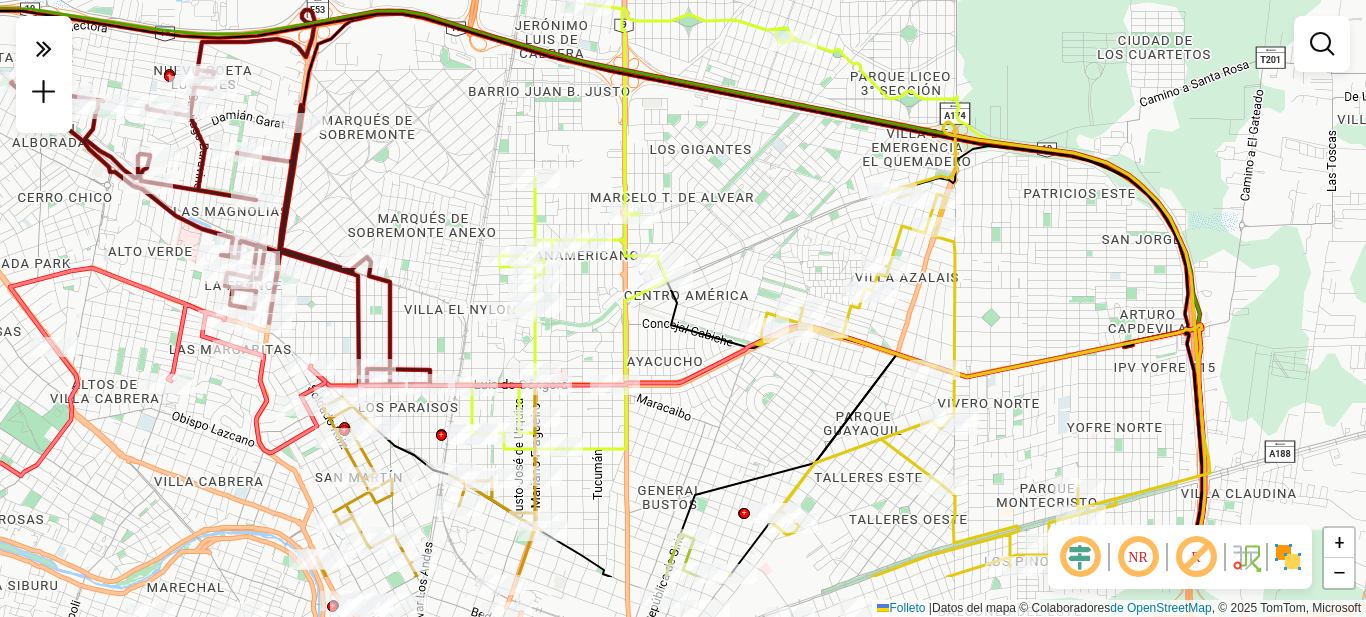 drag, startPoint x: 725, startPoint y: 268, endPoint x: 667, endPoint y: 167, distance: 116.46888 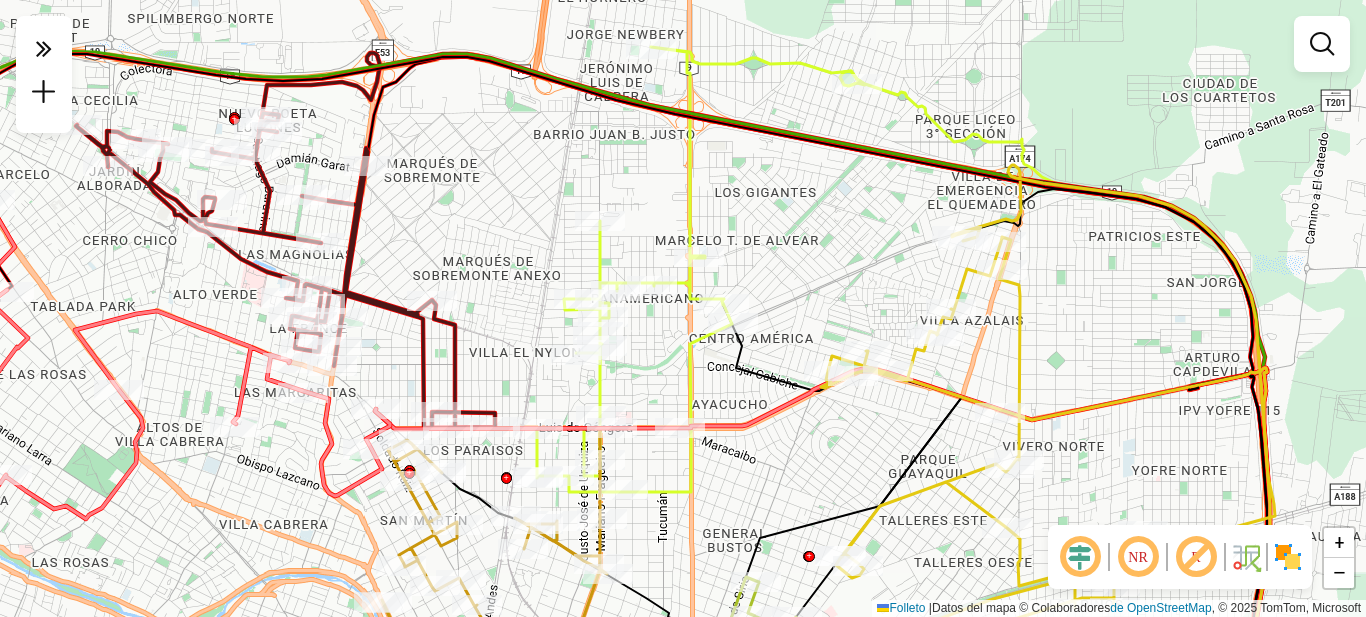 drag, startPoint x: 755, startPoint y: 410, endPoint x: 820, endPoint y: 453, distance: 77.93587 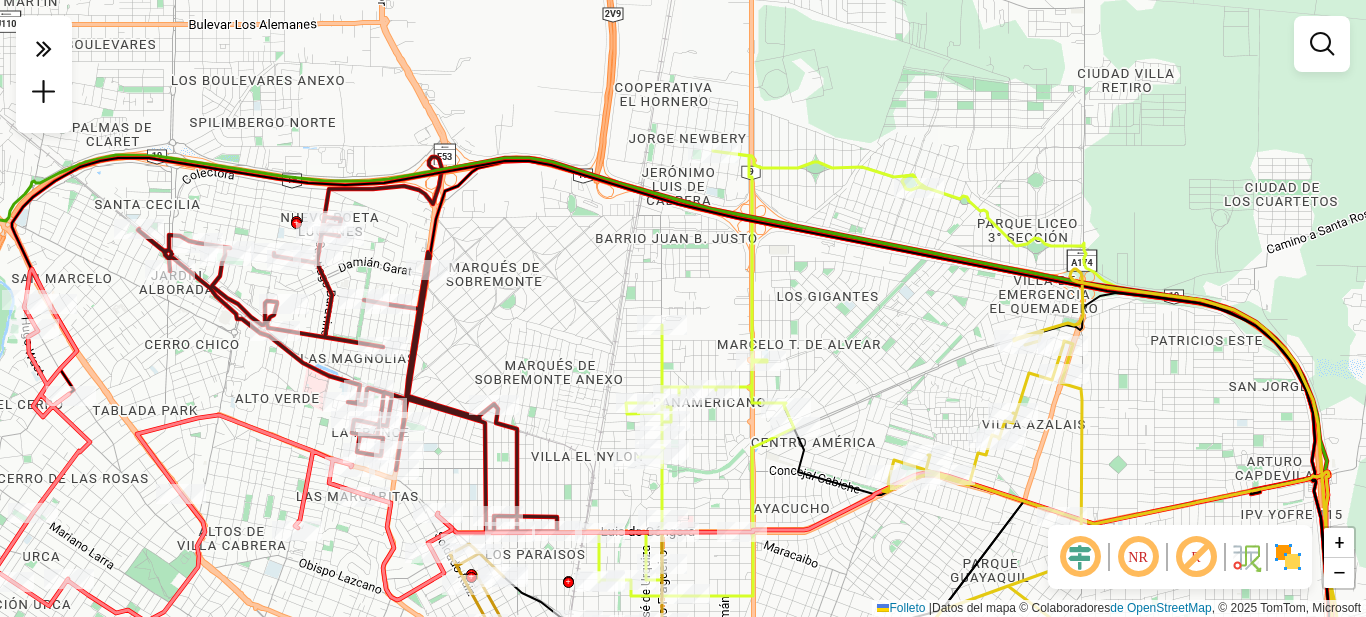 drag, startPoint x: 791, startPoint y: 248, endPoint x: 826, endPoint y: 301, distance: 63.51378 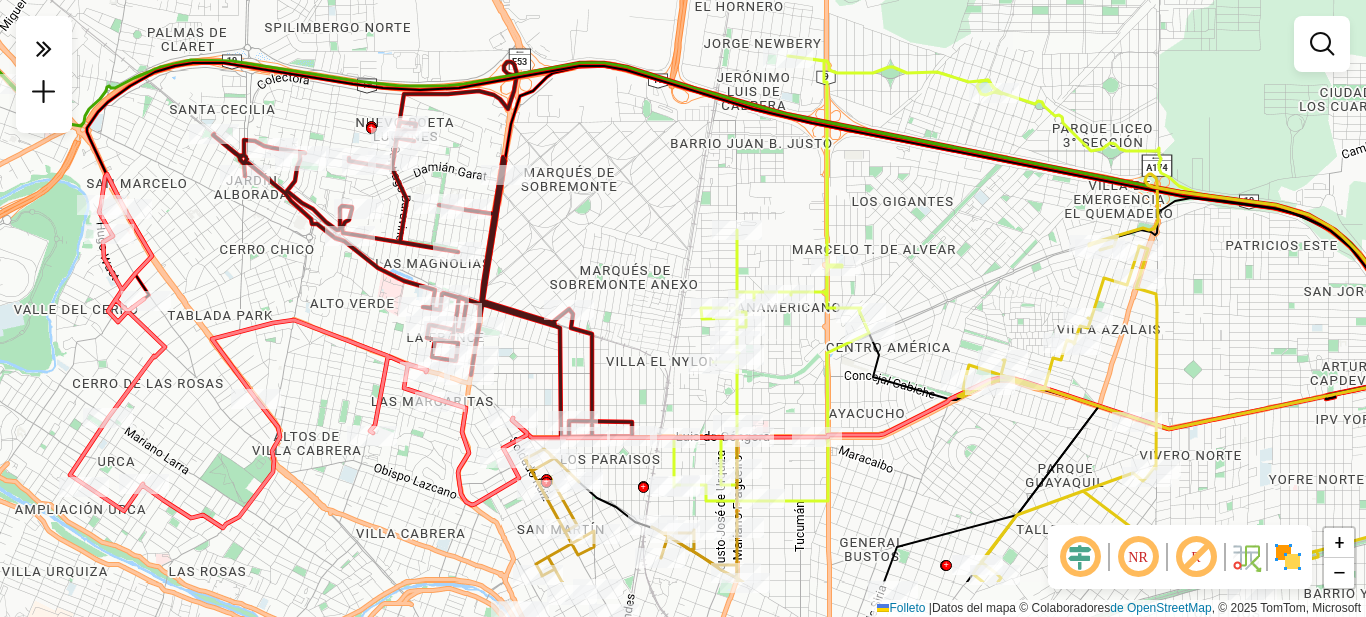 drag, startPoint x: 532, startPoint y: 366, endPoint x: 649, endPoint y: 189, distance: 212.17445 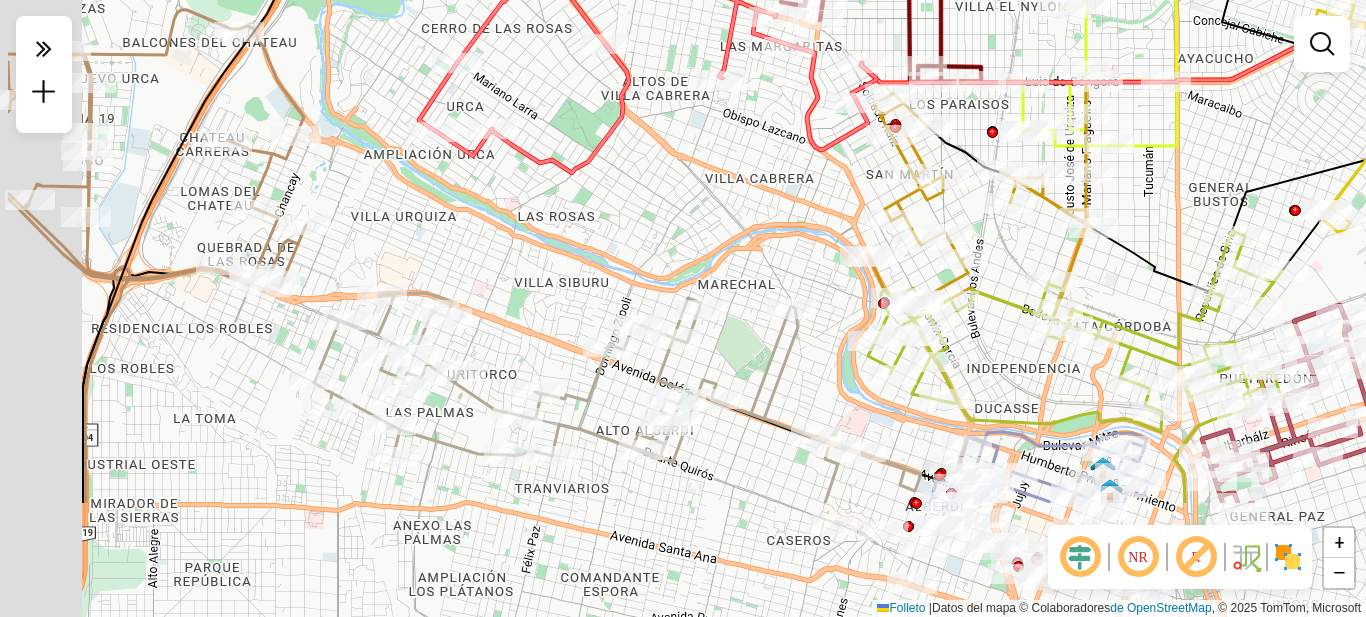 drag, startPoint x: 529, startPoint y: 362, endPoint x: 674, endPoint y: 187, distance: 227.26636 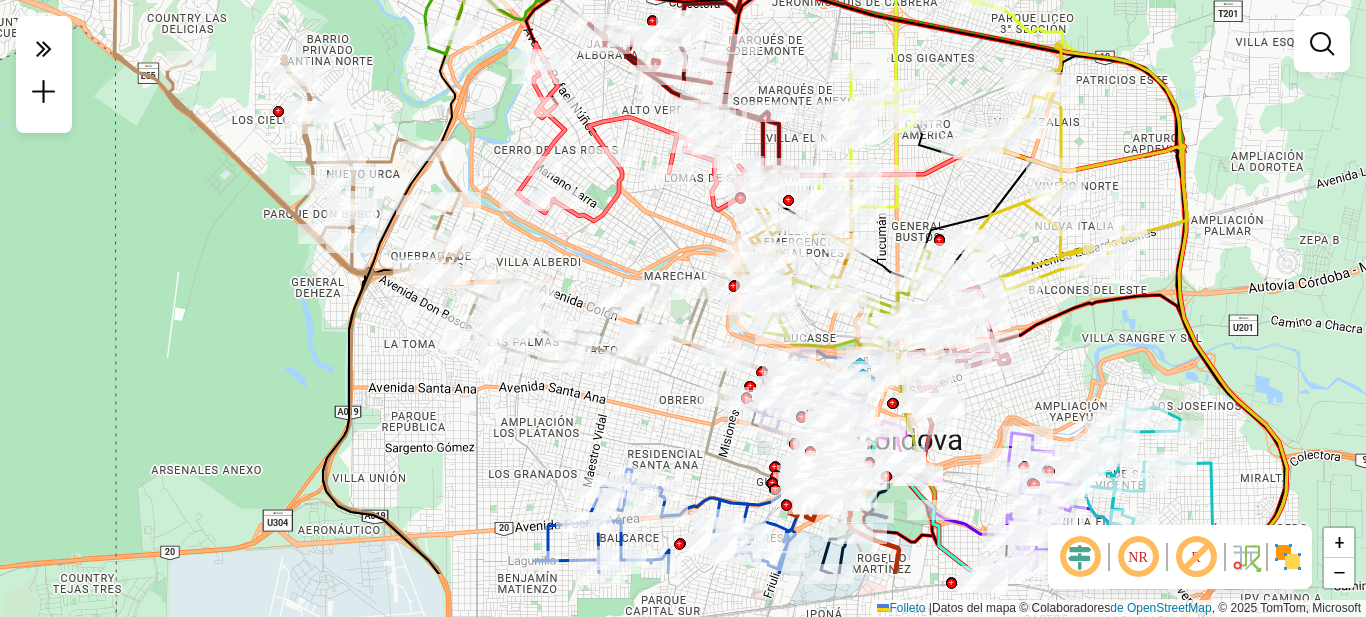 drag, startPoint x: 332, startPoint y: 468, endPoint x: 402, endPoint y: 365, distance: 124.53513 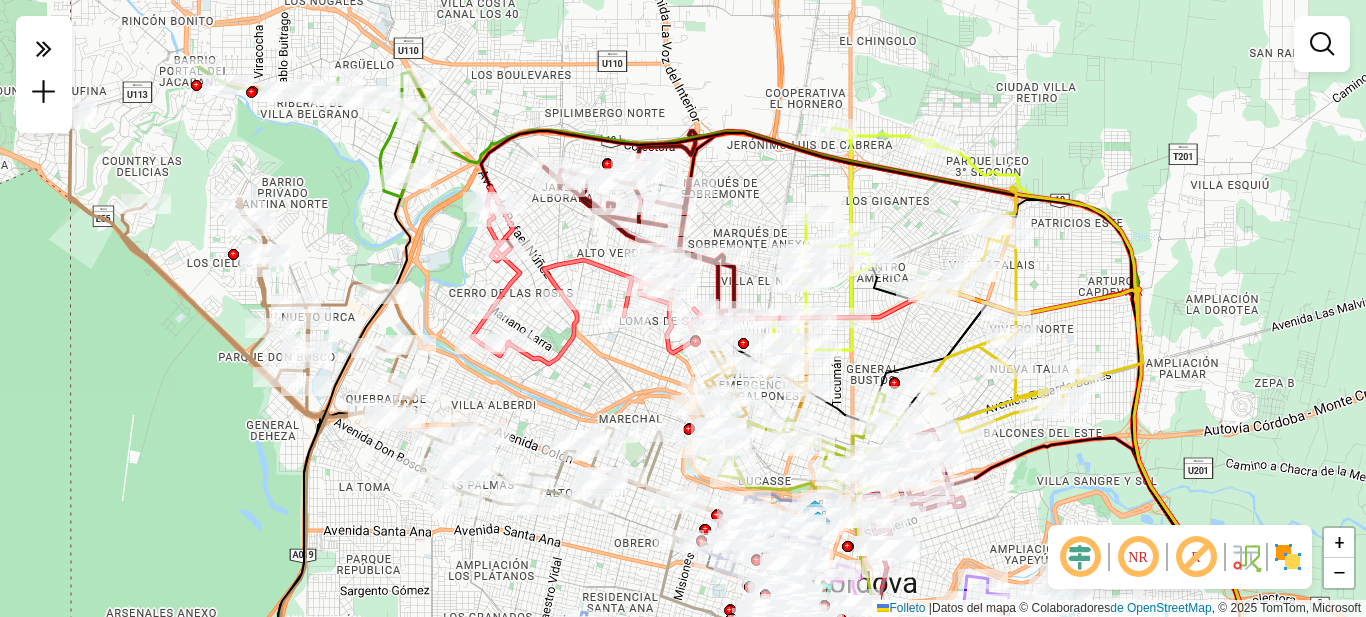 drag, startPoint x: 658, startPoint y: 429, endPoint x: 516, endPoint y: 577, distance: 205.10486 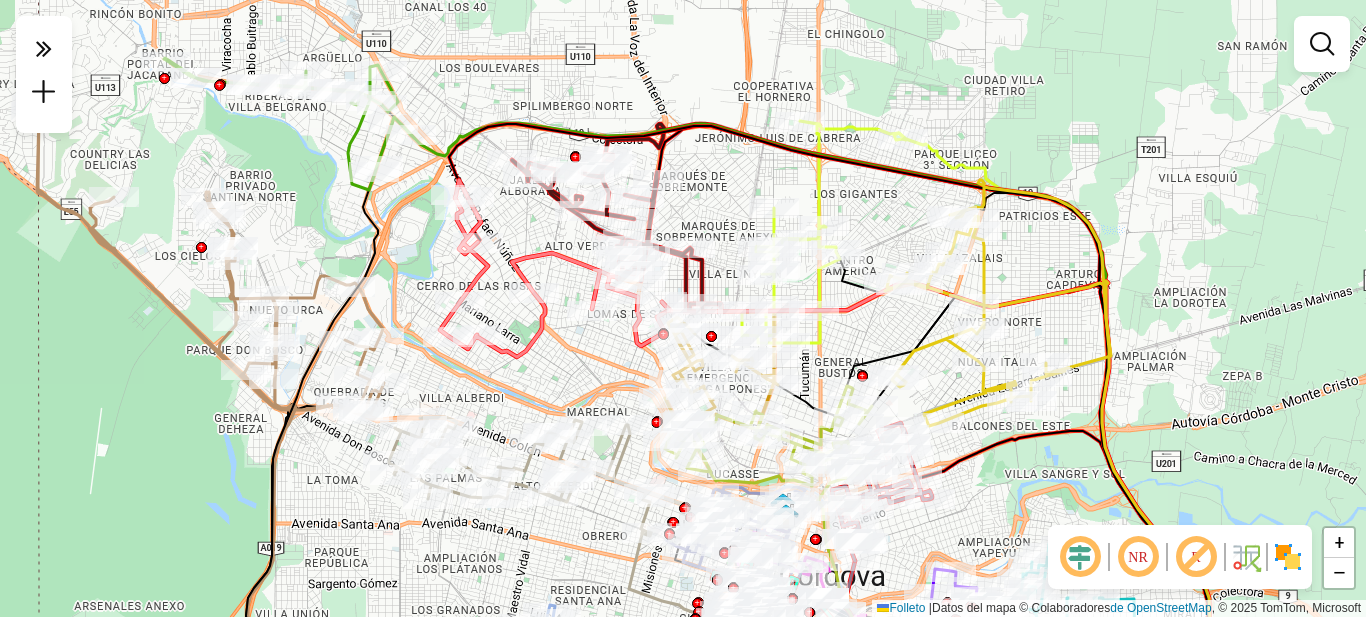 drag, startPoint x: 360, startPoint y: 252, endPoint x: 276, endPoint y: 171, distance: 116.6919 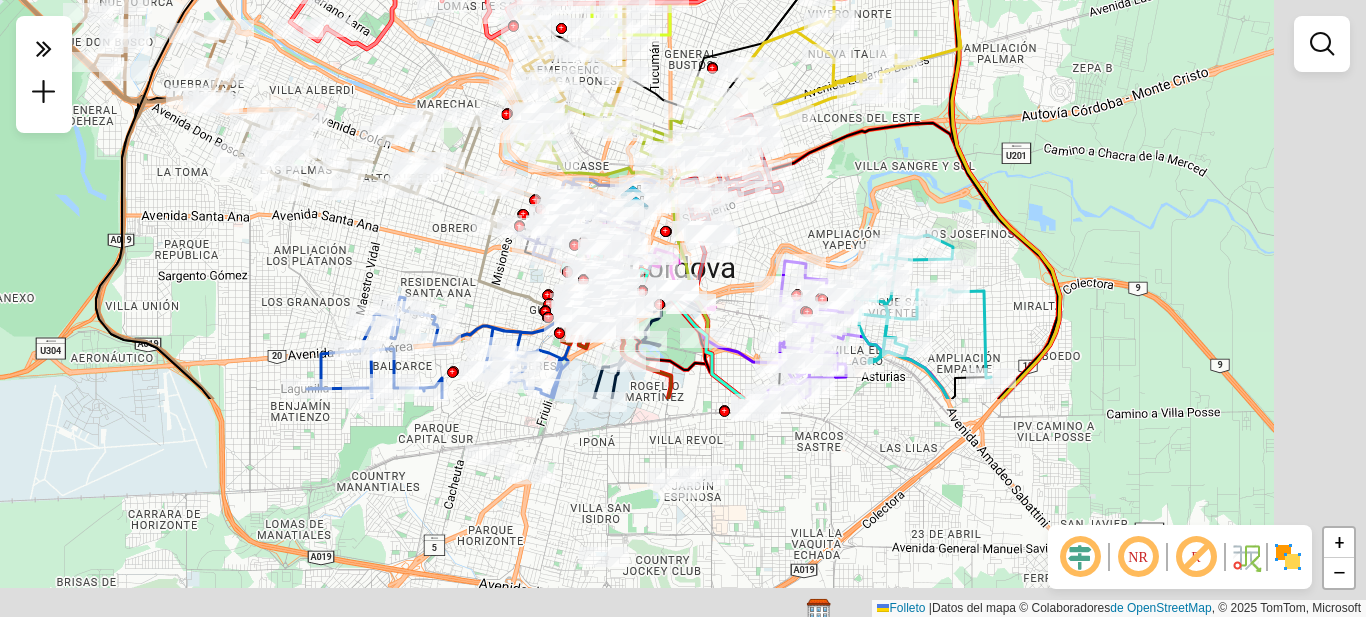 drag, startPoint x: 541, startPoint y: 482, endPoint x: 413, endPoint y: 203, distance: 306.9609 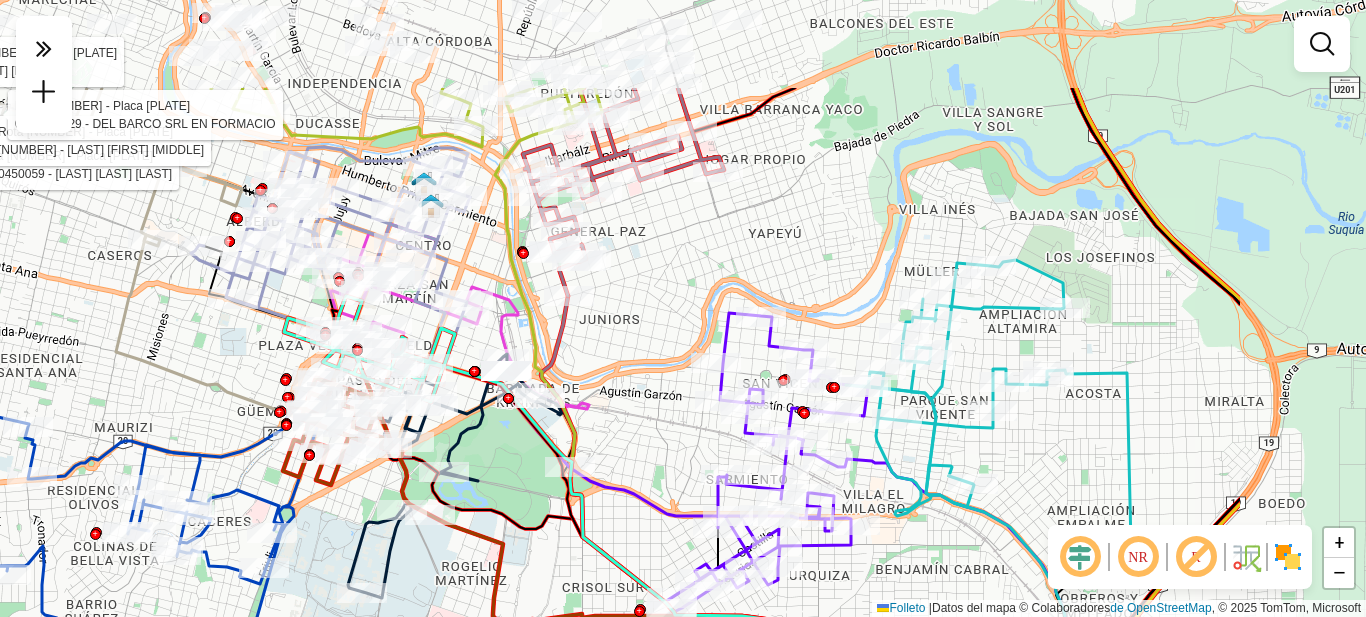 drag, startPoint x: 1228, startPoint y: 361, endPoint x: 966, endPoint y: 511, distance: 301.90063 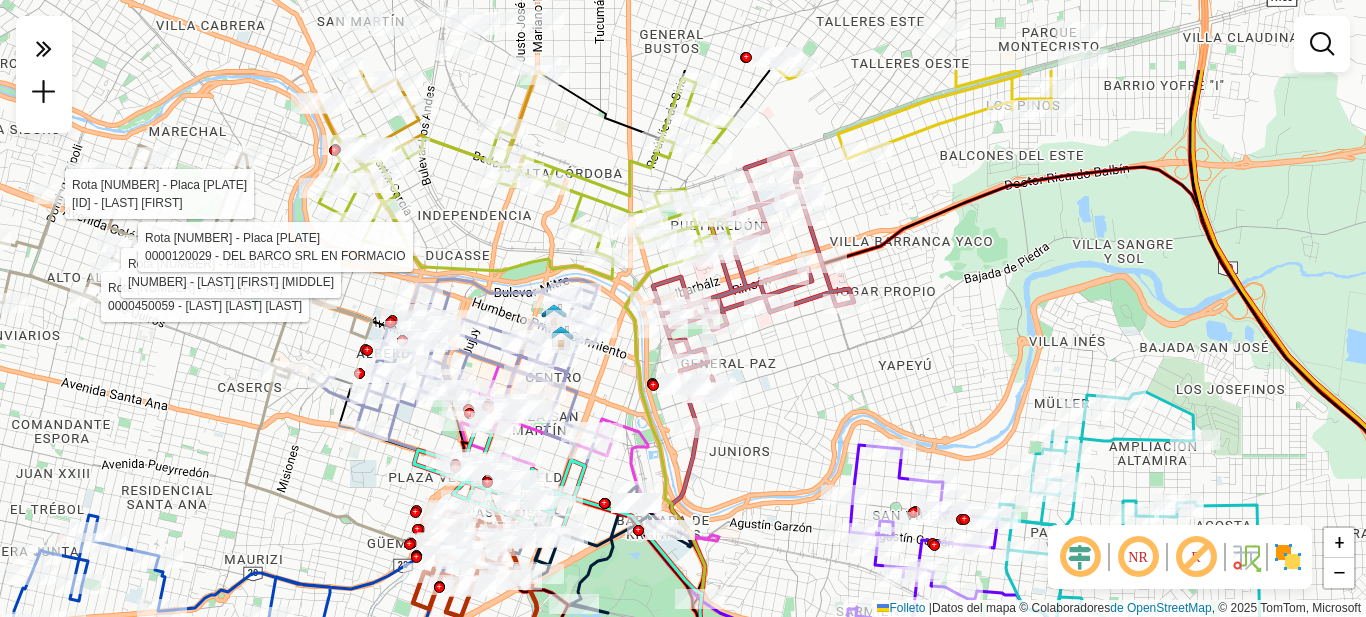 drag, startPoint x: 788, startPoint y: 220, endPoint x: 918, endPoint y: 352, distance: 185.26738 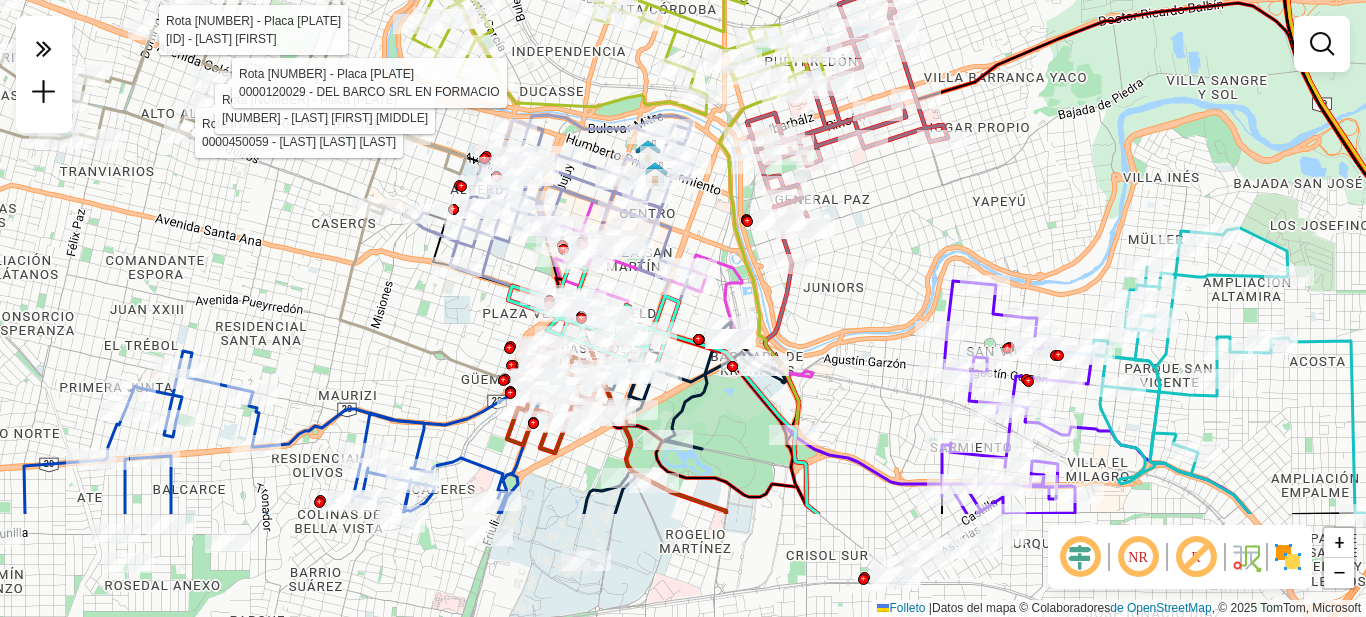 drag, startPoint x: 251, startPoint y: 496, endPoint x: 345, endPoint y: 332, distance: 189.0291 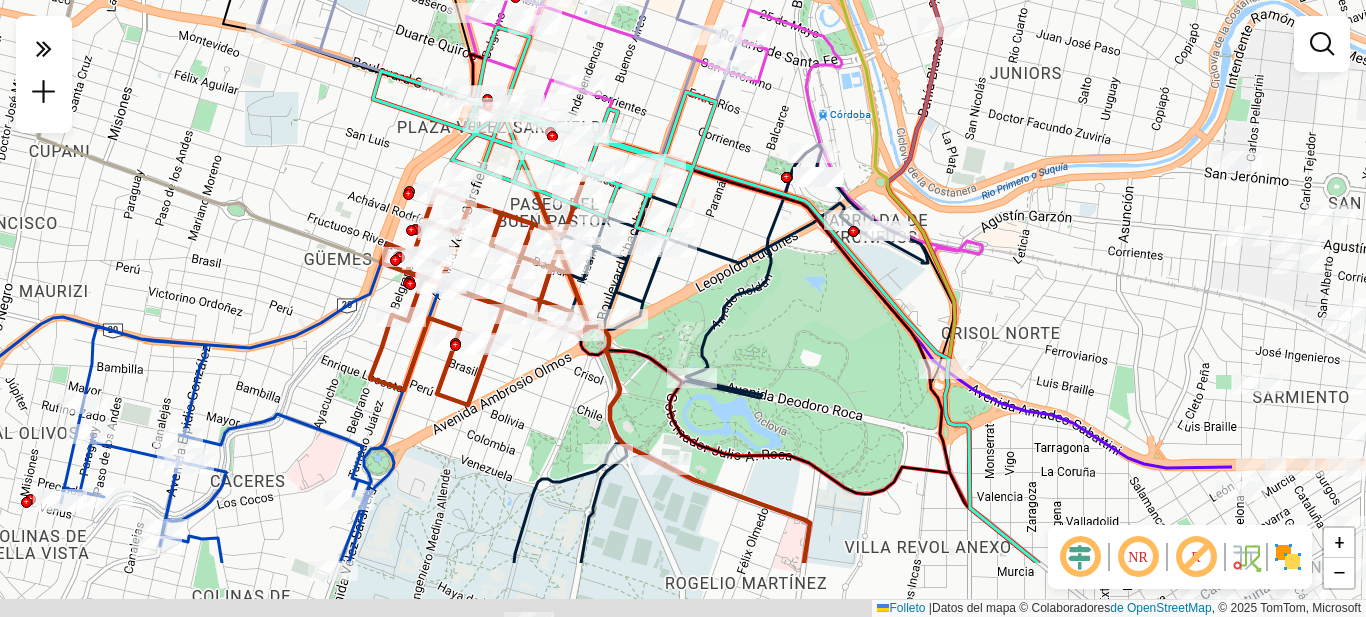 drag, startPoint x: 519, startPoint y: 340, endPoint x: 249, endPoint y: 225, distance: 293.4706 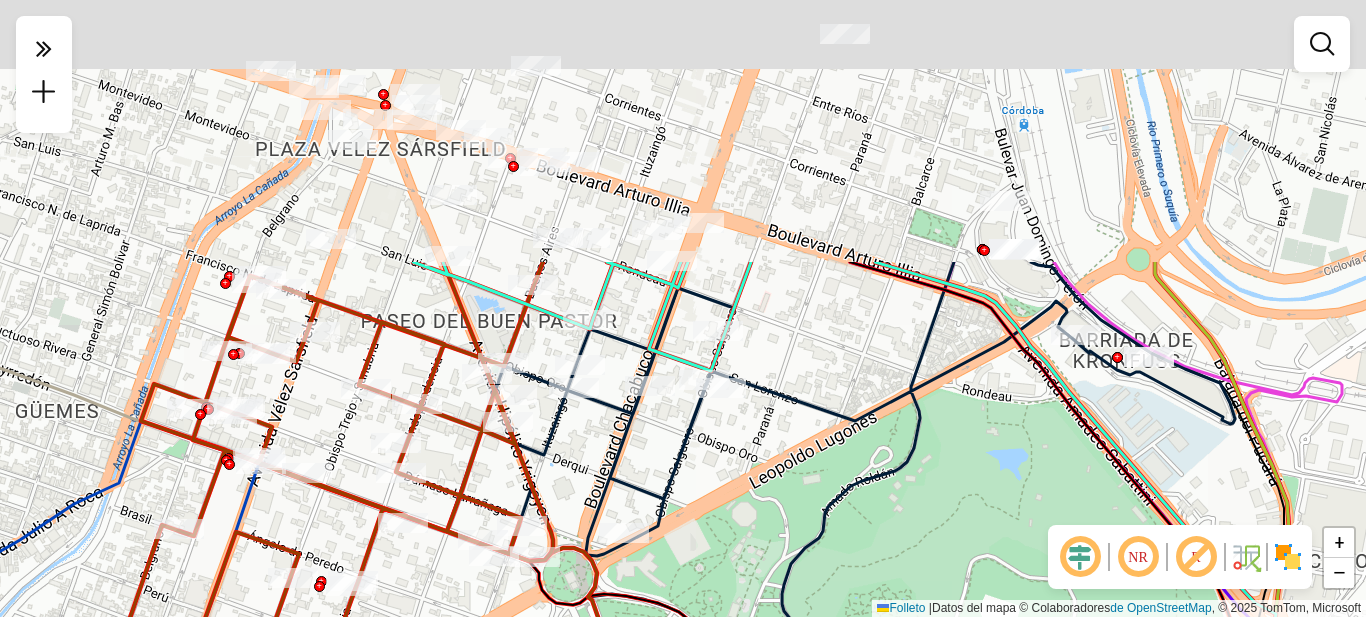 drag, startPoint x: 935, startPoint y: 228, endPoint x: 946, endPoint y: 552, distance: 324.18668 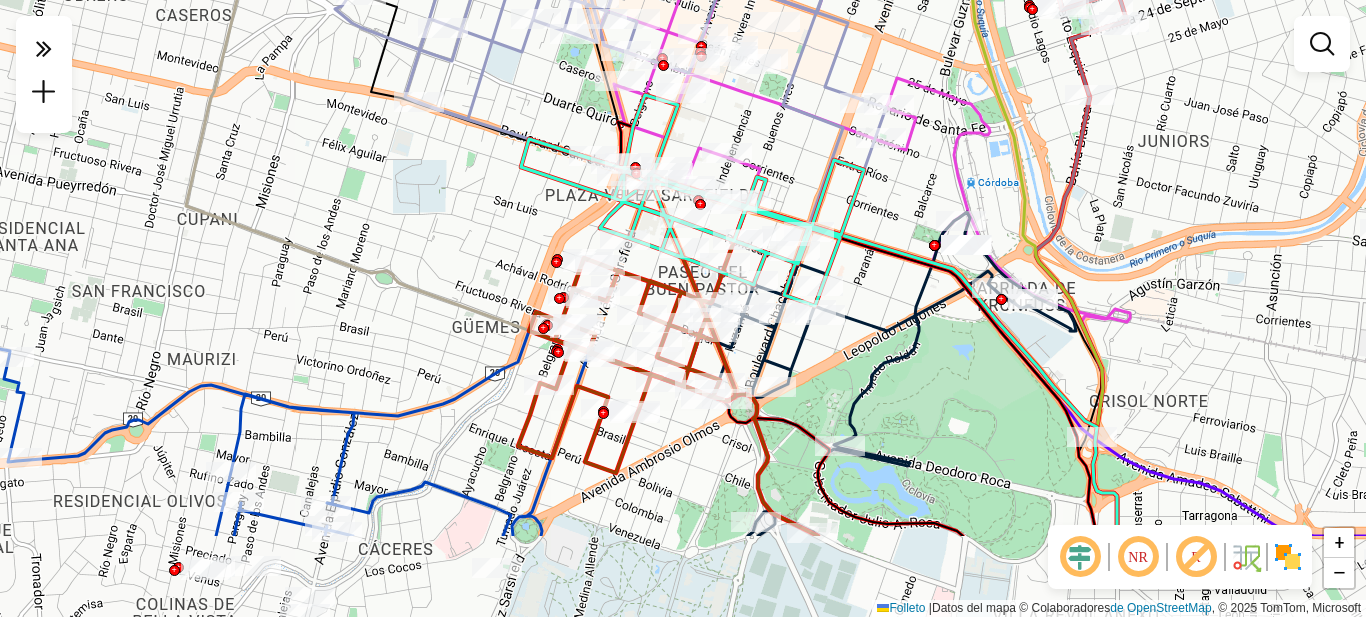 drag, startPoint x: 358, startPoint y: 406, endPoint x: 342, endPoint y: 213, distance: 193.66208 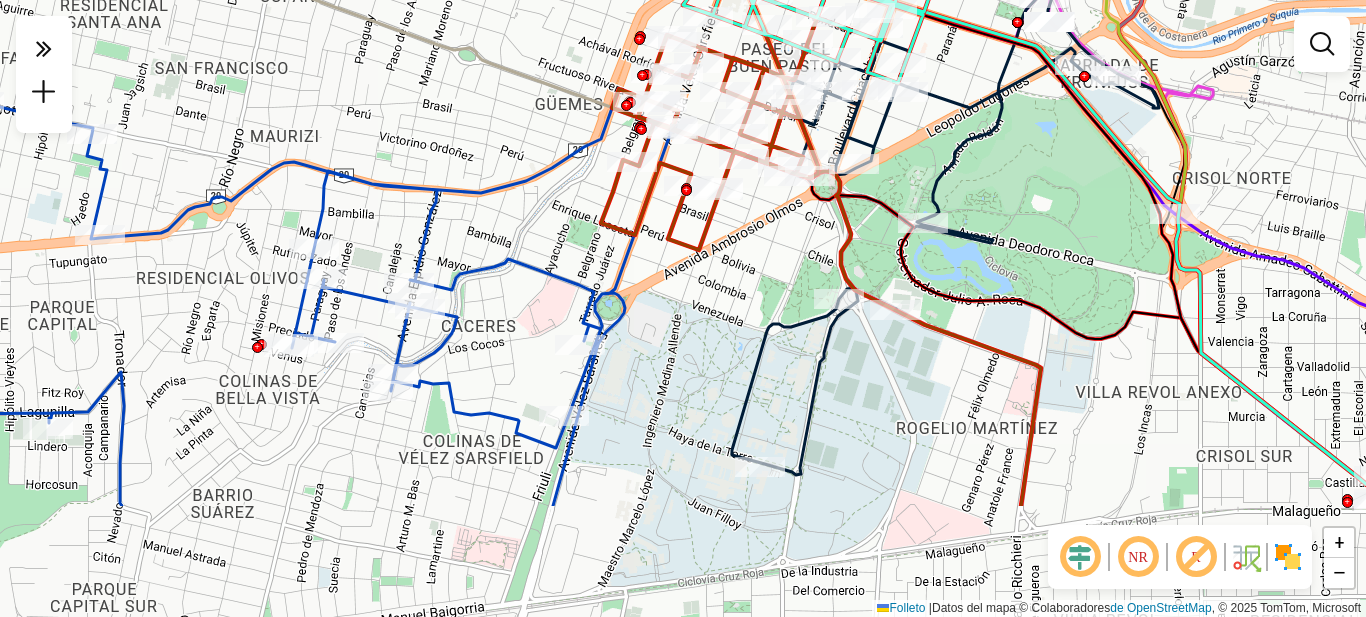 drag, startPoint x: 302, startPoint y: 366, endPoint x: 413, endPoint y: 165, distance: 229.61272 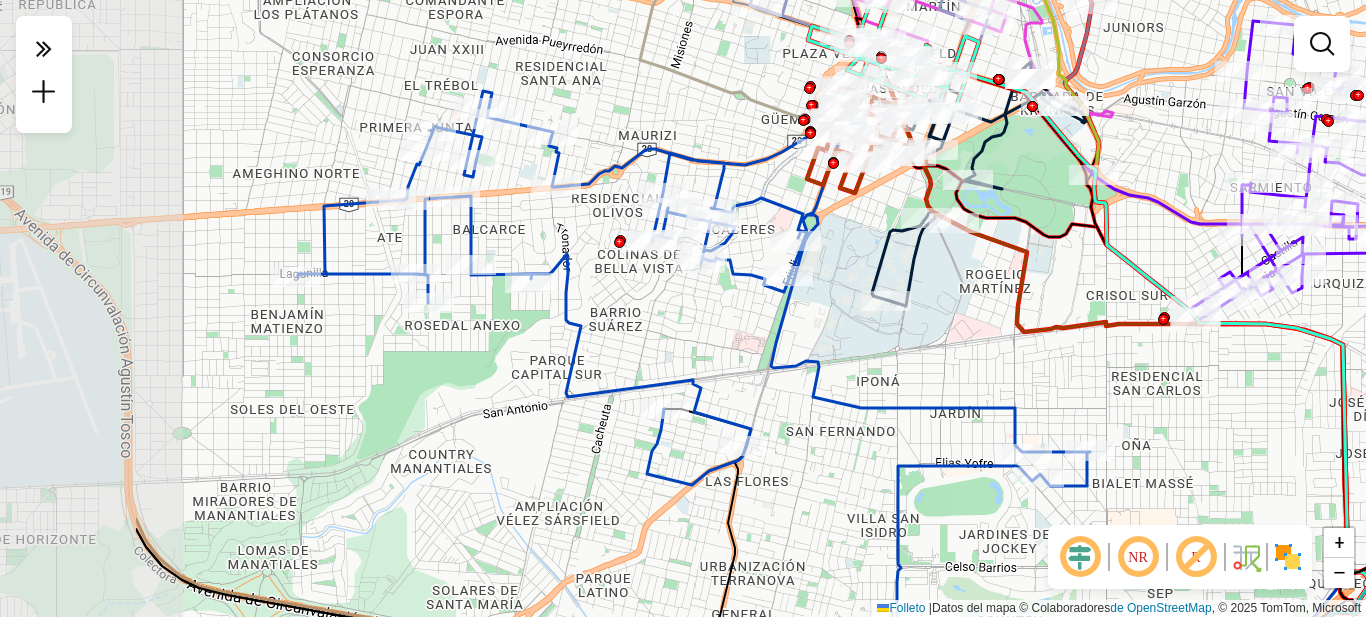 drag, startPoint x: 515, startPoint y: 396, endPoint x: 715, endPoint y: 360, distance: 203.21417 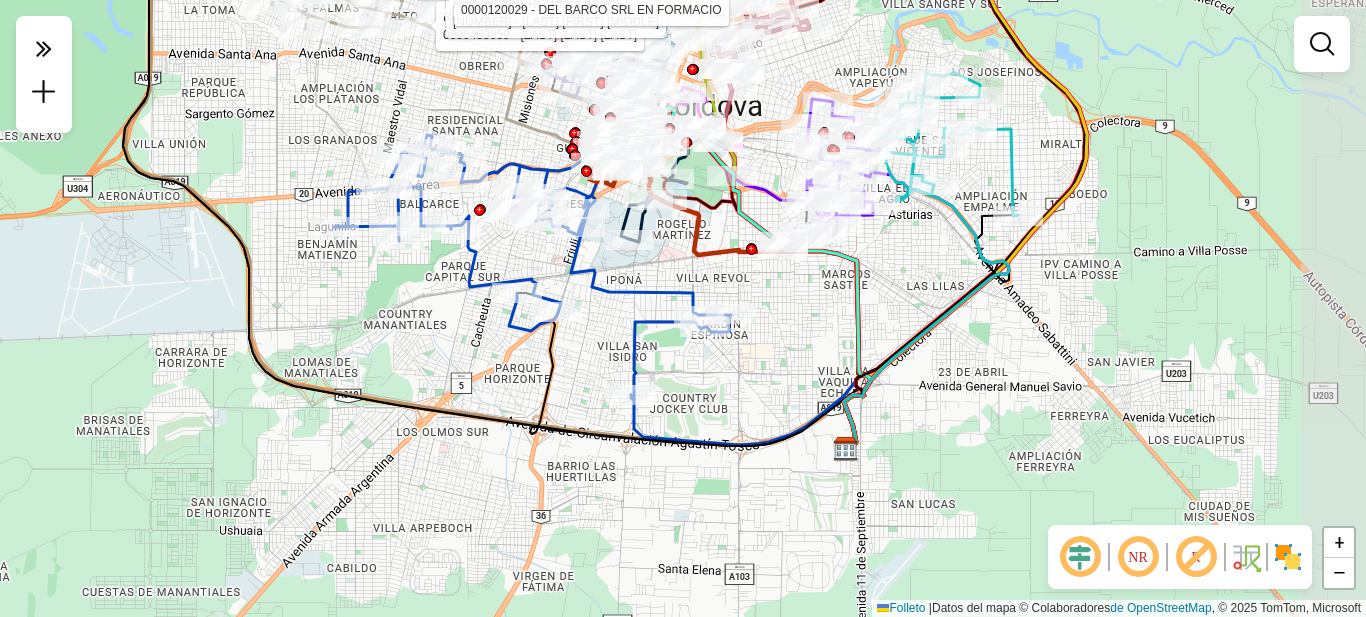 drag, startPoint x: 823, startPoint y: 476, endPoint x: 615, endPoint y: 353, distance: 241.64644 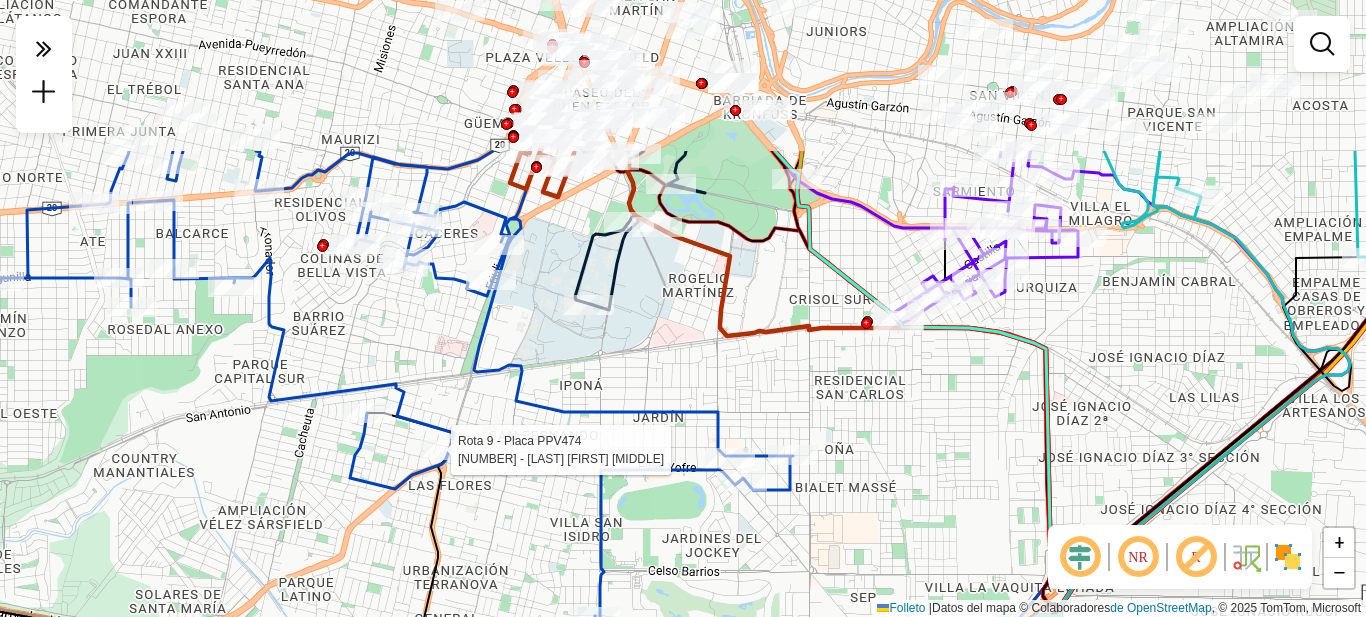 drag, startPoint x: 512, startPoint y: 303, endPoint x: 526, endPoint y: 481, distance: 178.54971 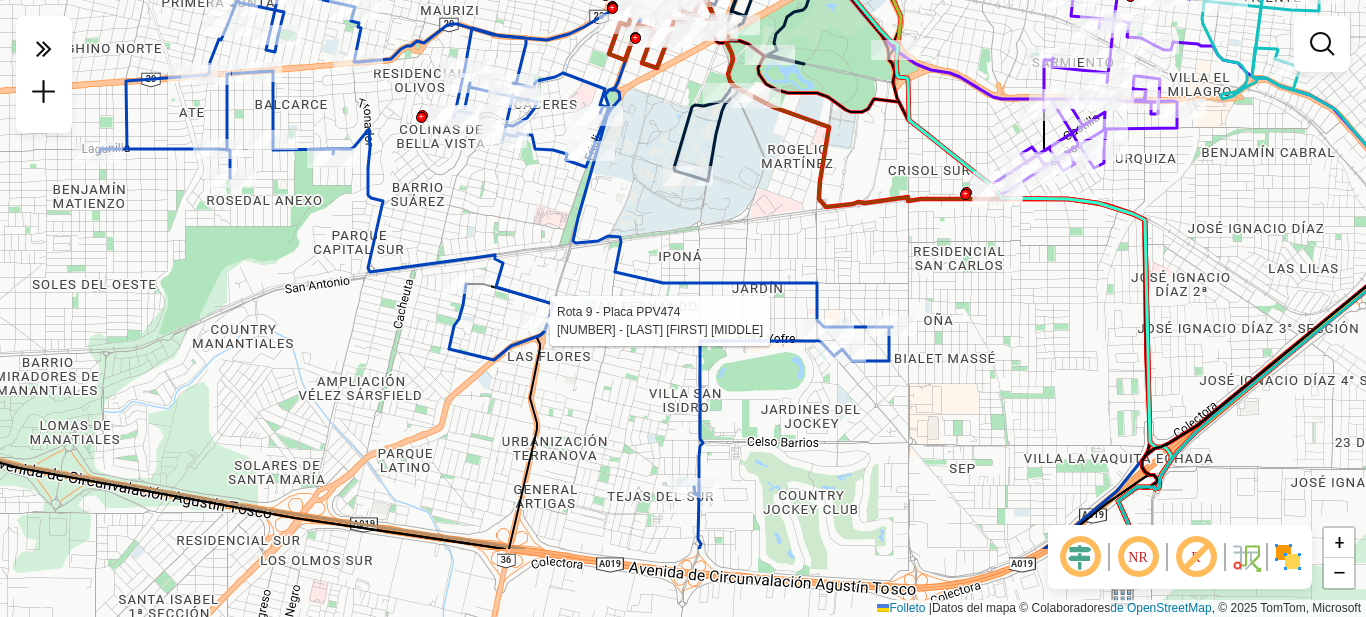 drag, startPoint x: 674, startPoint y: 350, endPoint x: 773, endPoint y: 221, distance: 162.60997 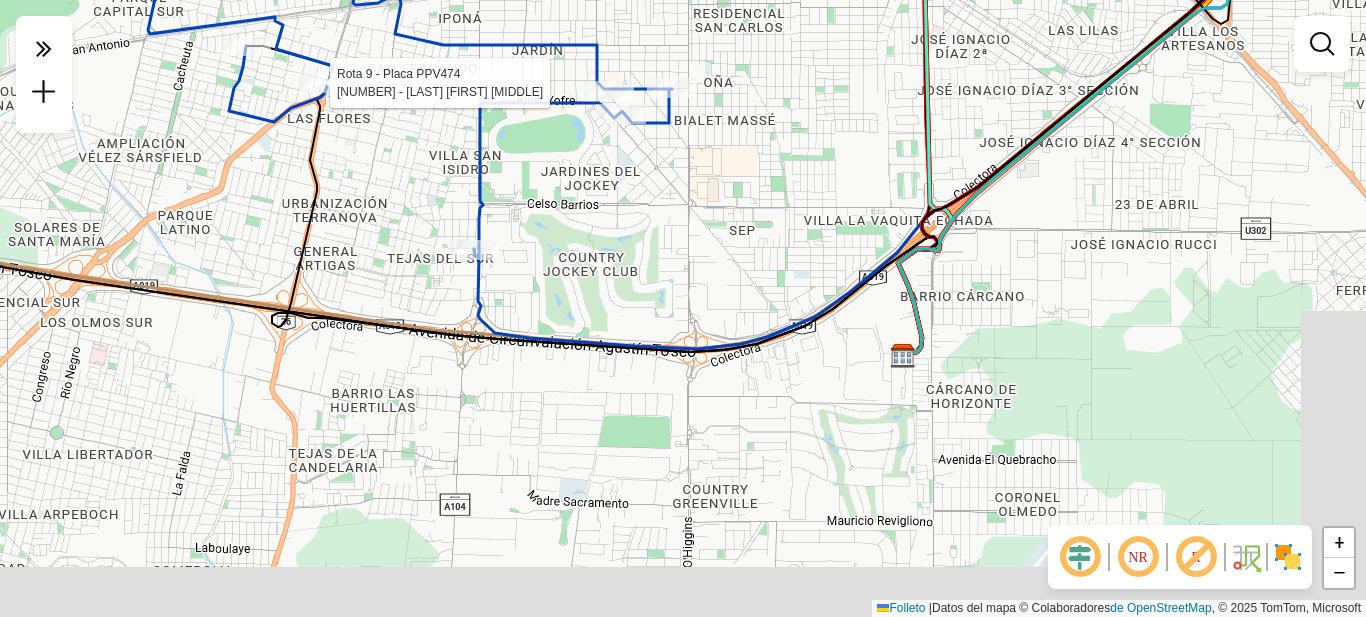 drag, startPoint x: 812, startPoint y: 536, endPoint x: 592, endPoint y: 298, distance: 324.10492 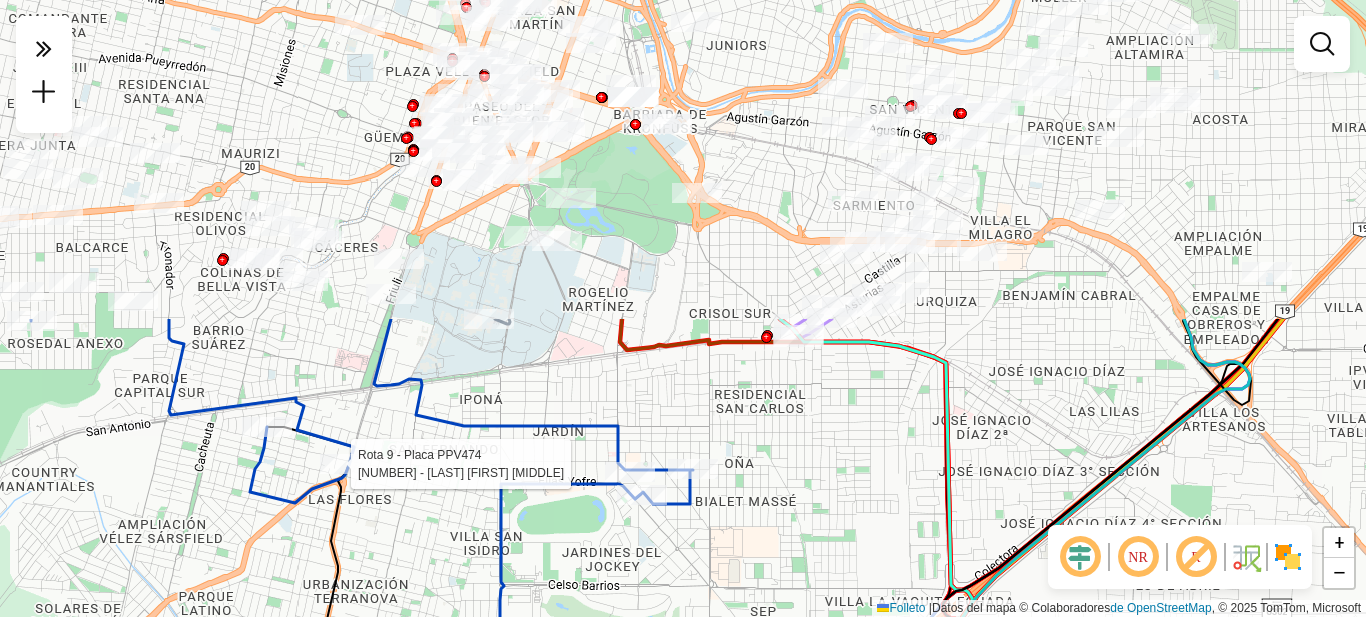 drag, startPoint x: 740, startPoint y: 277, endPoint x: 746, endPoint y: 584, distance: 307.05862 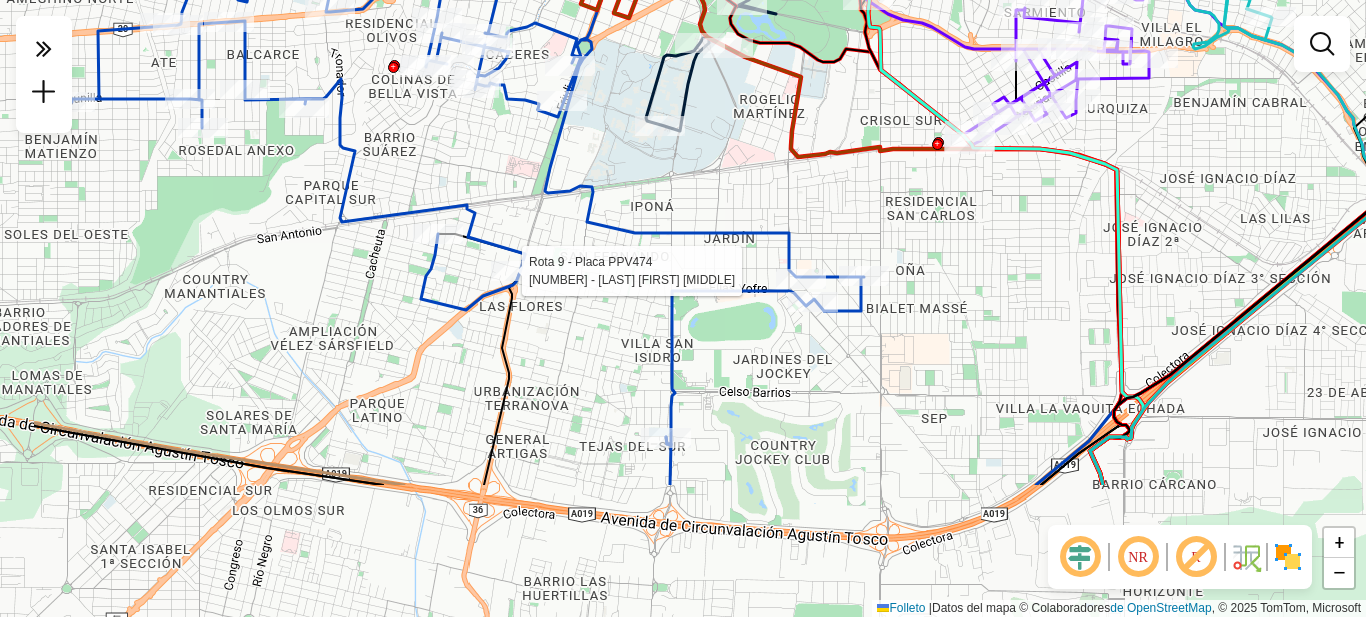 drag, startPoint x: 742, startPoint y: 456, endPoint x: 913, endPoint y: 264, distance: 257.10892 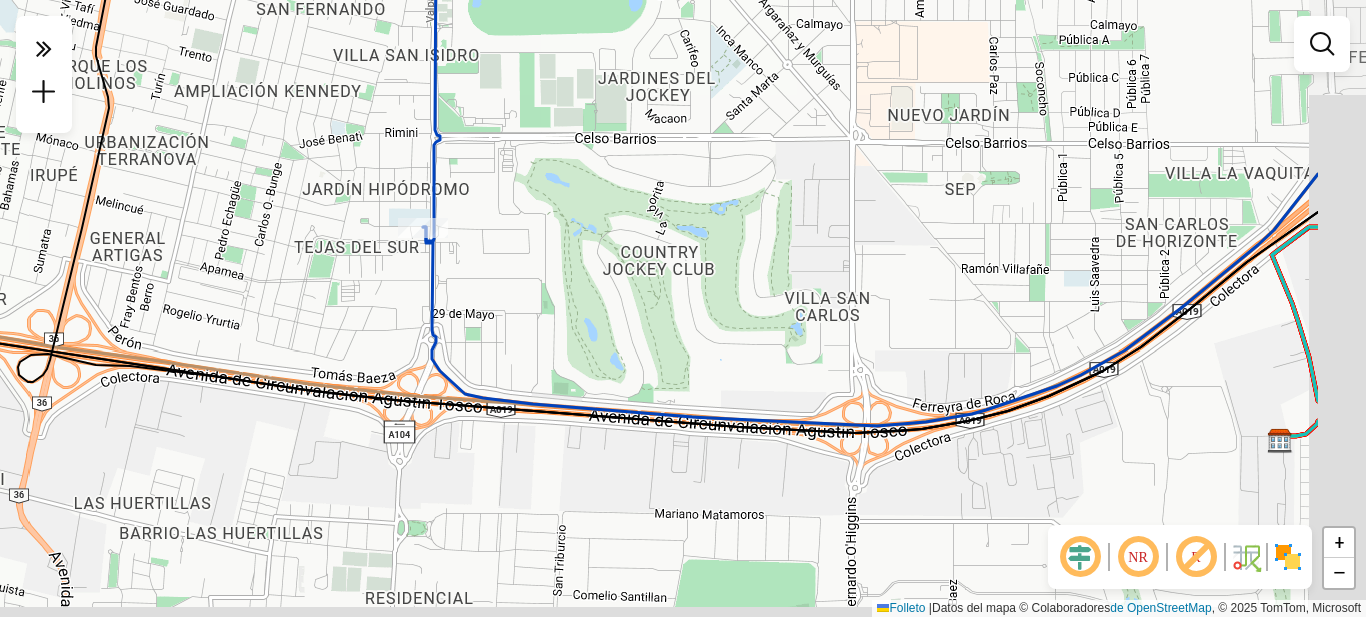 drag, startPoint x: 927, startPoint y: 491, endPoint x: 743, endPoint y: 252, distance: 301.62393 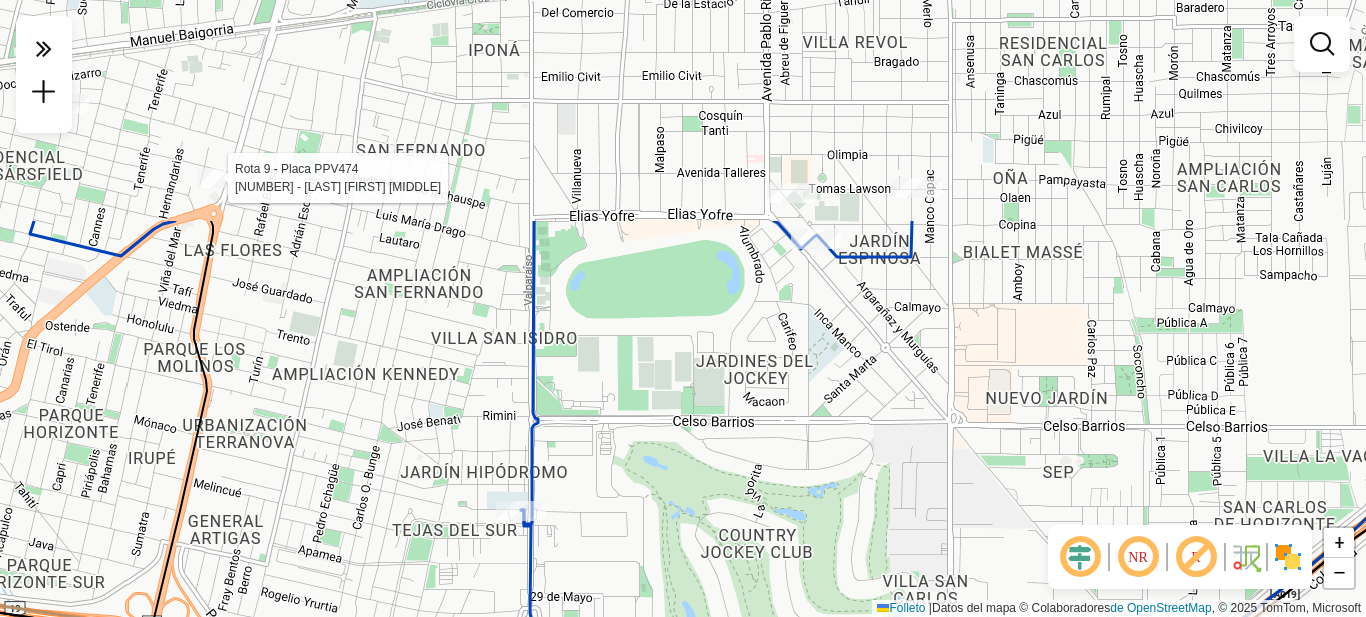 drag, startPoint x: 341, startPoint y: 102, endPoint x: 453, endPoint y: 428, distance: 344.70276 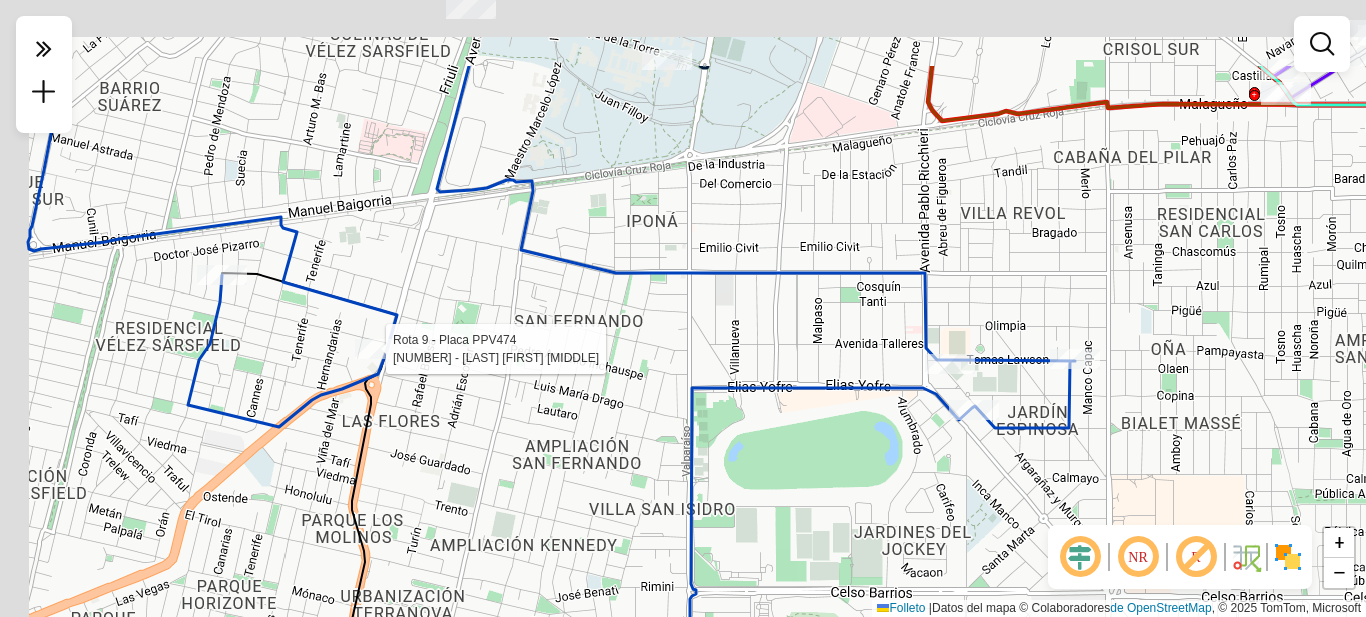 drag, startPoint x: 375, startPoint y: 314, endPoint x: 595, endPoint y: 486, distance: 279.25616 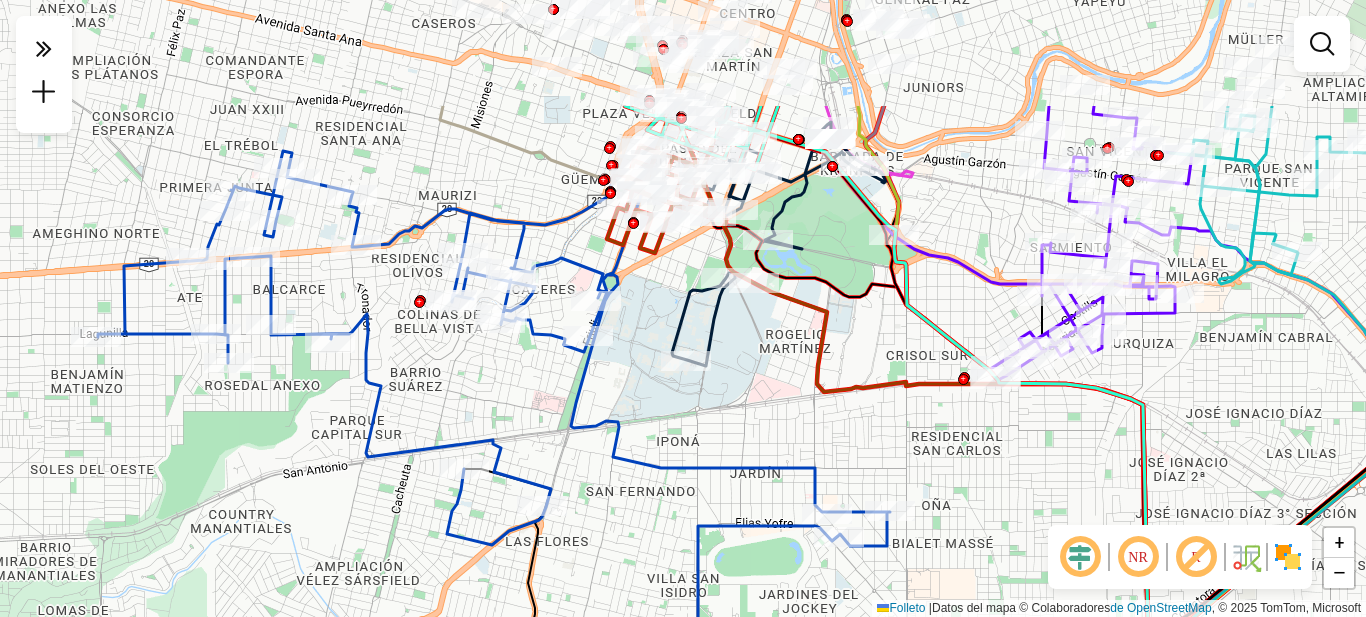 drag, startPoint x: 497, startPoint y: 281, endPoint x: 574, endPoint y: 446, distance: 182.0824 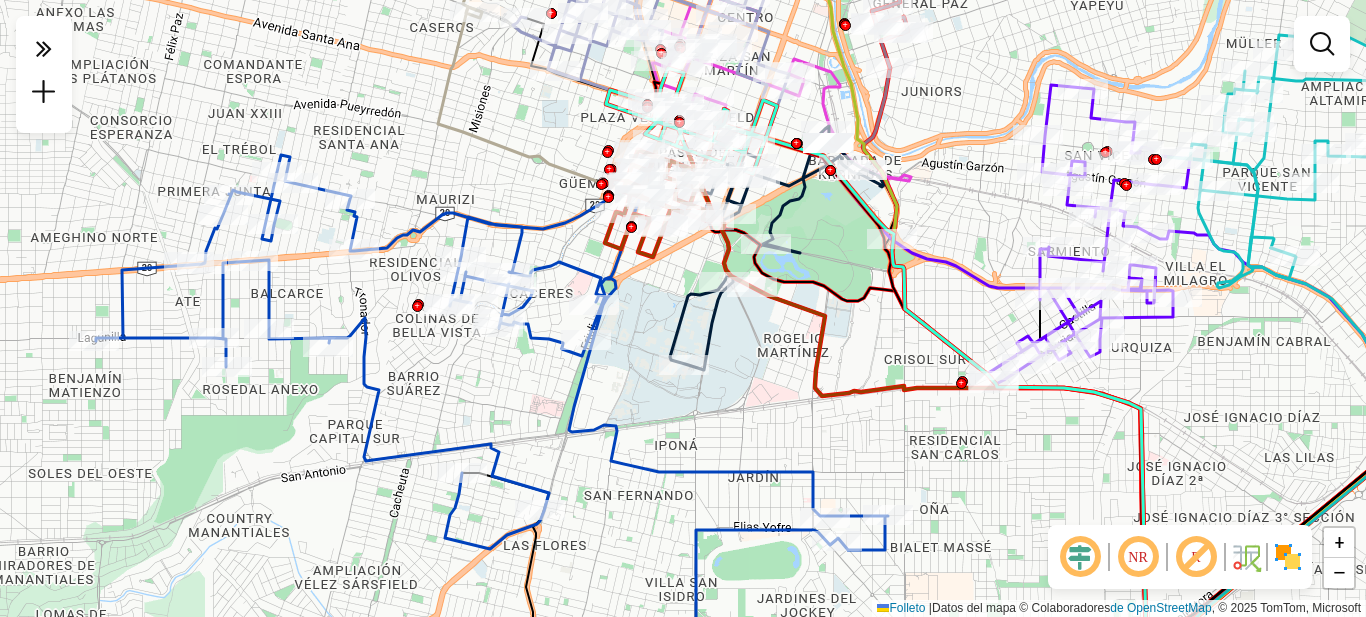 click on "Rota 2 - Placa AG870PR  0000450059 - Teodoro Arlene Maria Rota 2 - Placa AG870PR  0000315082 - Trener Ariel Arturo Rota 2 - Placa AG870PR  0000405523 - Argañaras Ana Rota 2 - Placa AG870PR  0000120029 - DEL BARCO SRL EN FORMACIO Rota 9 - Placa PPV474  0000457598 - ROGNONE ALEJANDRO MIGUEL Janela de atención Grado de atención Capacidad Transportadoras Vehículos Cliente Pedidos Rotas Selecciona los días de la semana para filtrar como janelas de atención. Segmento Ter Como Qui Sexo Sab Dom Informe del período de atención de Janela: Delaware: Comió: Filtrar exactamente a janela del cliente Considerar a janela de atendimento padrão Seleccione los días de la semana para filtrar según las calificaciones de atención. Segmento Ter Como Qui Sexo Sab Dom Considerar clientes sem dia de atendimento catastrado Clientes fora do dia de atendimento seleccionado Filtrar as atividades entre os valores definidos abaixo: Peso mínimo: Peso máximo: Cubagem mínima: Máxima cubagem: Delaware: Comió: Delaware: Comió:" 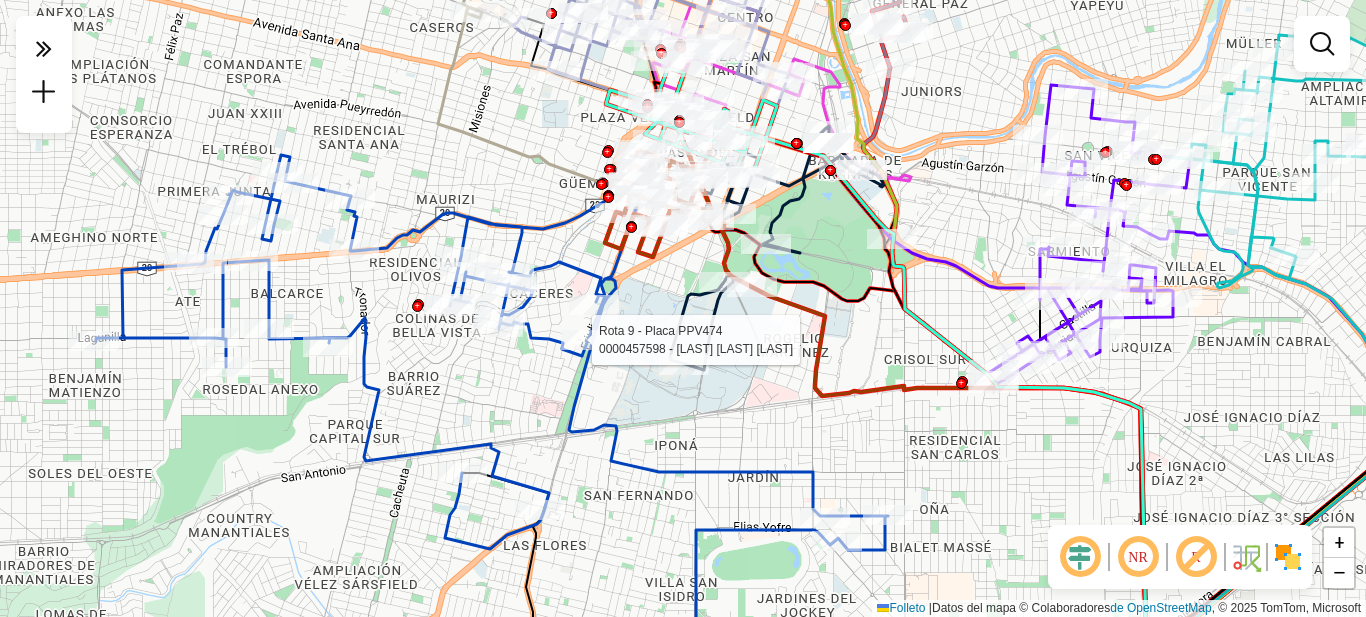 select on "**********" 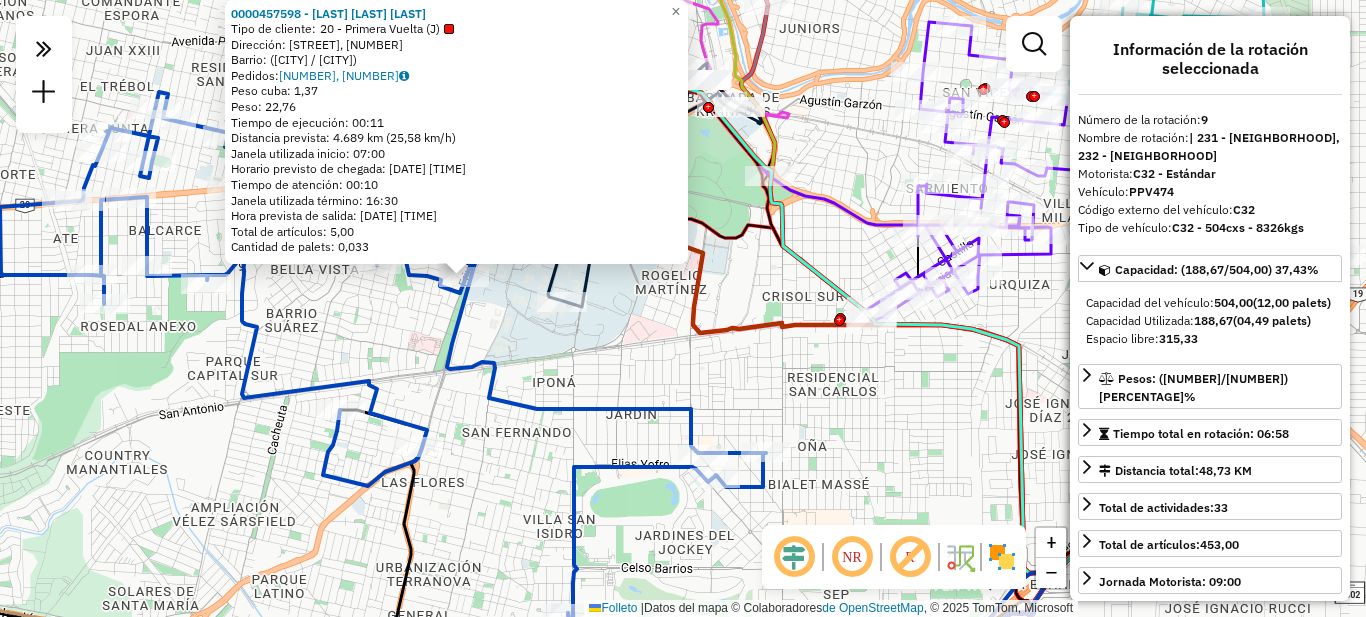 drag, startPoint x: 730, startPoint y: 497, endPoint x: 502, endPoint y: 494, distance: 228.01973 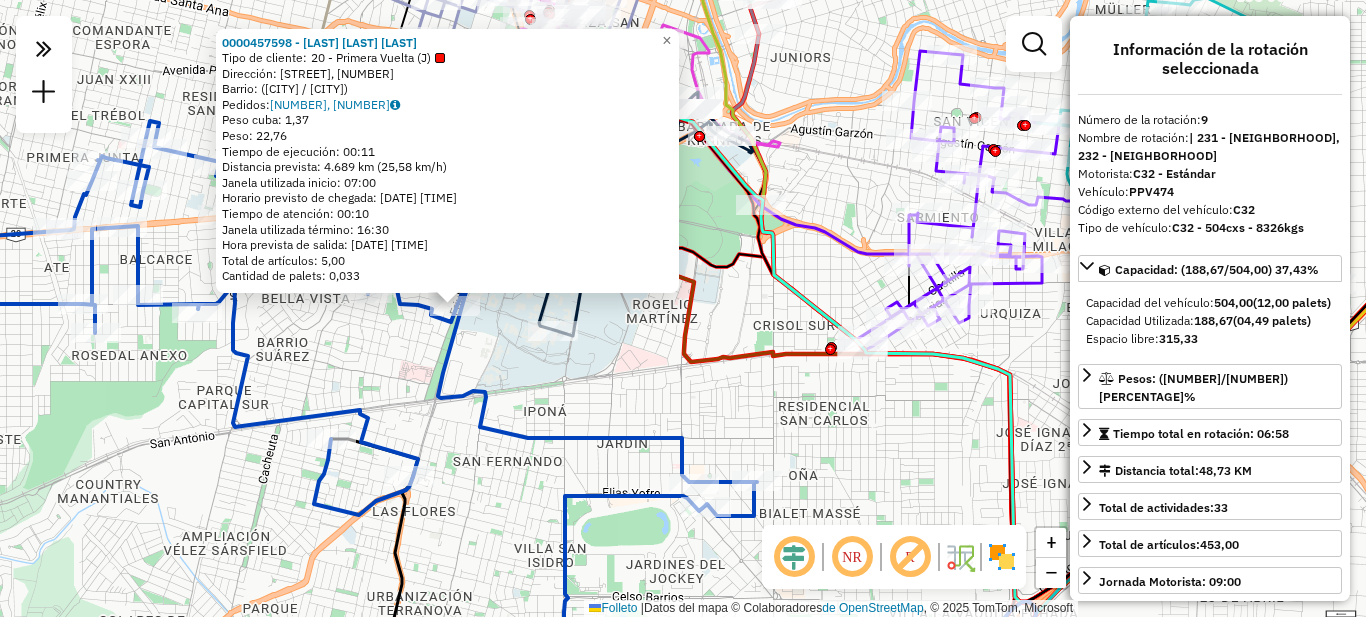 click on "0000457598 - ROGNONE ALEJANDRO MIGUEL Tipo de cliente: 20 - Primera Vuelta (J) Dirección: Calle Friuli, 2176 Barrio: (Córdoba / Córdoba) Pedidos:  013523076, 013523077 Peso cuba: 1,37 Peso: 22,76 Tiempo de ejecución: 00:11 Distancia prevista: 4.689 km (25,58 km/h) Janela utilizada inicio: 07:00 Horario previsto de chegada: 05/08/2025 08:21 Tiempo de atención: 00:10 Janela utilizada término: 16:30 Hora prevista de salida: 05/08/2025 08:31 Total de artículos: 5,00 Cantidad de palets: 0,033 × Janela de atención Grado de atención Capacidad Transportadoras Vehículos Cliente Pedidos Rotas Selecciona los días de la semana para filtrar como janelas de atención. Segmento Ter Como Qui Sexo Sab Dom Informe del período de atención de Janela: Delaware: Comió: Filtrar exactamente a janela del cliente Considerar a janela de atendimento padrão Seleccione los días de la semana para filtrar según las calificaciones de atención. Segmento Ter Como Qui Sexo Sab Dom Peso mínimo: Peso máximo: Cubagem mínima:" 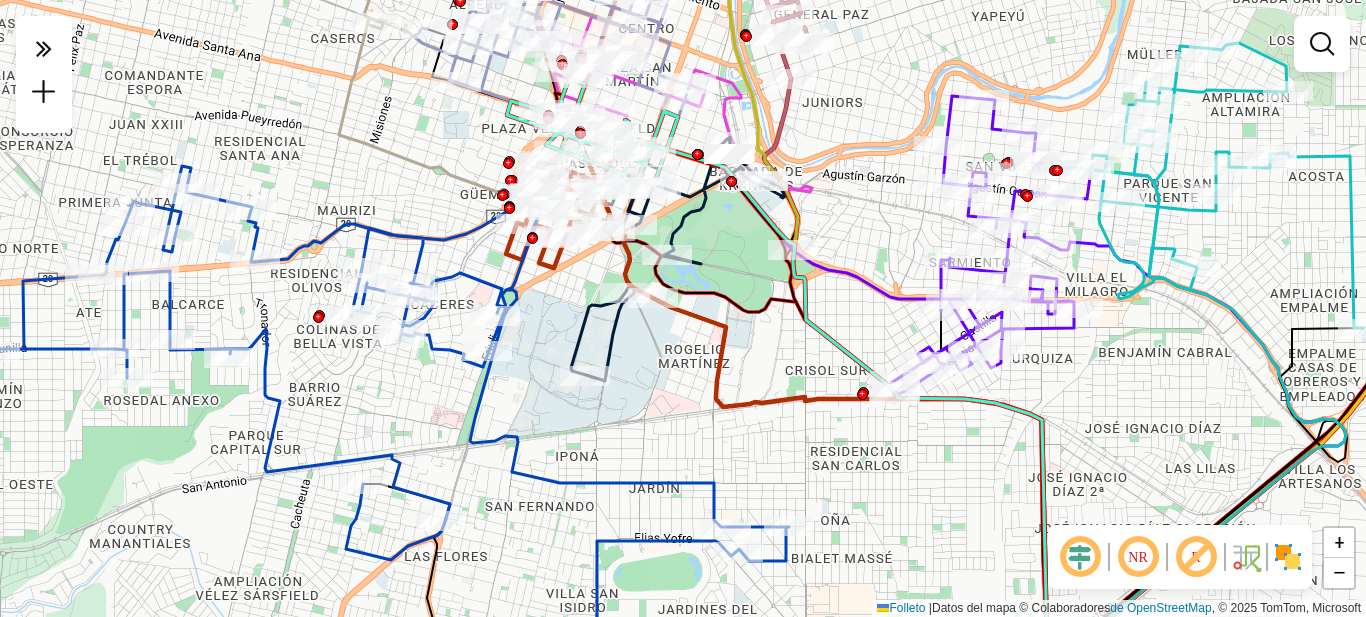 drag, startPoint x: 728, startPoint y: 416, endPoint x: 760, endPoint y: 461, distance: 55.21775 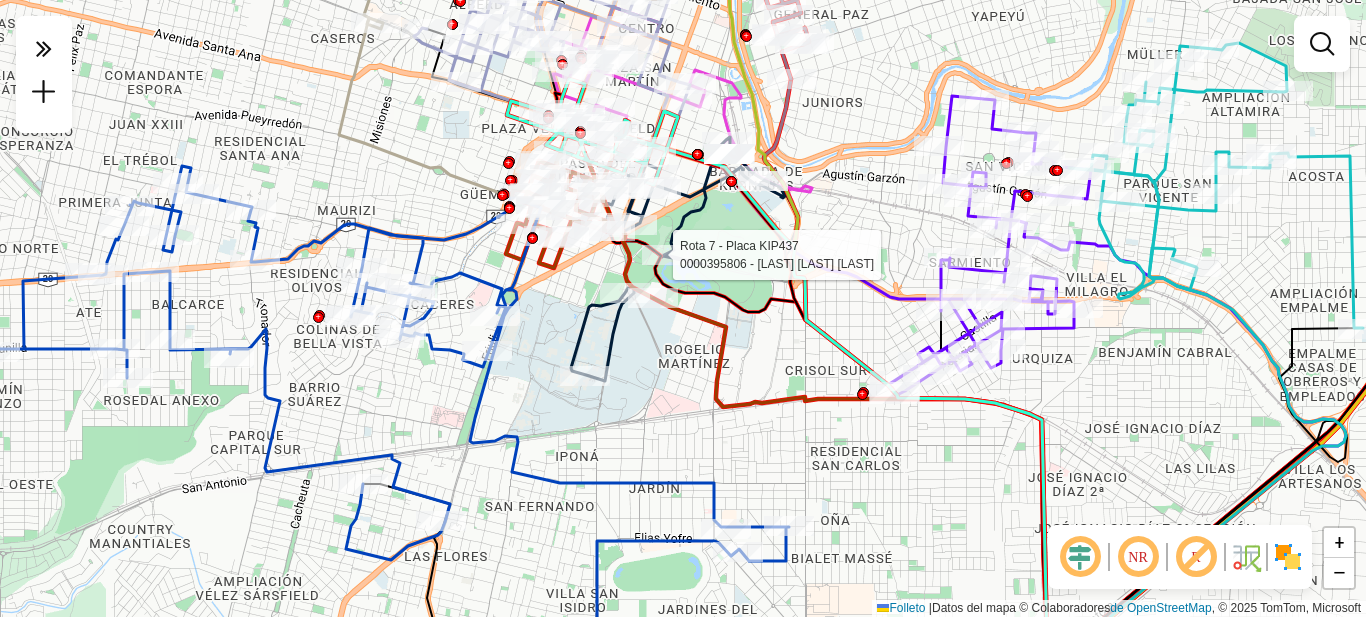select on "**********" 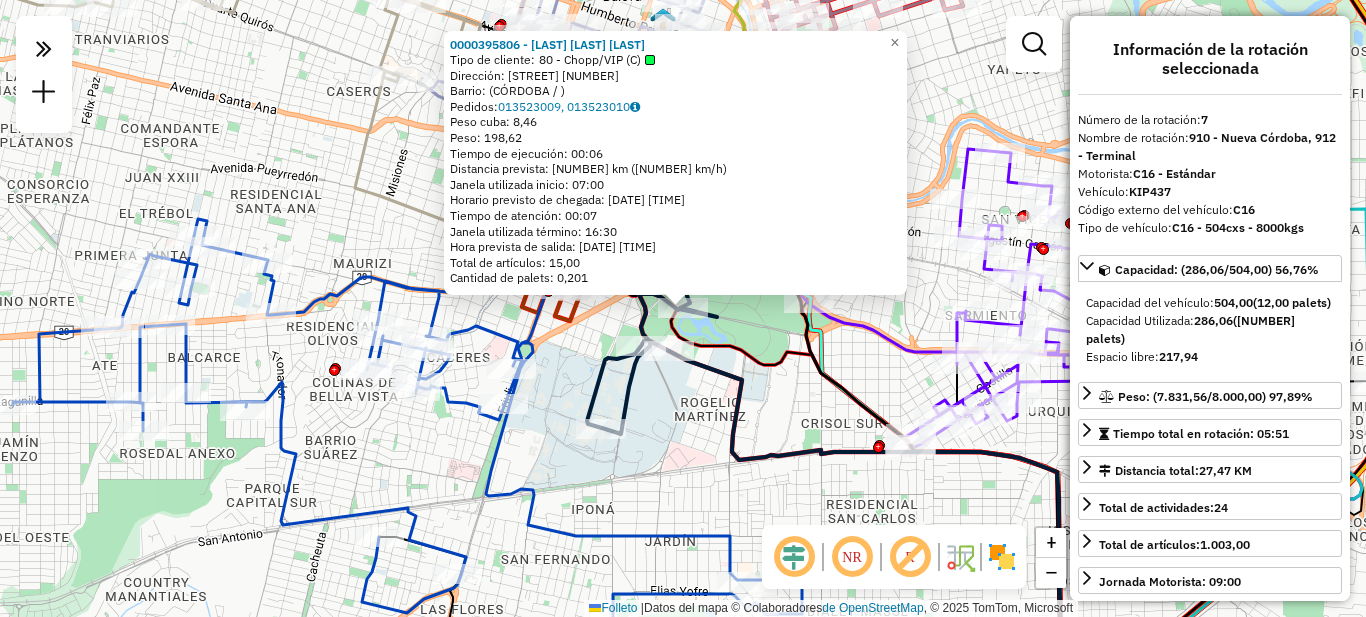 click on "0000395806 - Jalil Marun José Tipo de cliente: 80 - Chopp/VIP (C) Dirección: GRAL ROCA 1 Barrio: (CÓRDOBA / ) Pedidos:  013523009, 013523010 Peso cuba: 8,46 Peso: 198,62 Tiempo de ejecución: 00:06 Distancia prevista: 2.397 km (23,97 km/h) Janela utilizada inicio: 07:00 Horario previsto de chegada: 05/08/2025 08:03 Tiempo de atención: 00:07 Janela utilizada término: 16:30 Hora prevista de salida: 05/08/2025 08:10 Total de artículos: 15,00 Cantidad de palets: 0,201 × Janela de atención Grado de atención Capacidad Transportadoras Vehículos Cliente Pedidos Rotas Selecciona los días de la semana para filtrar como janelas de atención. Segmento Ter Como Qui Sexo Sab Dom Informe del período de atención de Janela: Delaware: Comió: Filtrar exactamente a janela del cliente Considerar a janela de atendimento padrão Seleccione los días de la semana para filtrar según las calificaciones de atención. Segmento Ter Como Qui Sexo Sab Dom Considerar clientes sem dia de atendimento catastrado Peso mínimo: +" 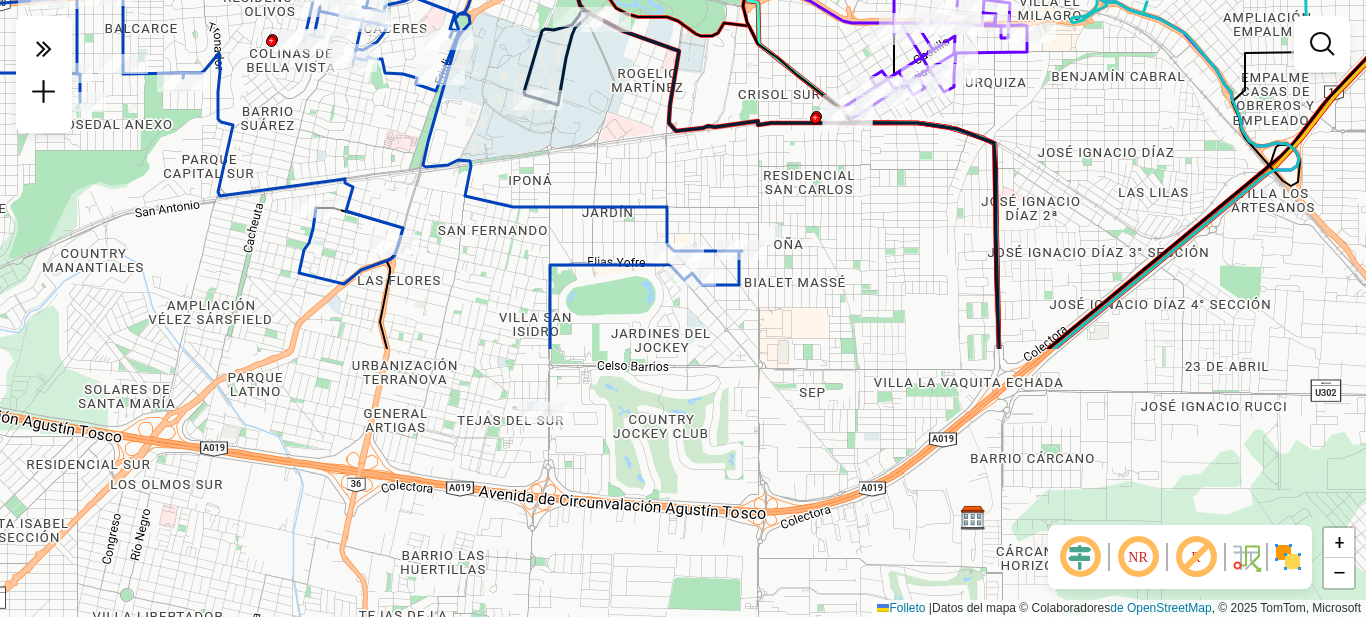 drag, startPoint x: 660, startPoint y: 469, endPoint x: 597, endPoint y: 140, distance: 334.9776 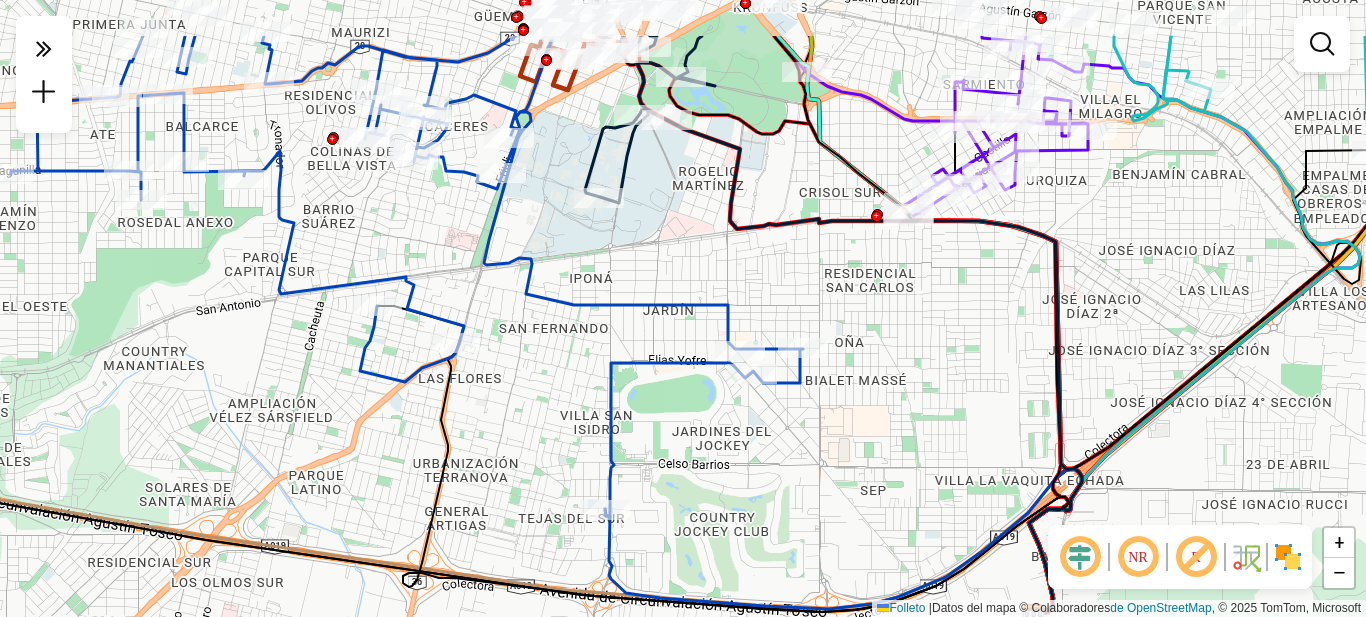 drag, startPoint x: 624, startPoint y: 362, endPoint x: 685, endPoint y: 461, distance: 116.284134 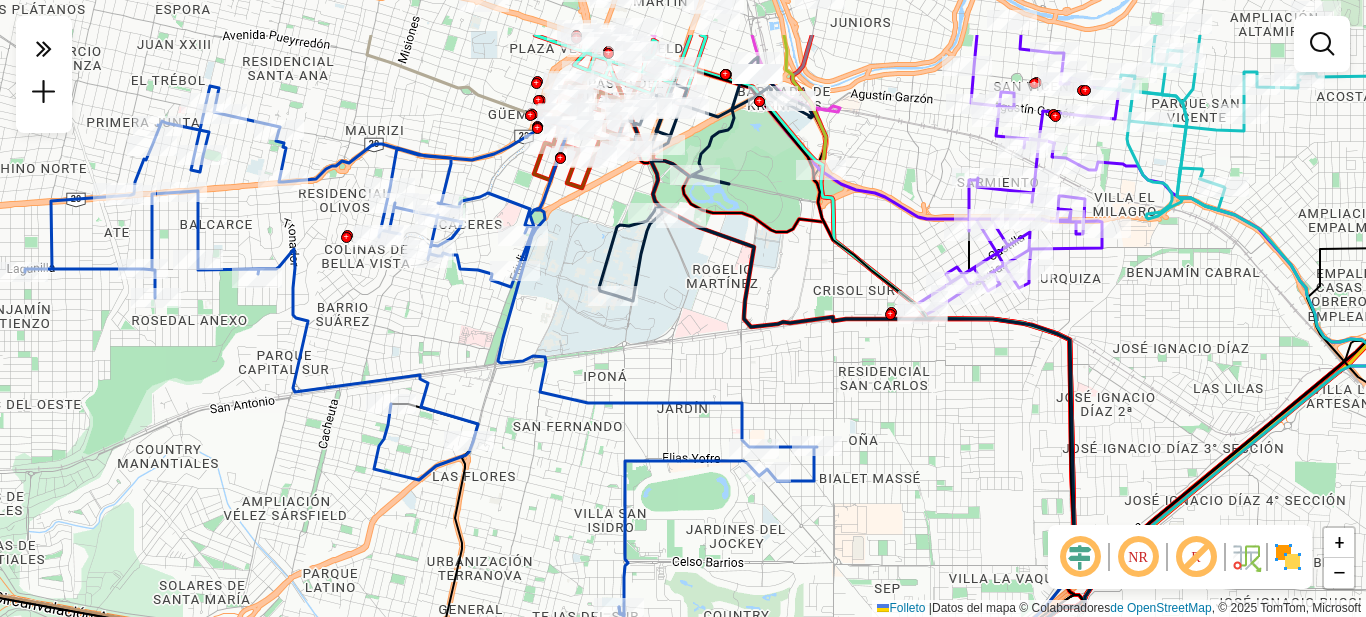 drag, startPoint x: 550, startPoint y: 390, endPoint x: 548, endPoint y: 456, distance: 66.0303 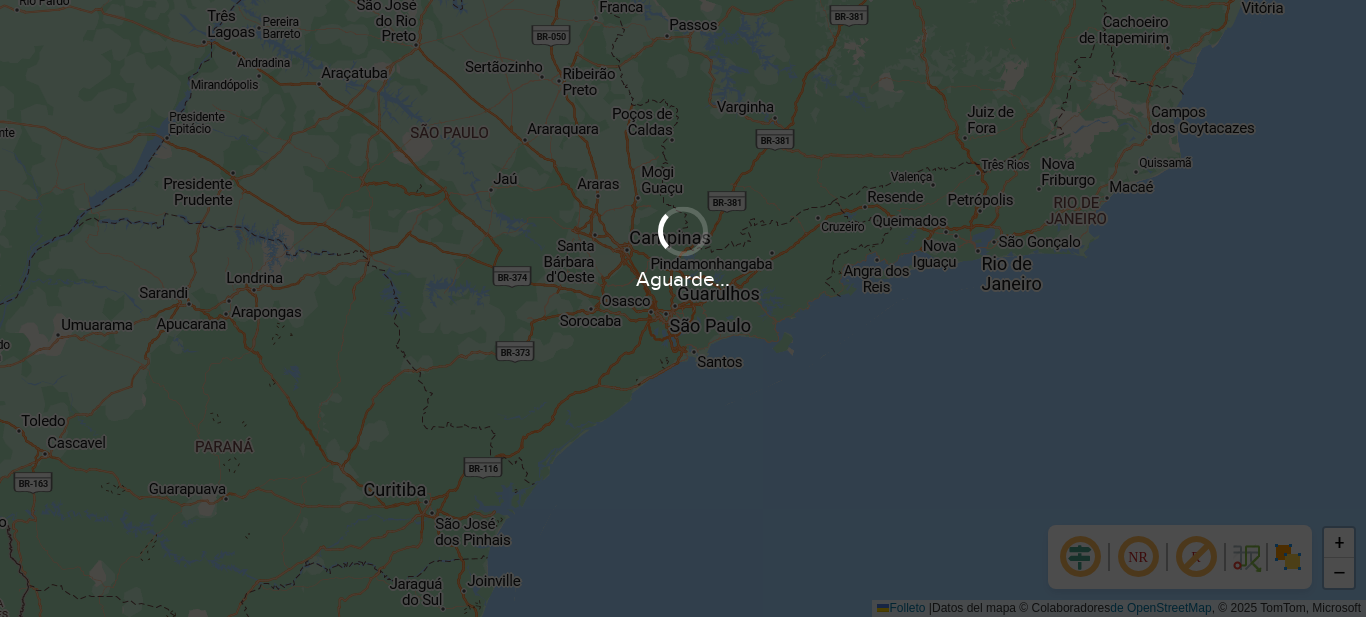 scroll, scrollTop: 0, scrollLeft: 0, axis: both 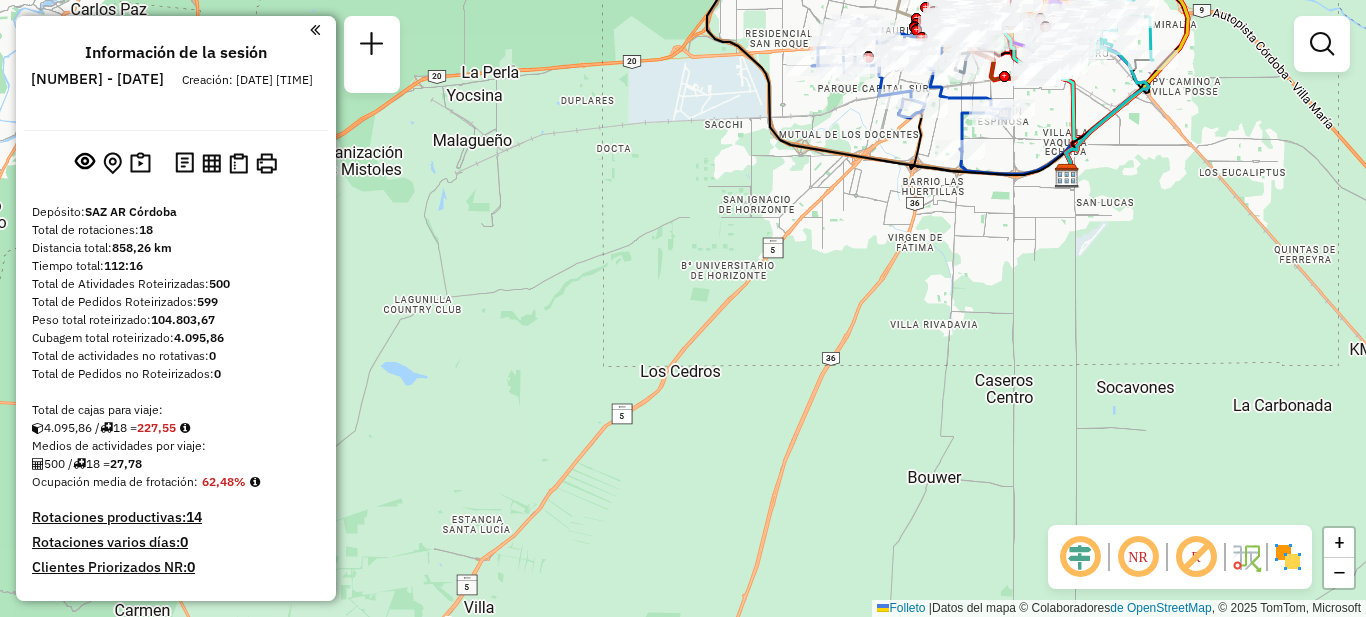 click at bounding box center [315, 30] 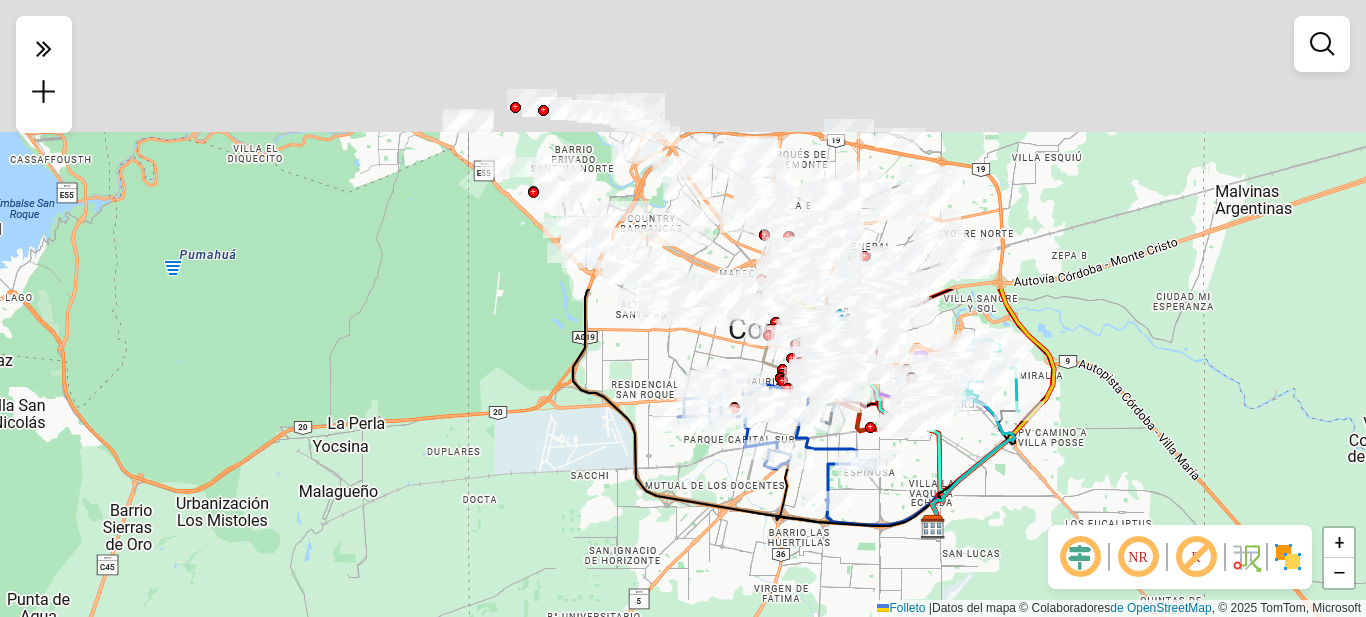 drag, startPoint x: 1118, startPoint y: 211, endPoint x: 984, endPoint y: 562, distance: 375.70865 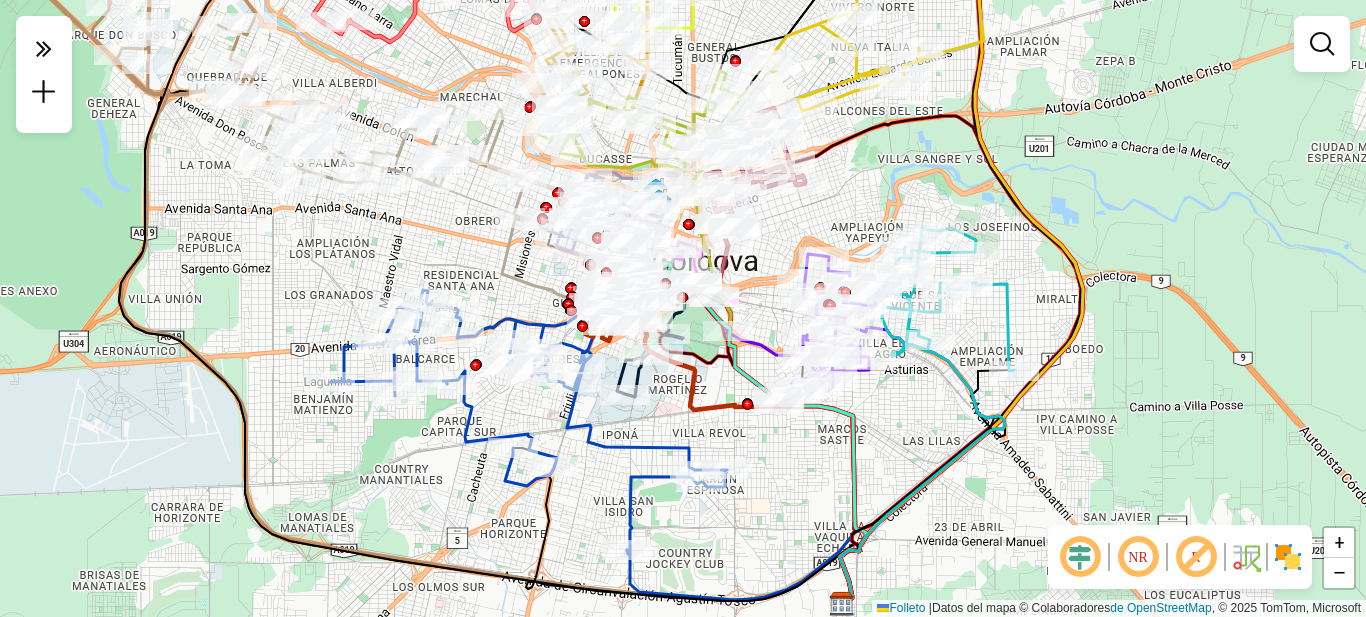 drag, startPoint x: 1054, startPoint y: 469, endPoint x: 999, endPoint y: 523, distance: 77.07788 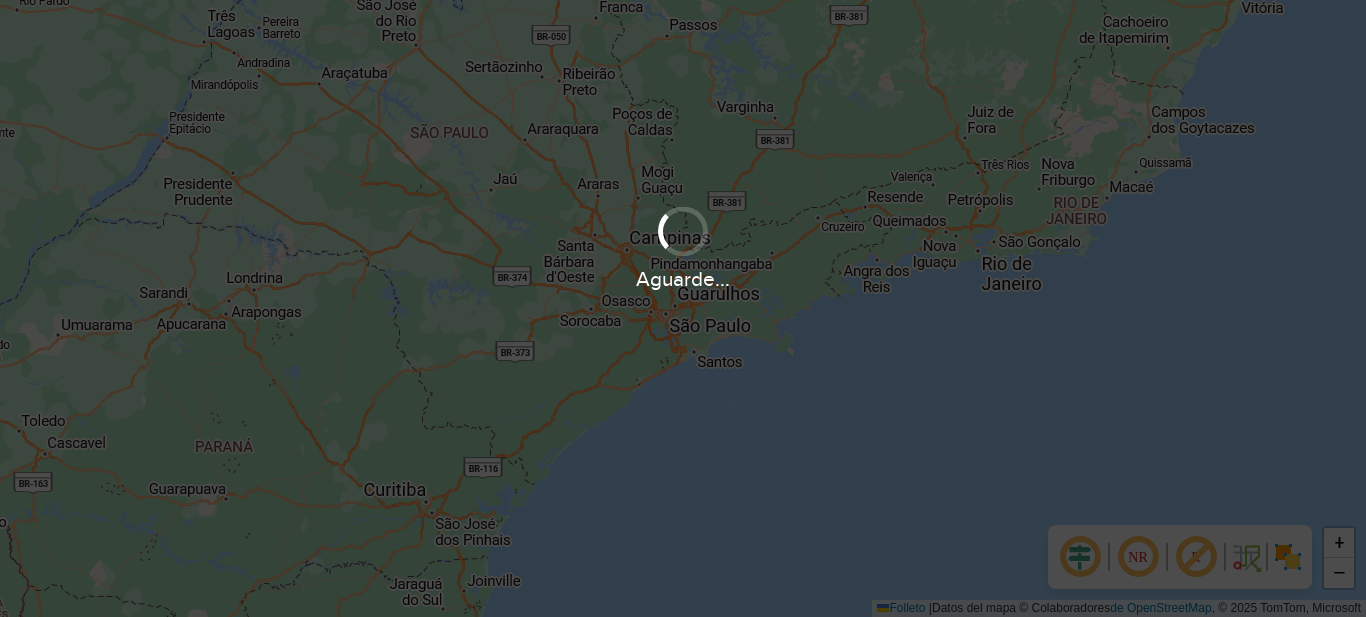 scroll, scrollTop: 0, scrollLeft: 0, axis: both 